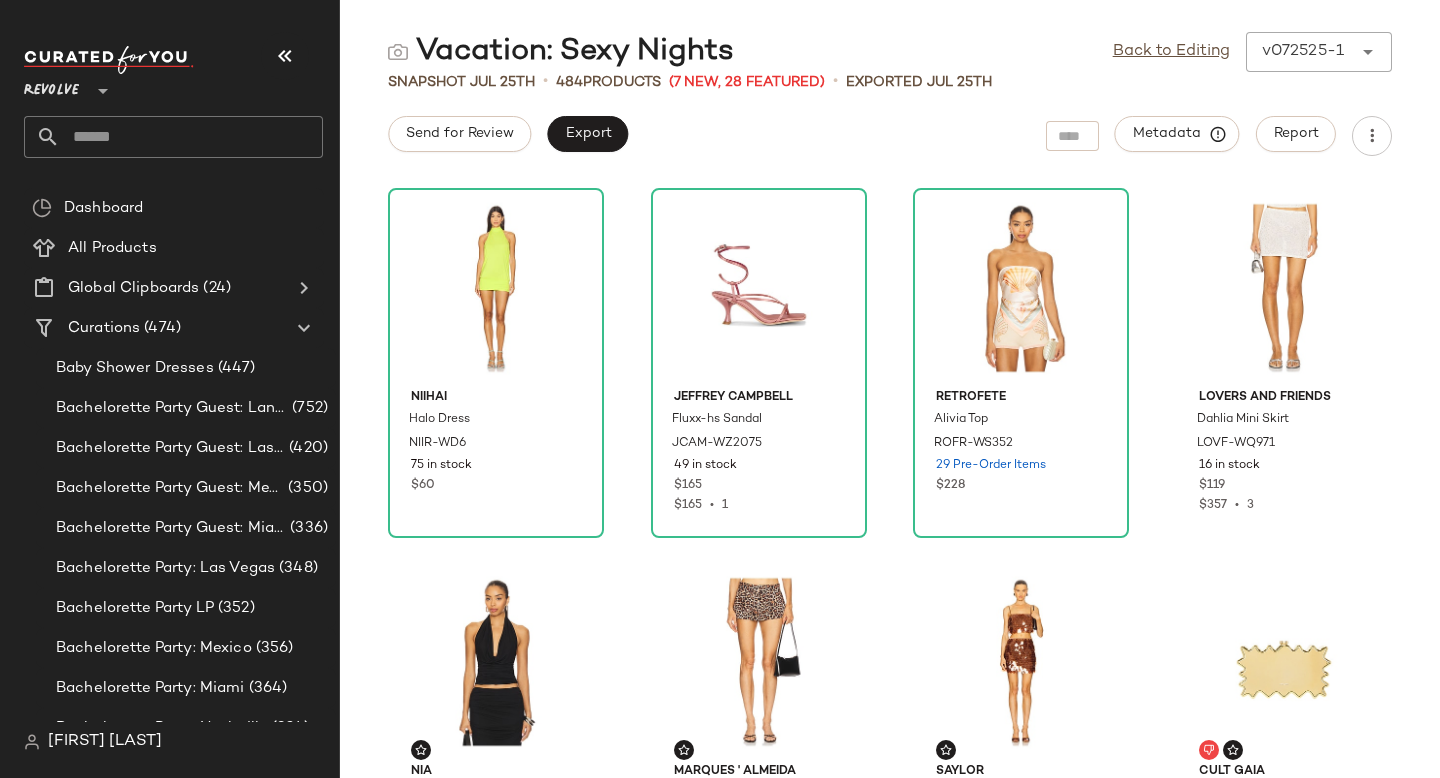 scroll, scrollTop: 0, scrollLeft: 0, axis: both 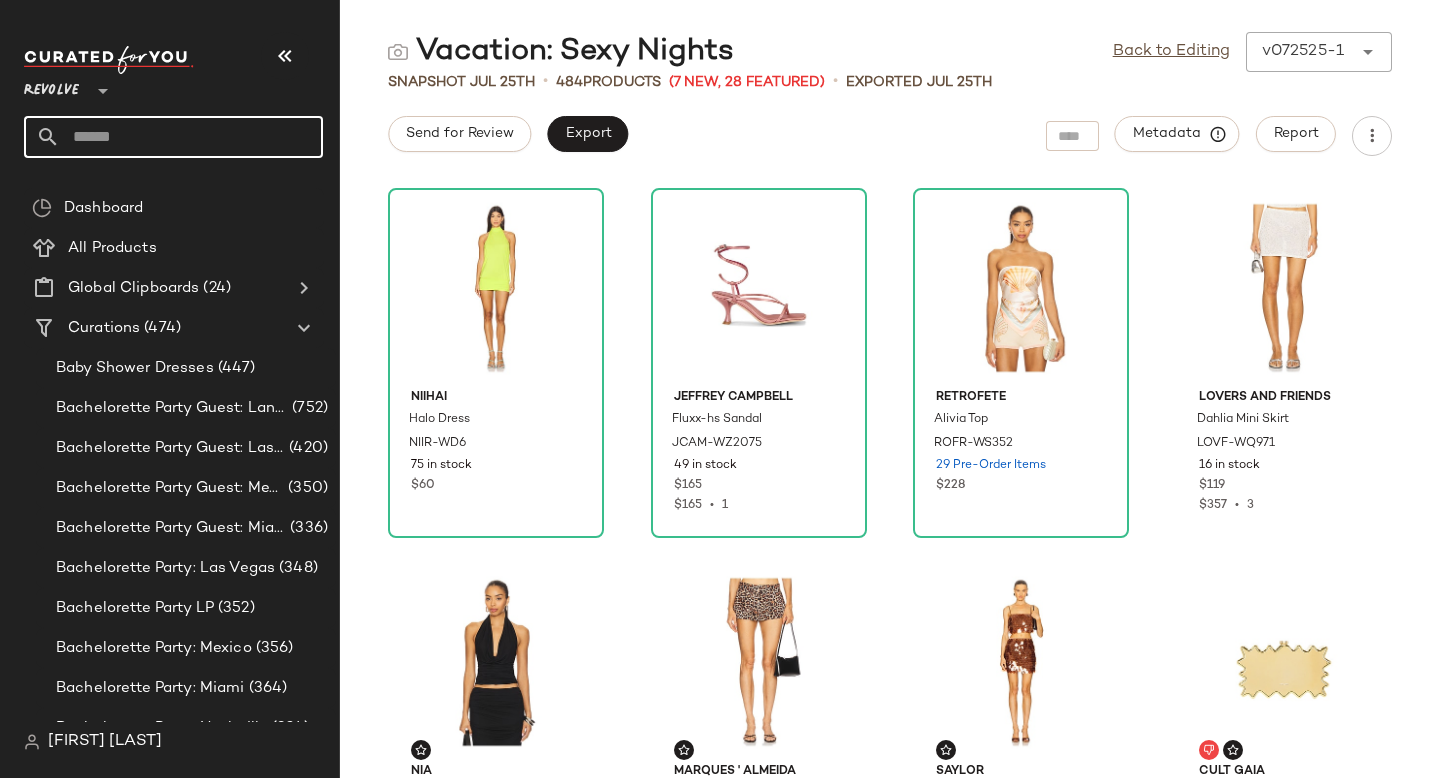 click 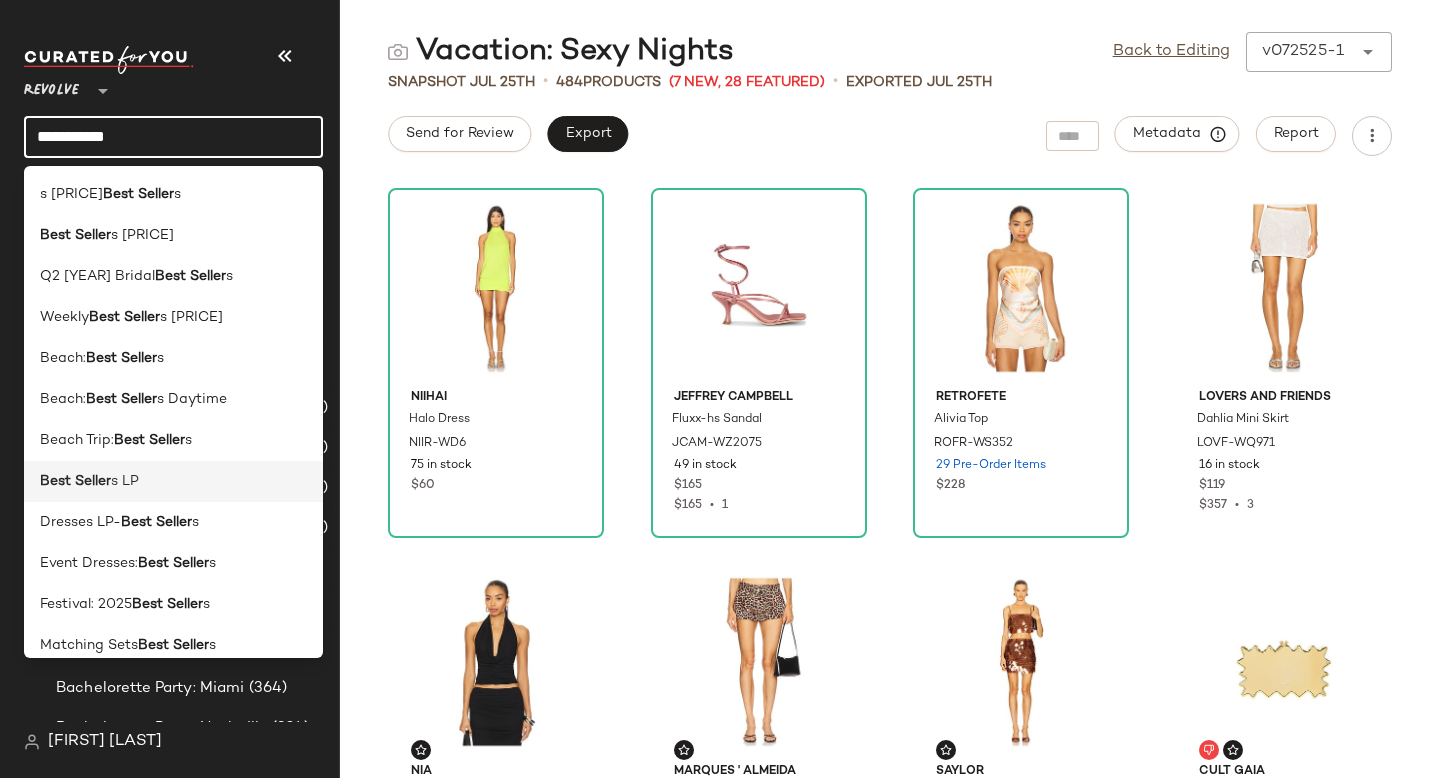 type on "**********" 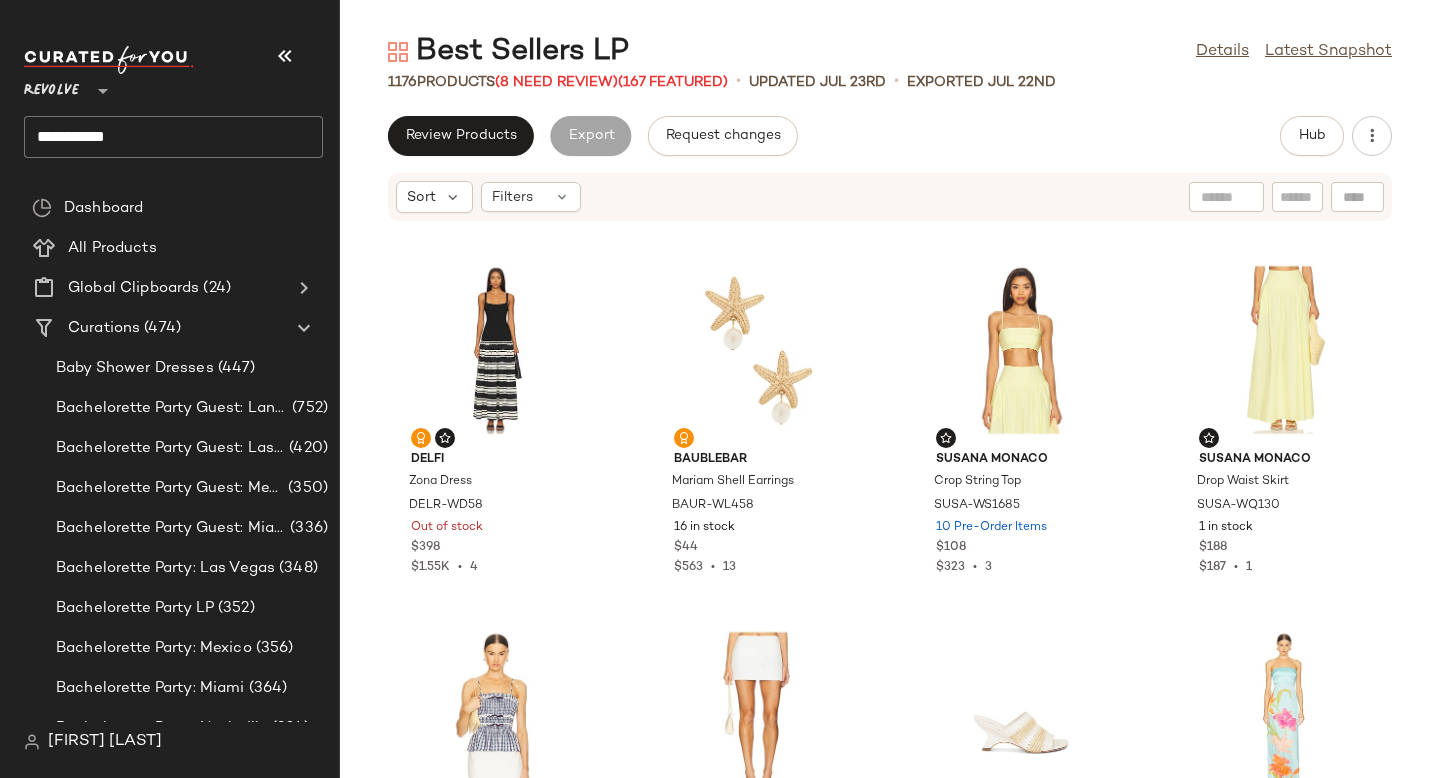 click on "Hub" 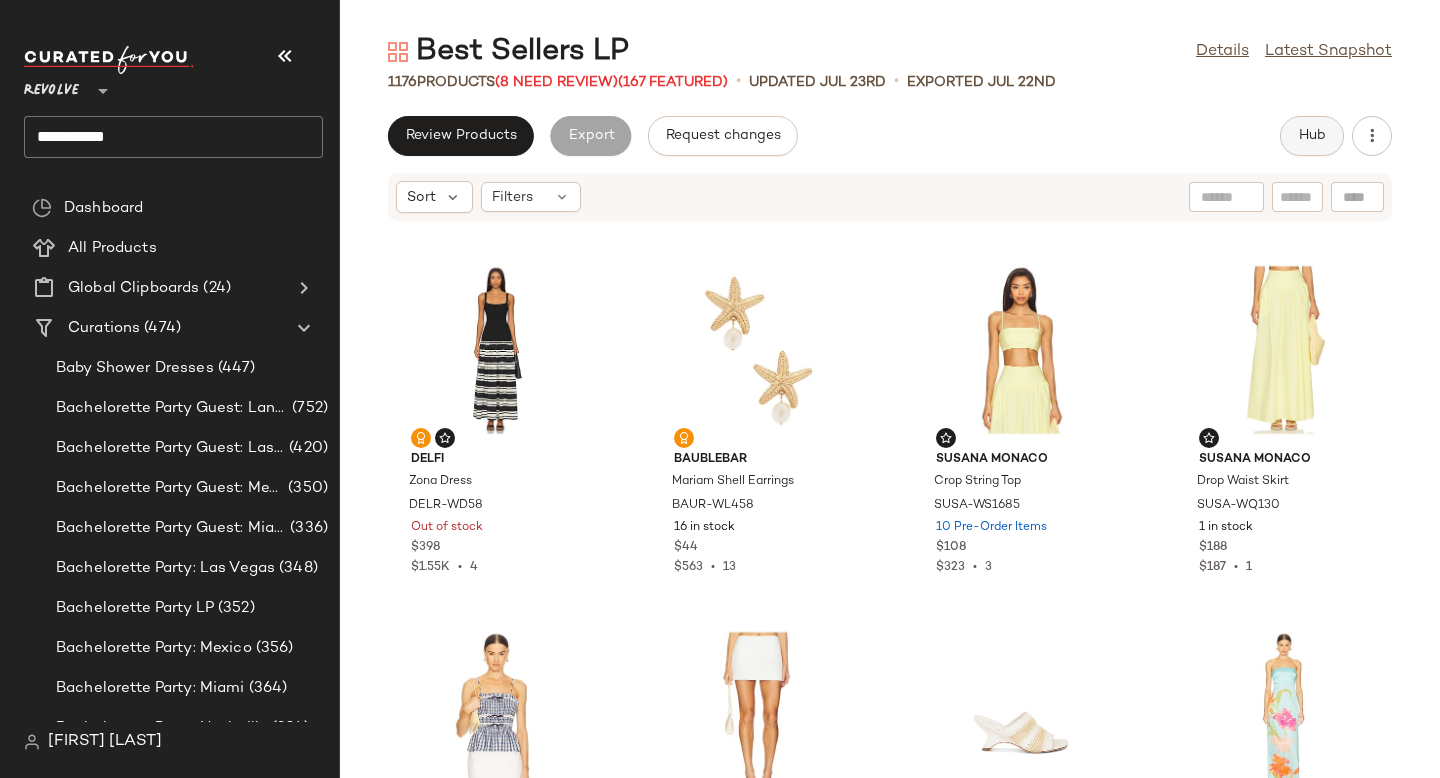 click on "Hub" at bounding box center [1312, 136] 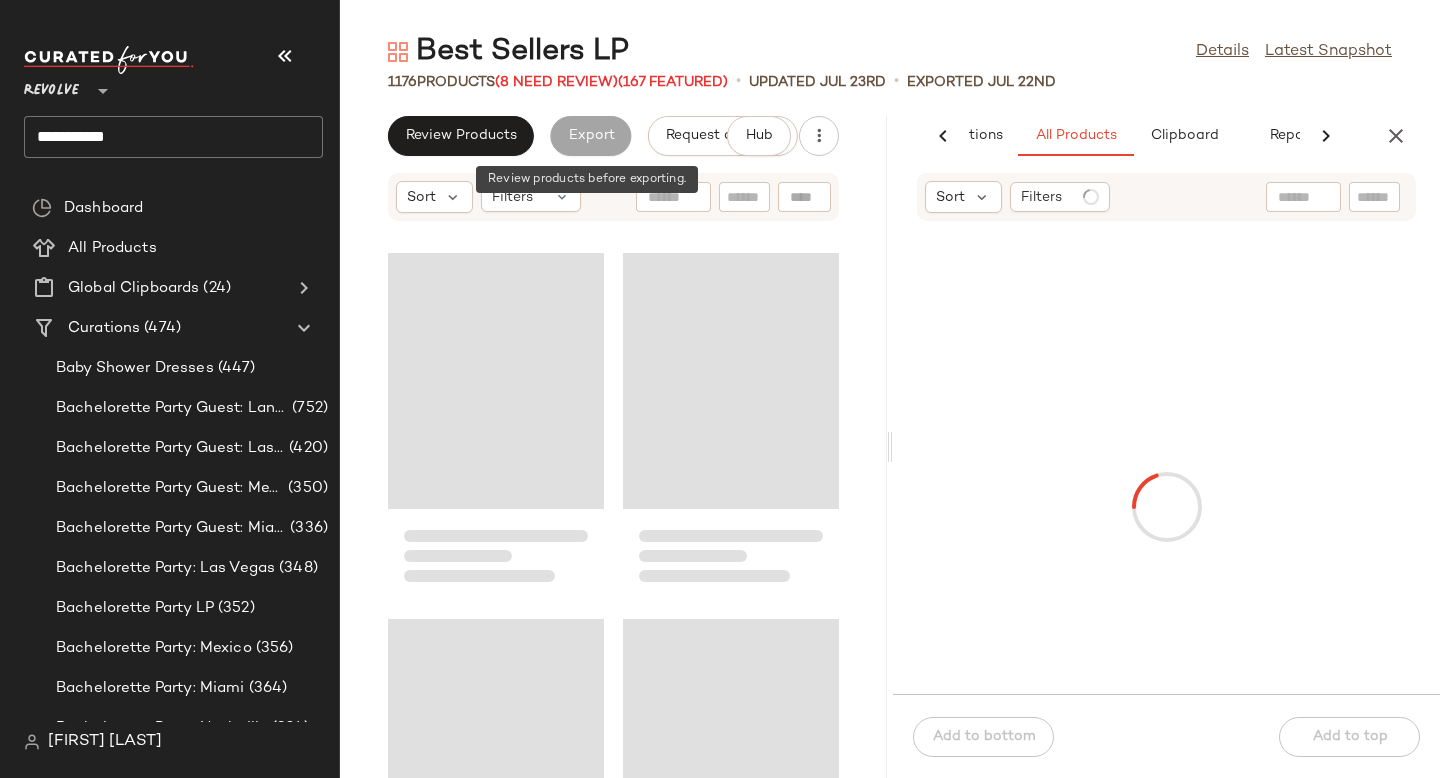 scroll, scrollTop: 0, scrollLeft: 137, axis: horizontal 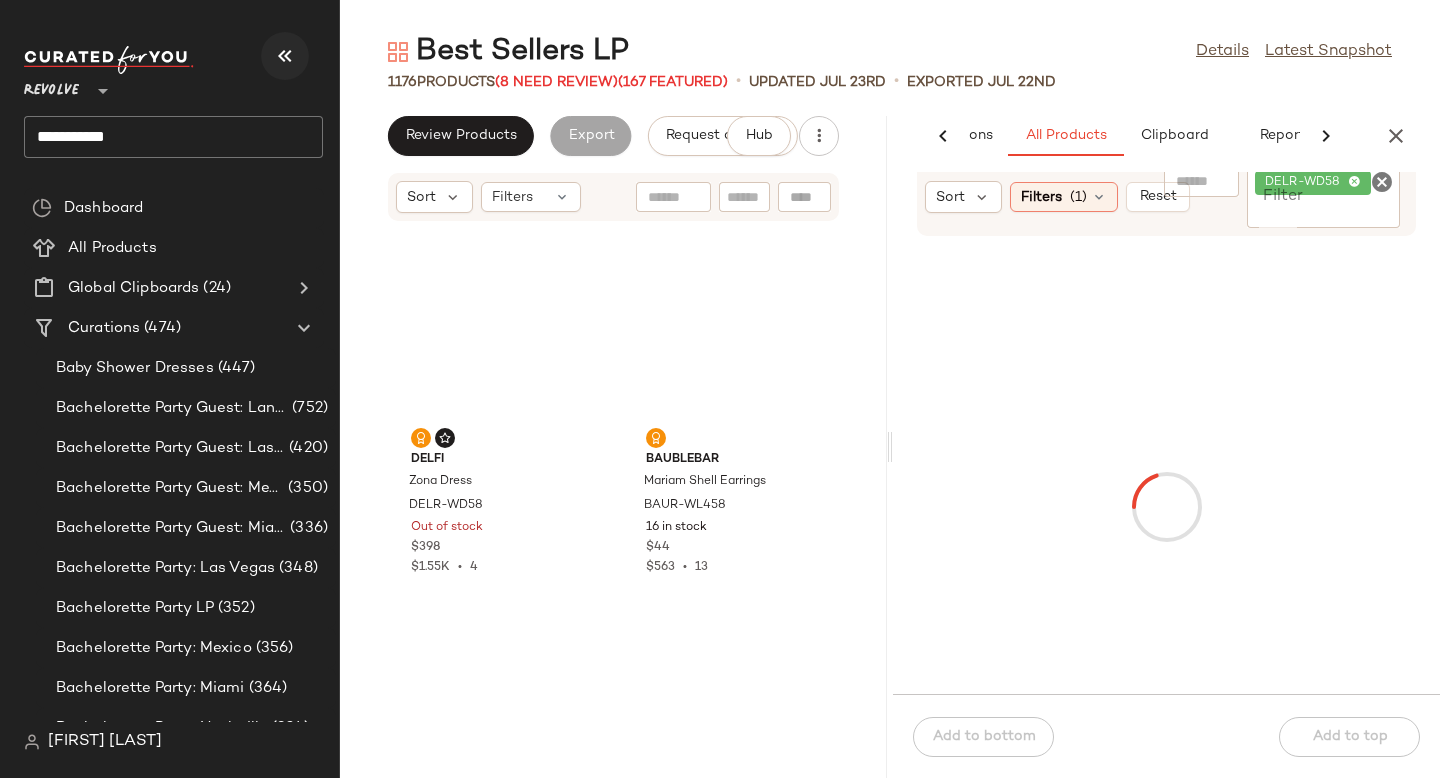click at bounding box center [285, 56] 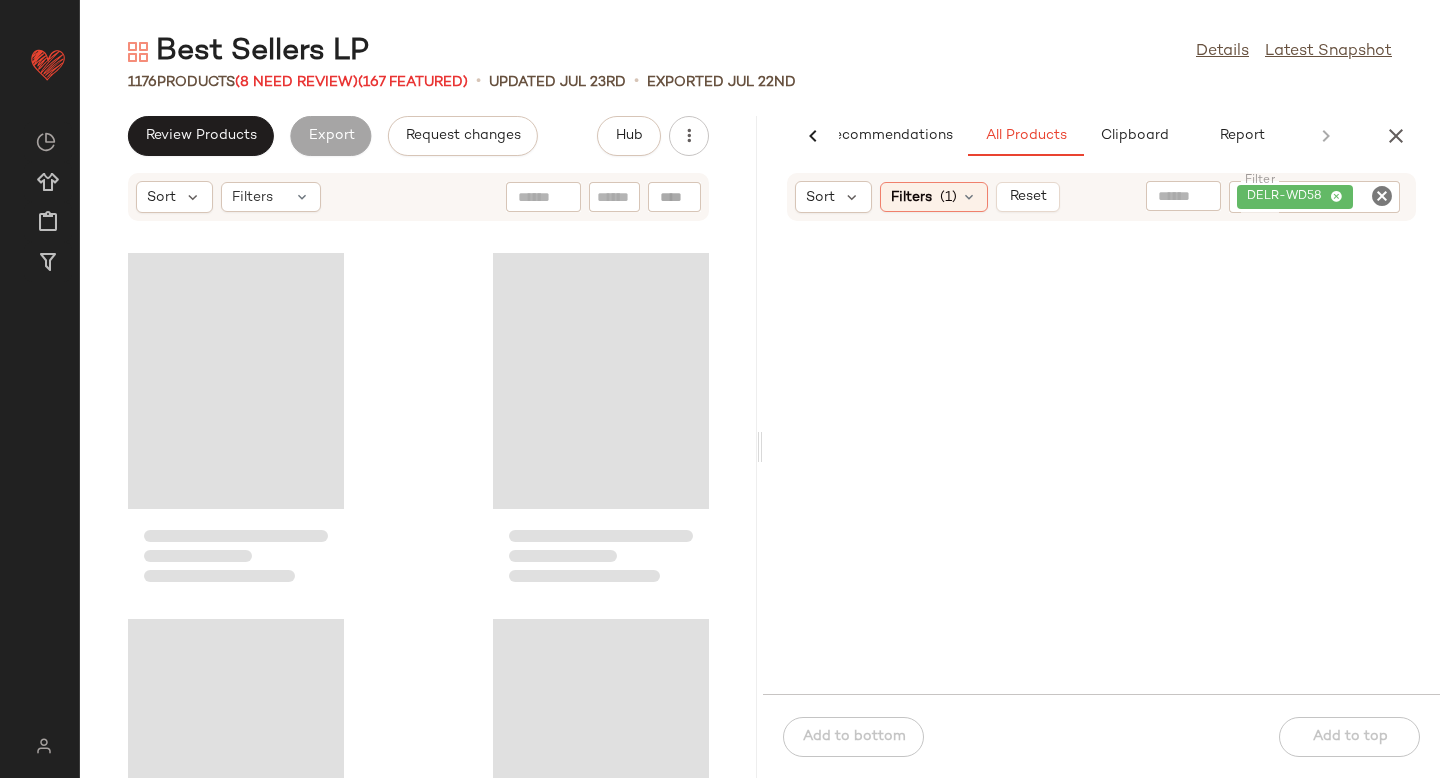 scroll, scrollTop: 0, scrollLeft: 47, axis: horizontal 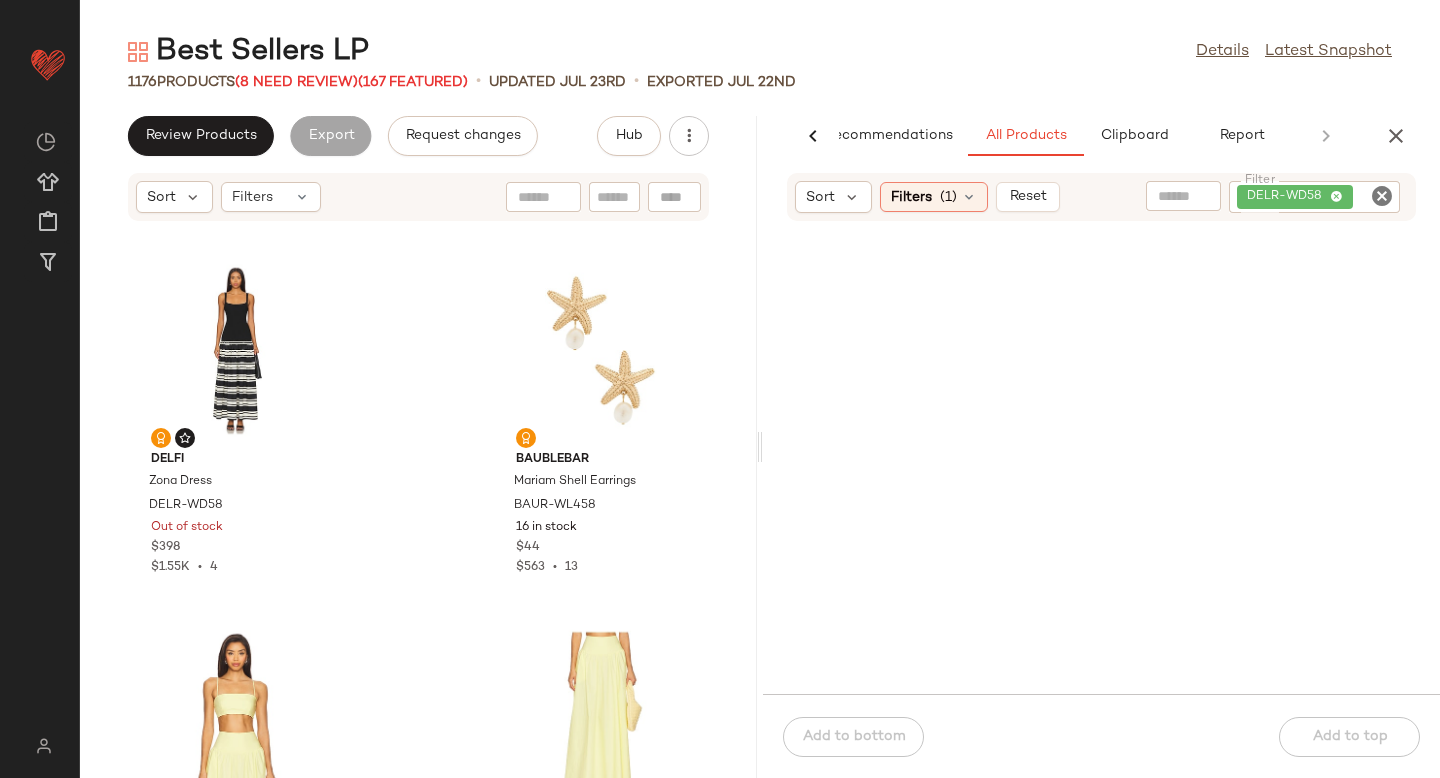 click 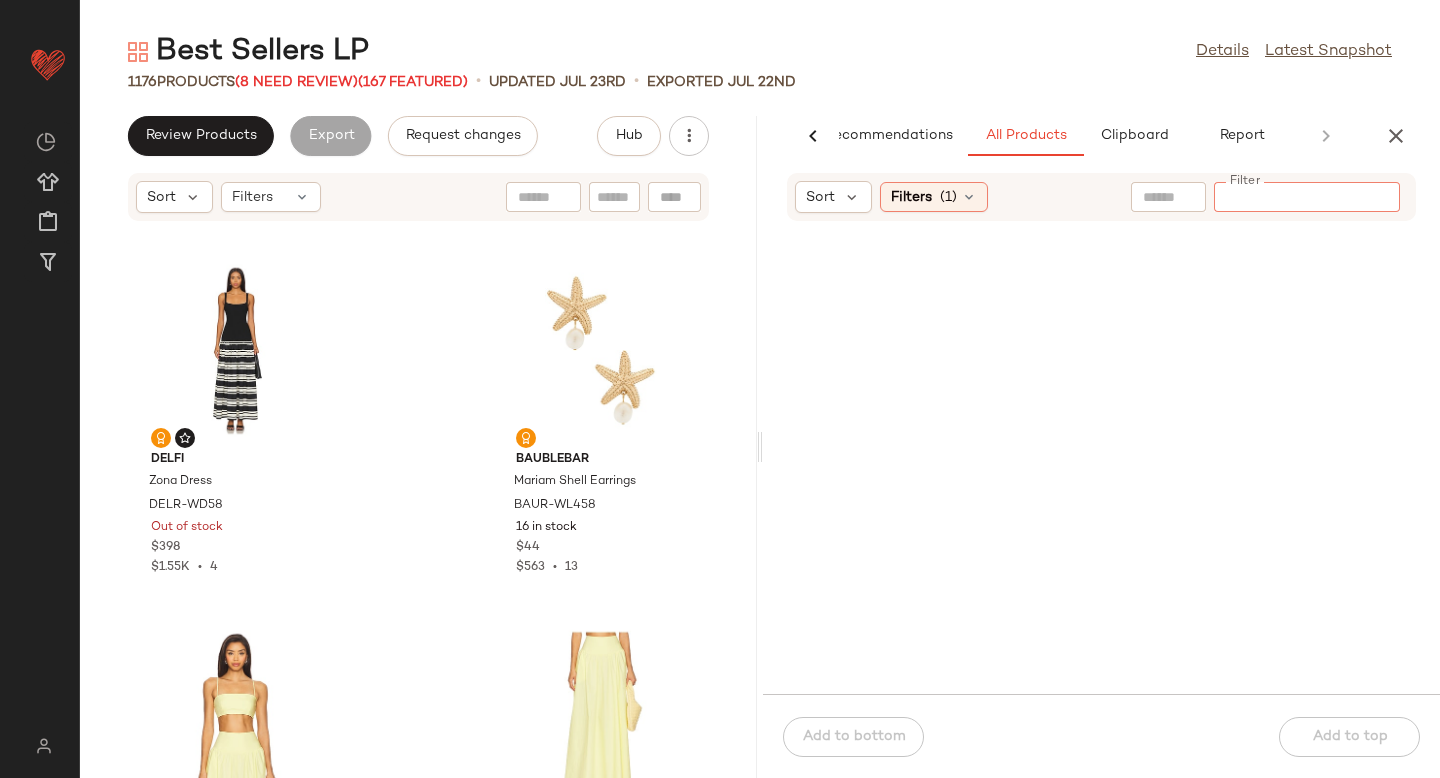 paste on "********" 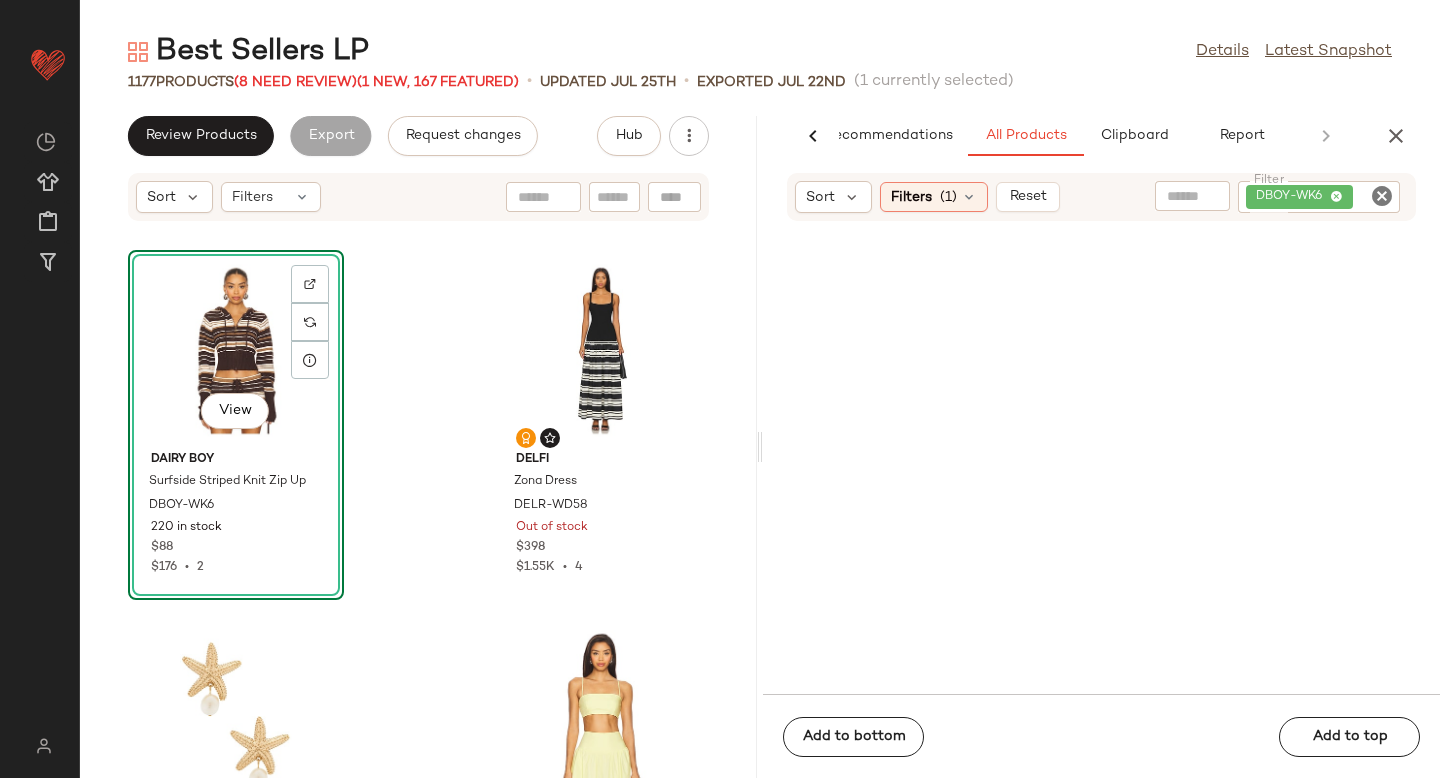 drag, startPoint x: 905, startPoint y: 345, endPoint x: 115, endPoint y: 4, distance: 860.454 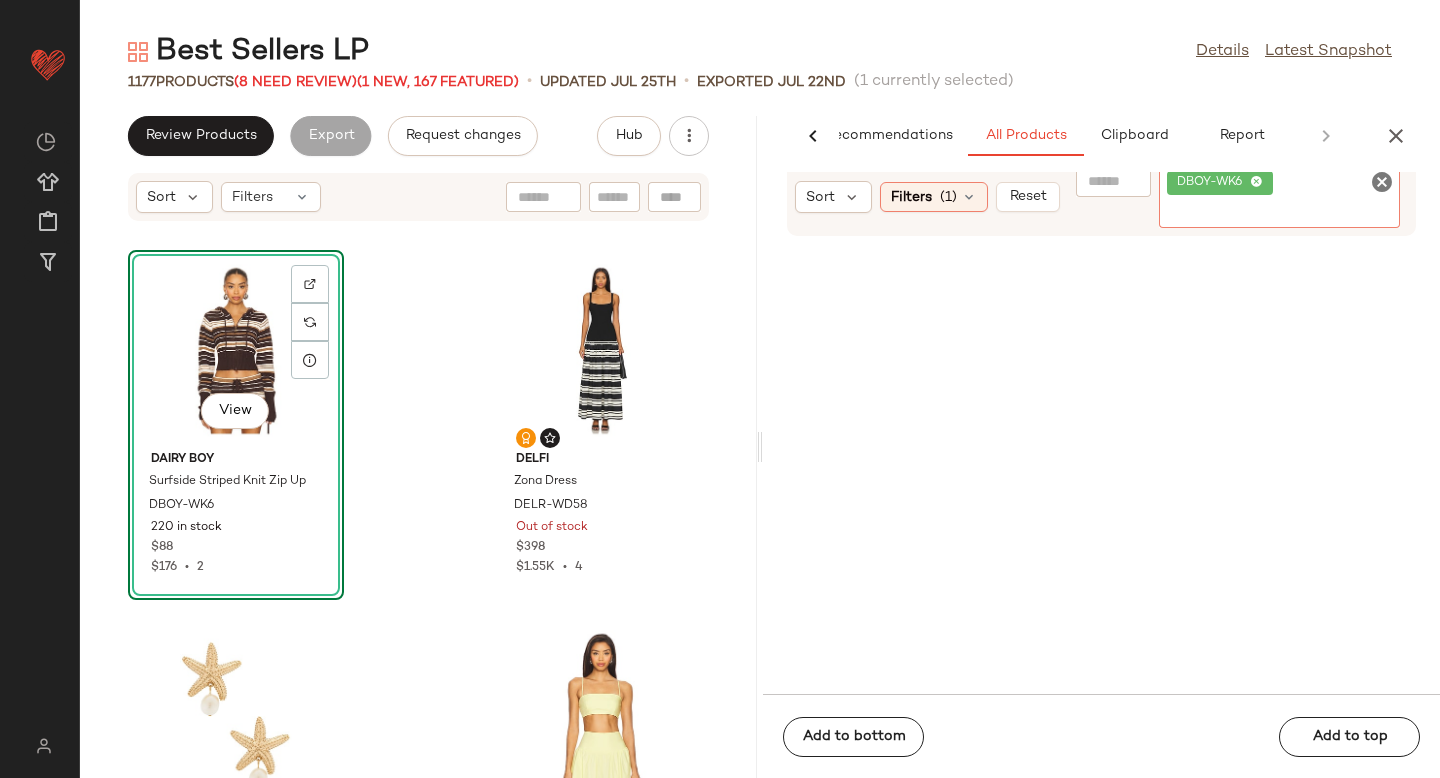 click 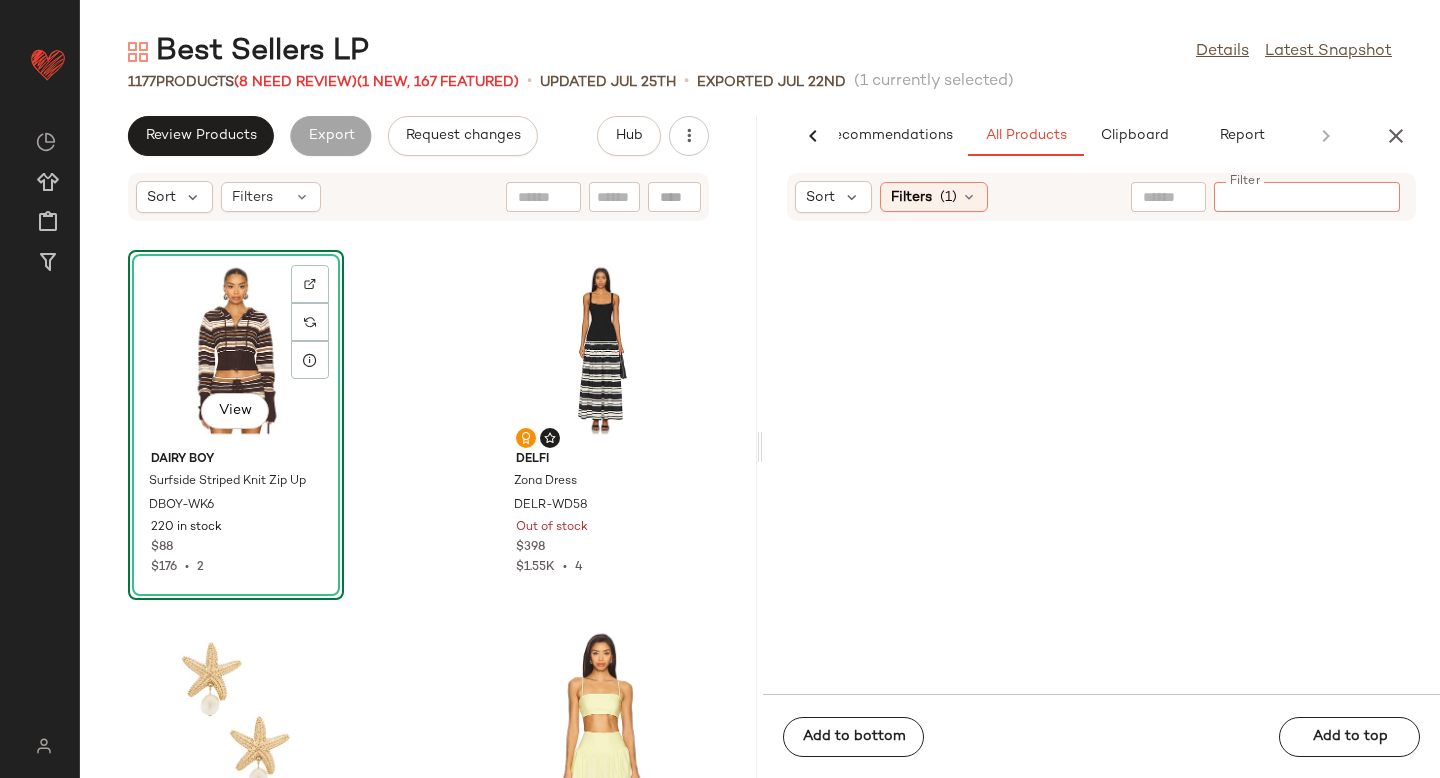 paste on "********" 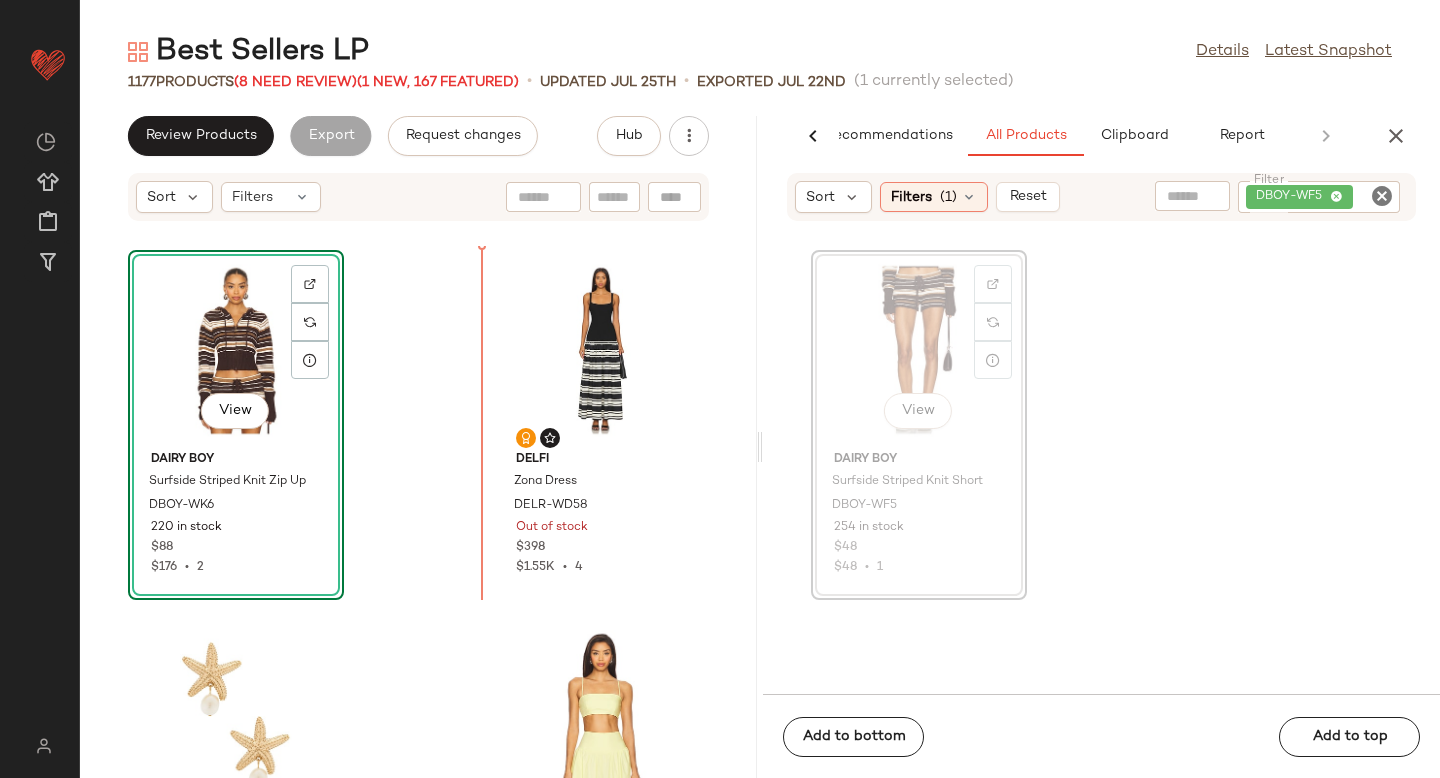 drag, startPoint x: 870, startPoint y: 289, endPoint x: 473, endPoint y: 449, distance: 428.0292 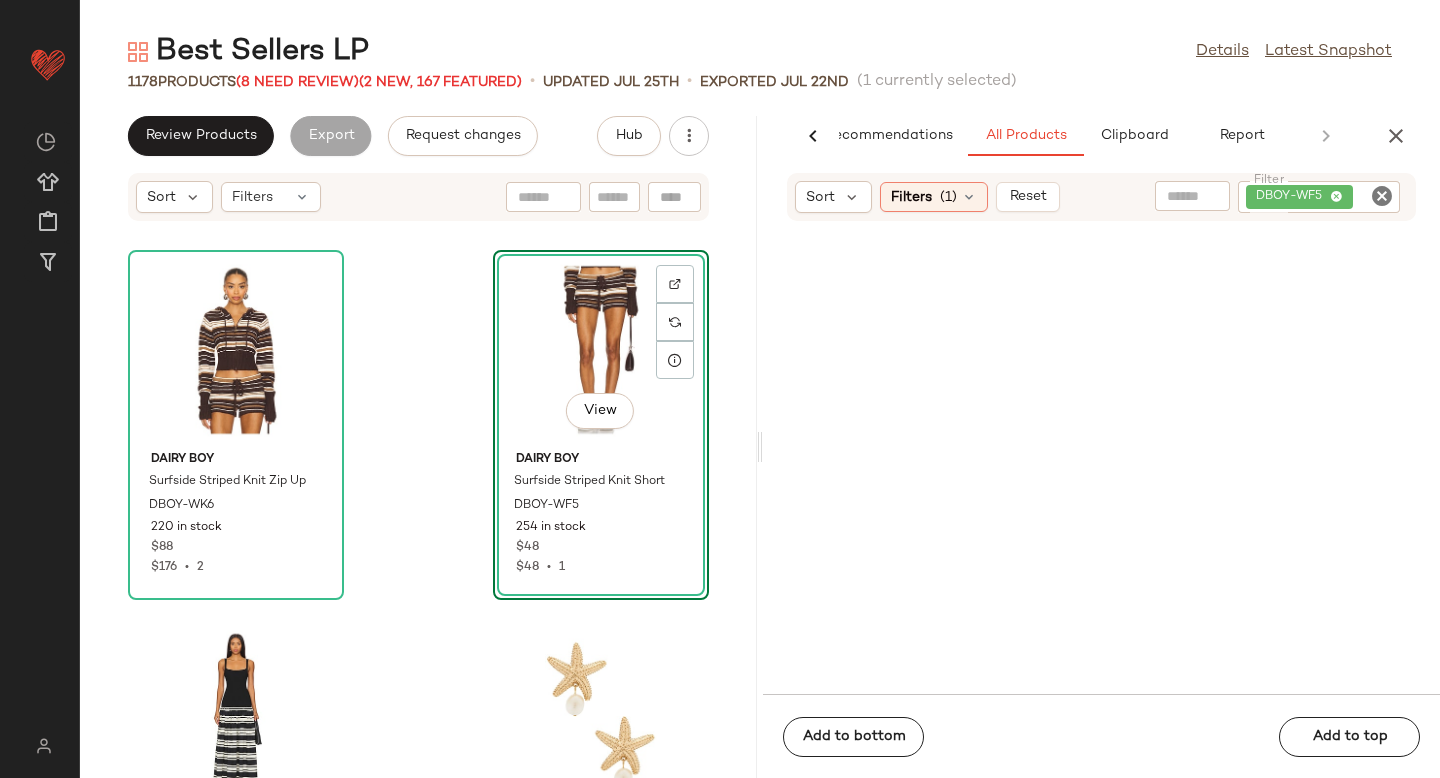 click 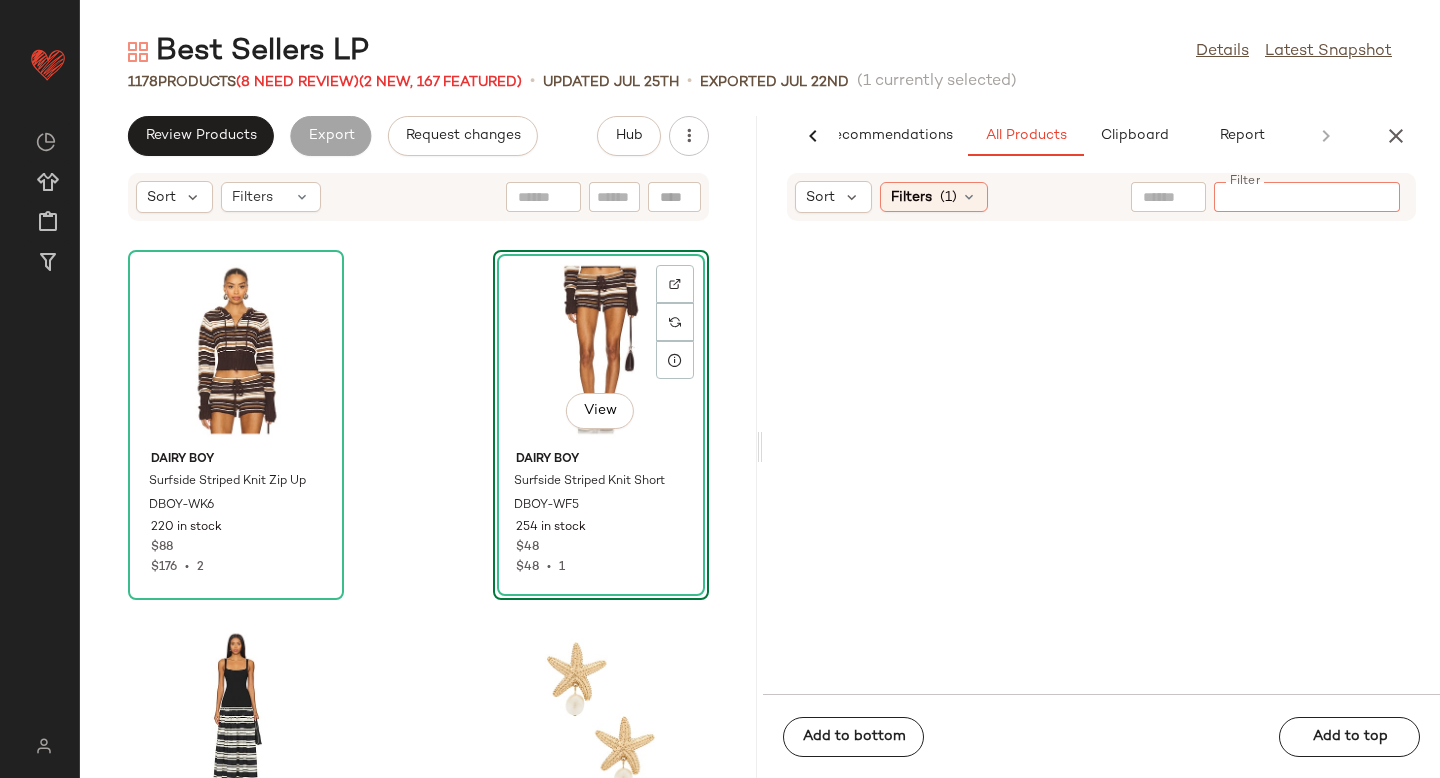 paste on "**********" 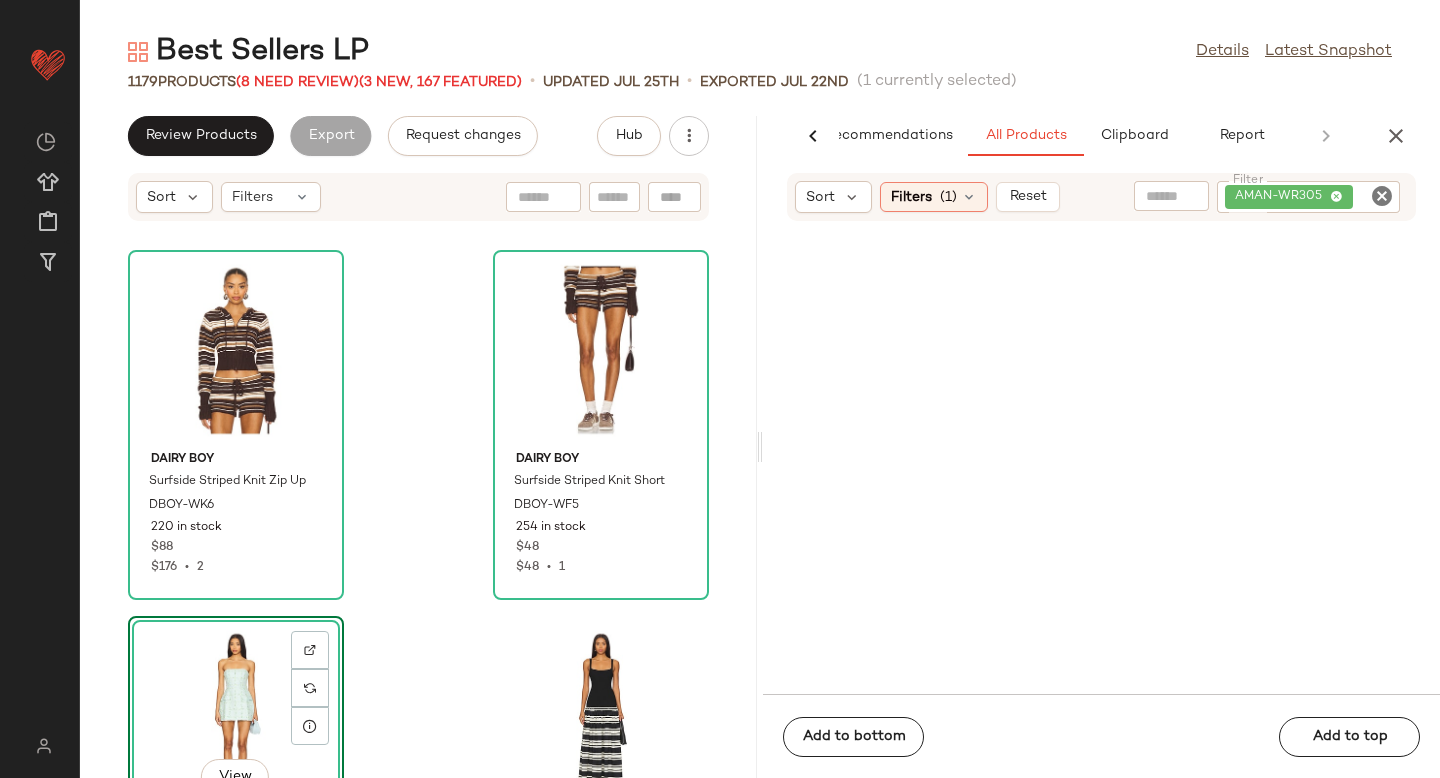 drag, startPoint x: 898, startPoint y: 361, endPoint x: 259, endPoint y: 5, distance: 731.4759 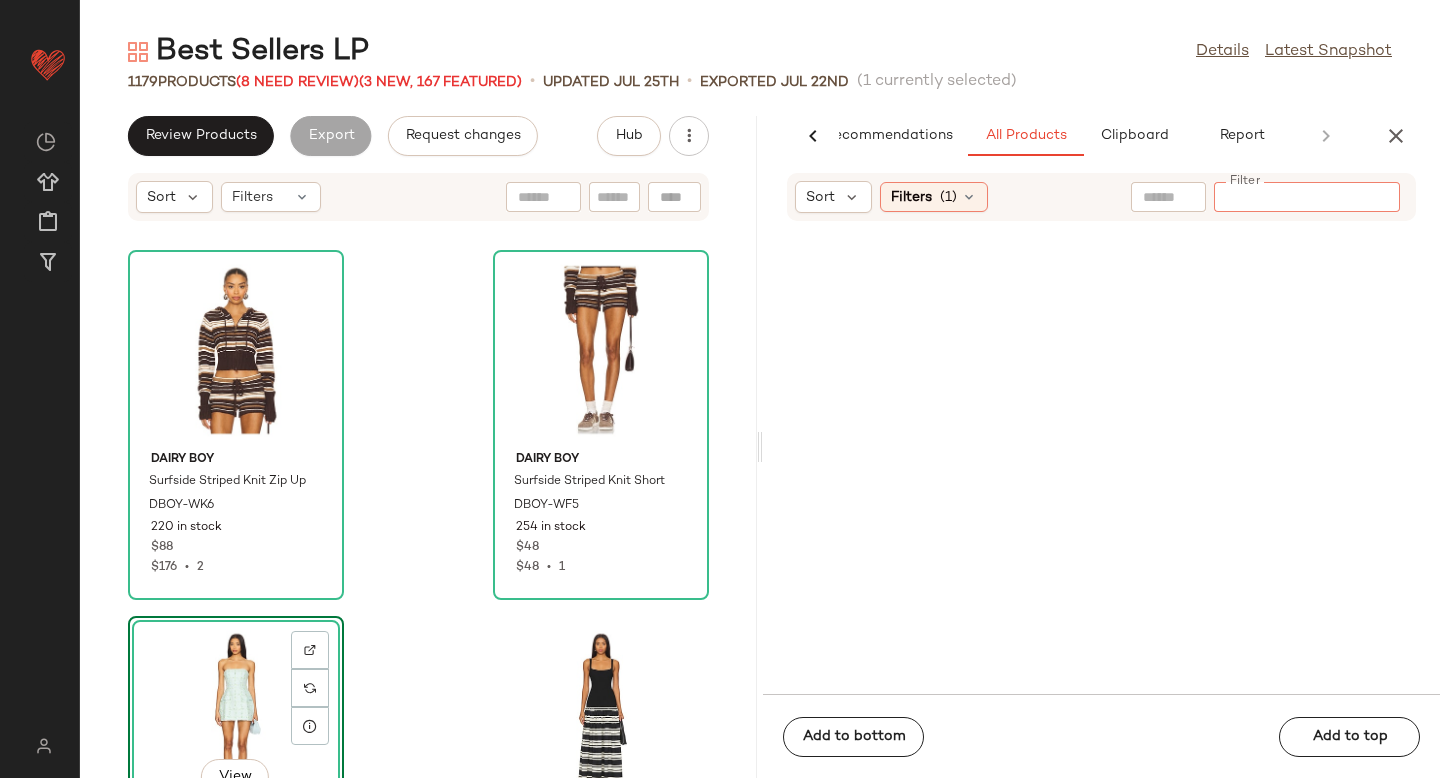 paste on "*********" 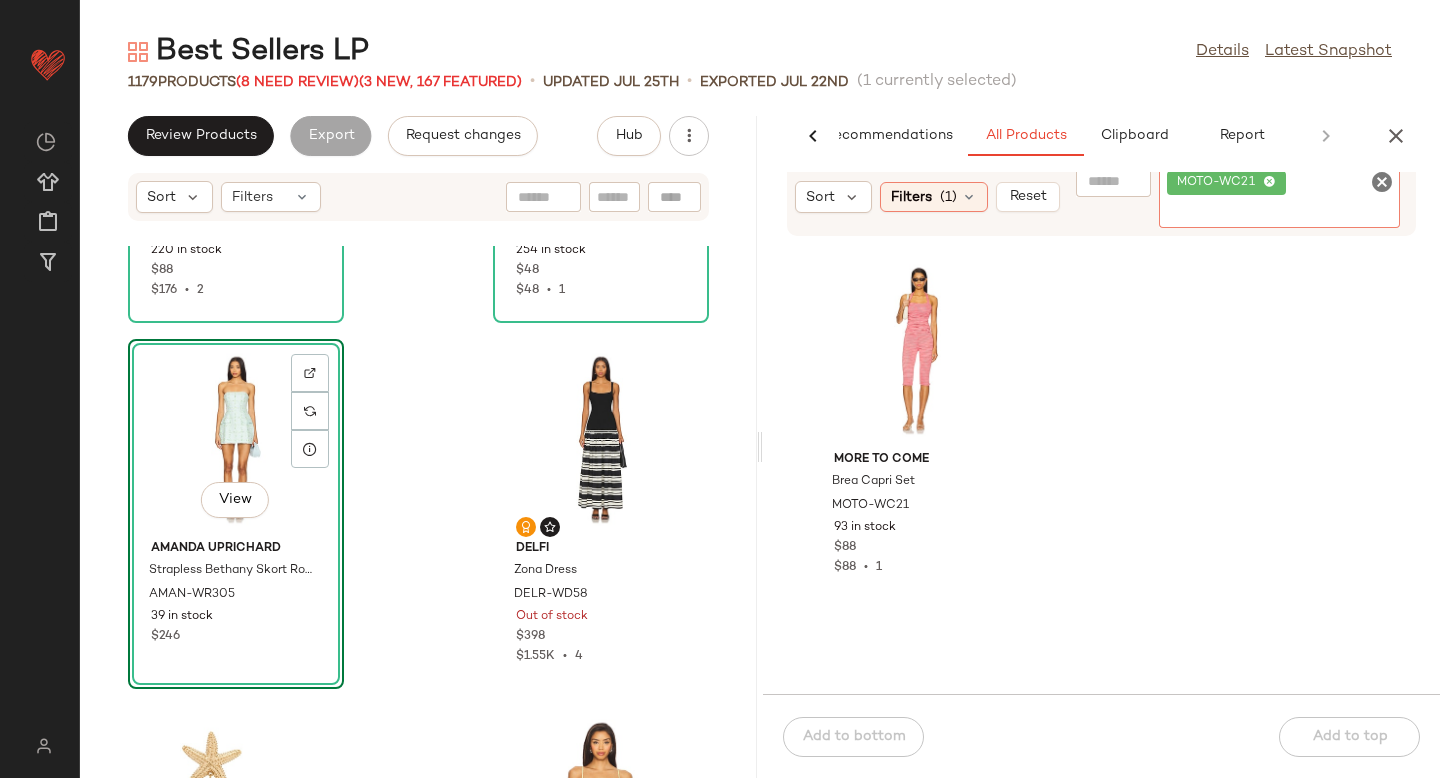 scroll, scrollTop: 289, scrollLeft: 0, axis: vertical 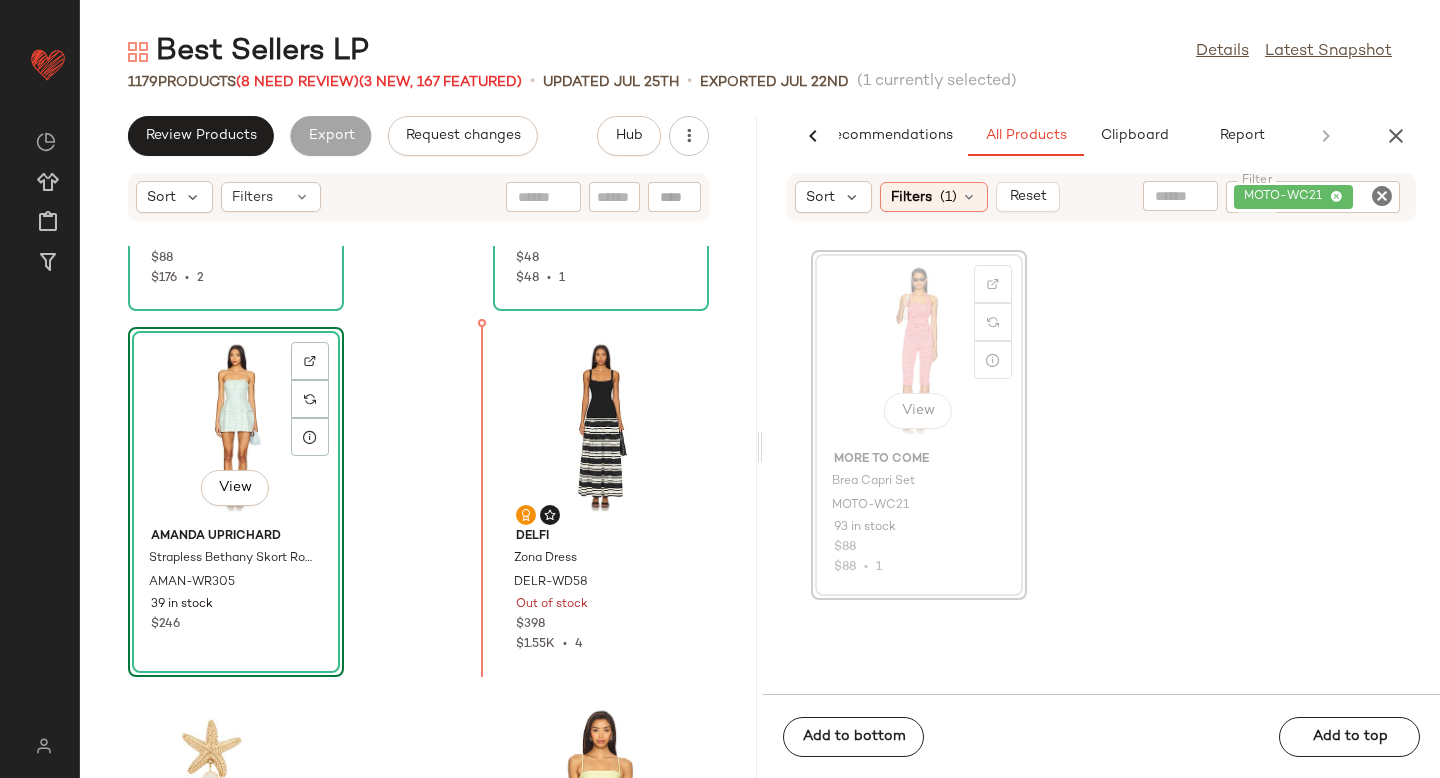 drag, startPoint x: 925, startPoint y: 276, endPoint x: 412, endPoint y: 503, distance: 560.9795 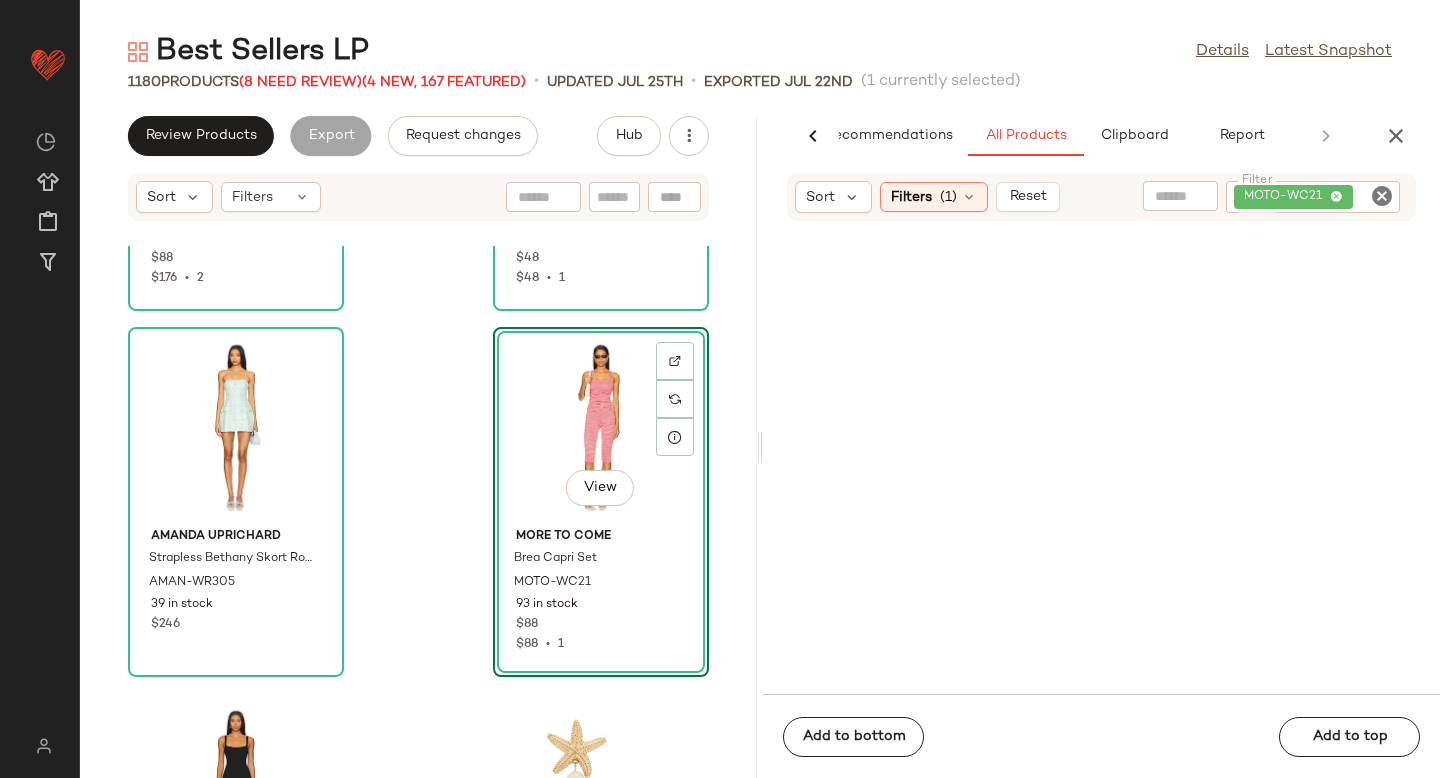 click 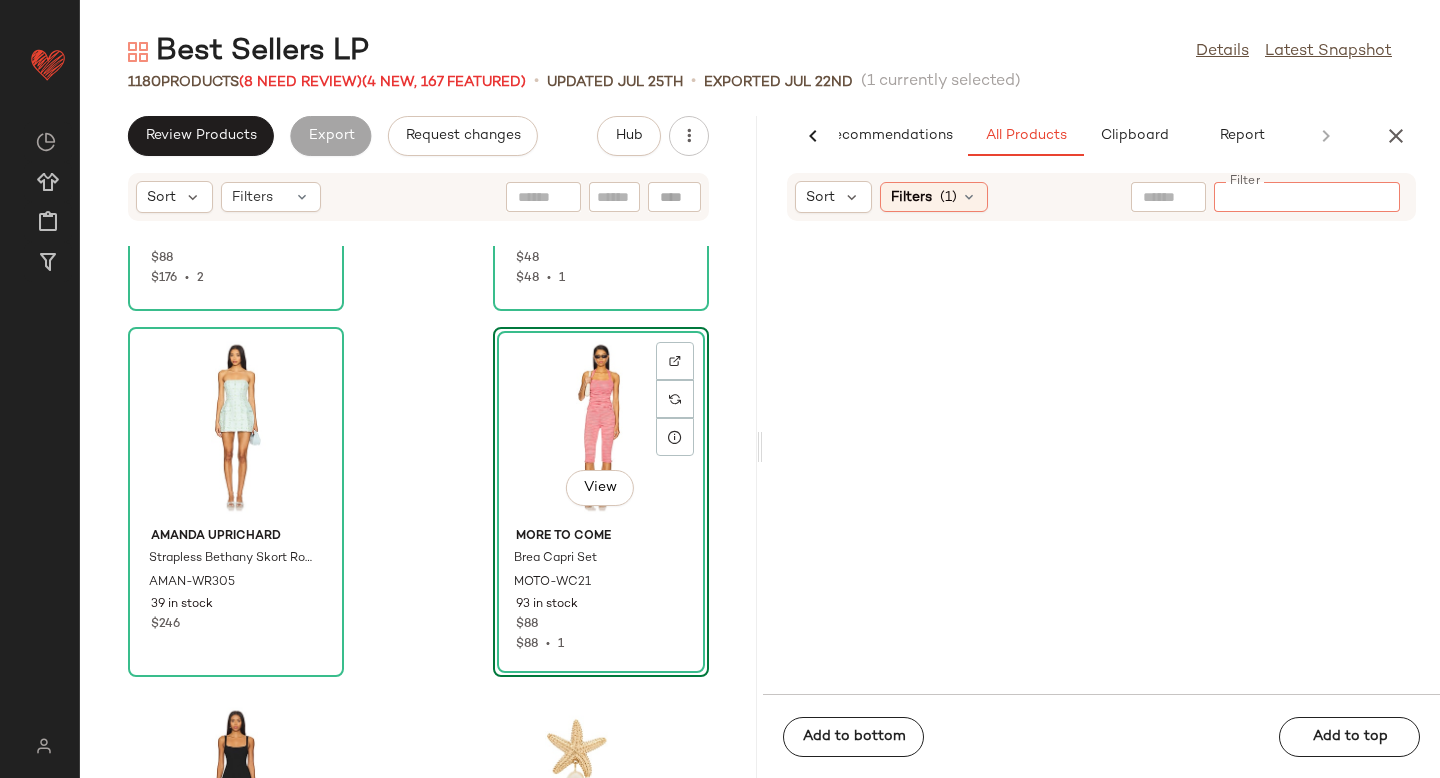 paste on "**********" 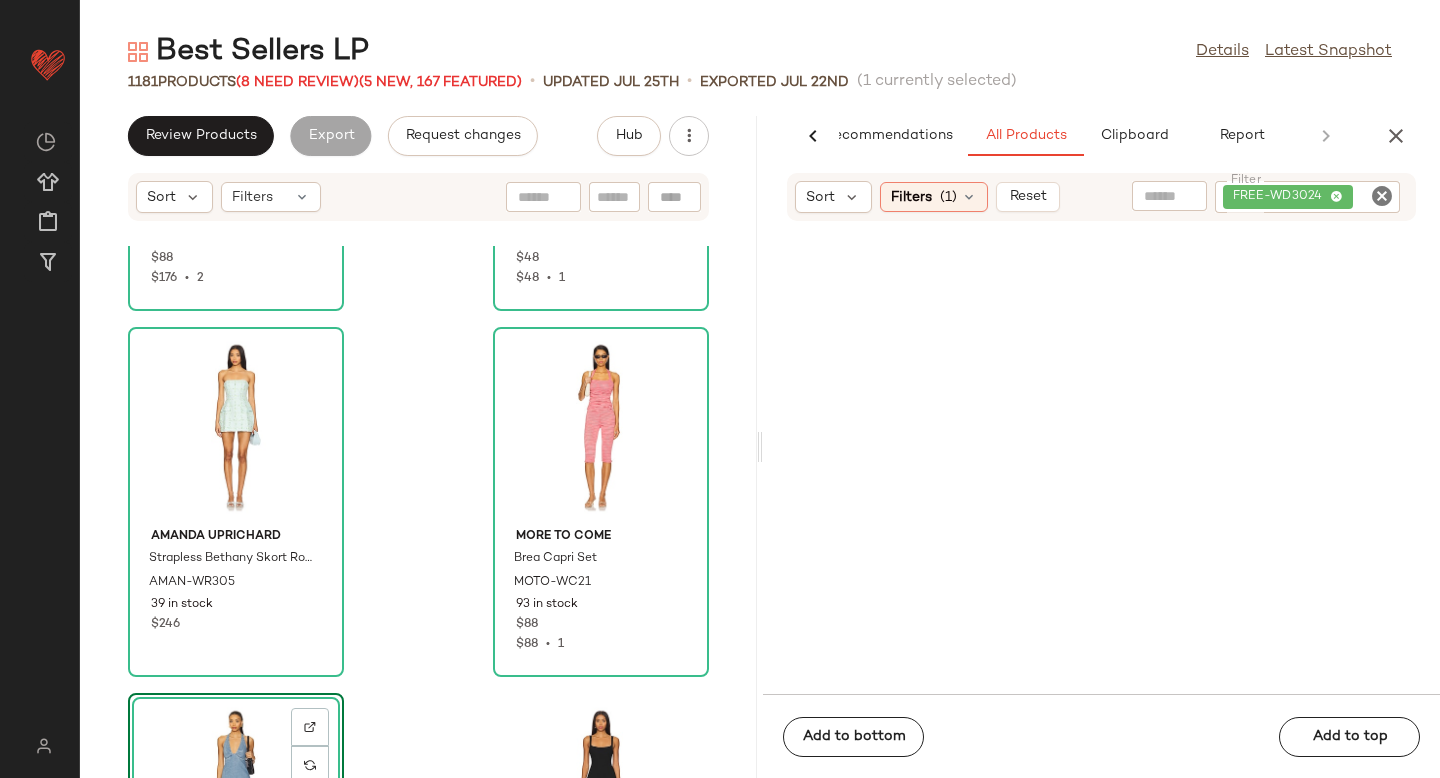 click 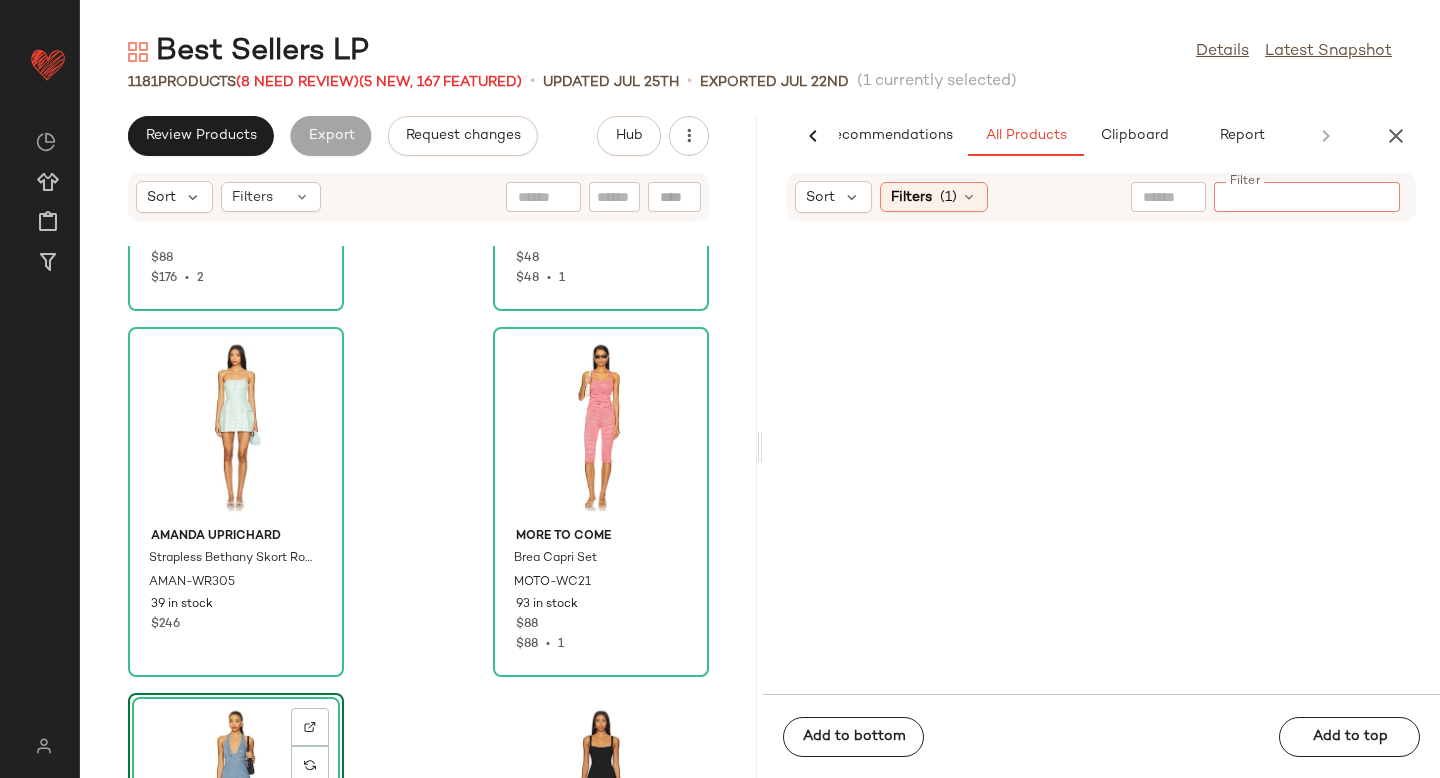 paste on "**********" 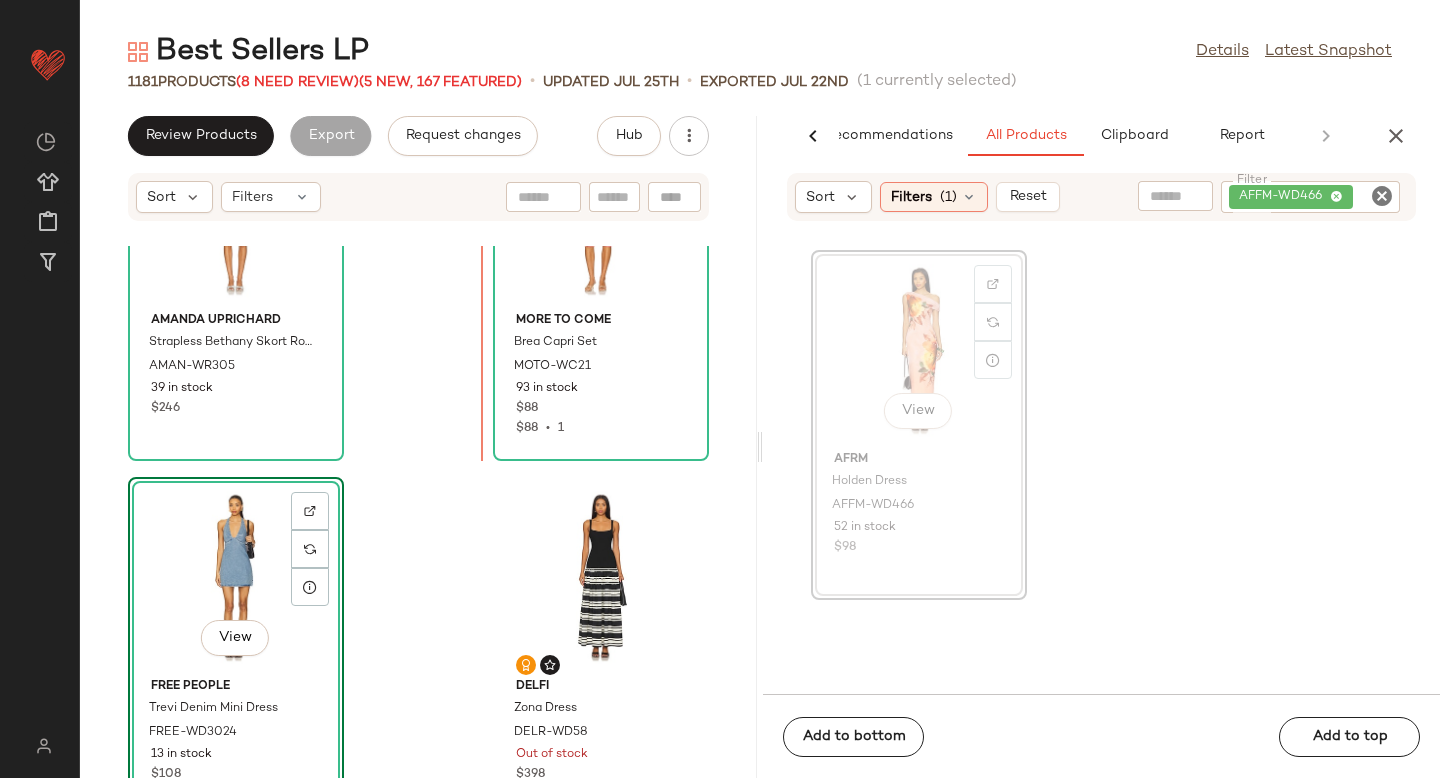 scroll, scrollTop: 669, scrollLeft: 0, axis: vertical 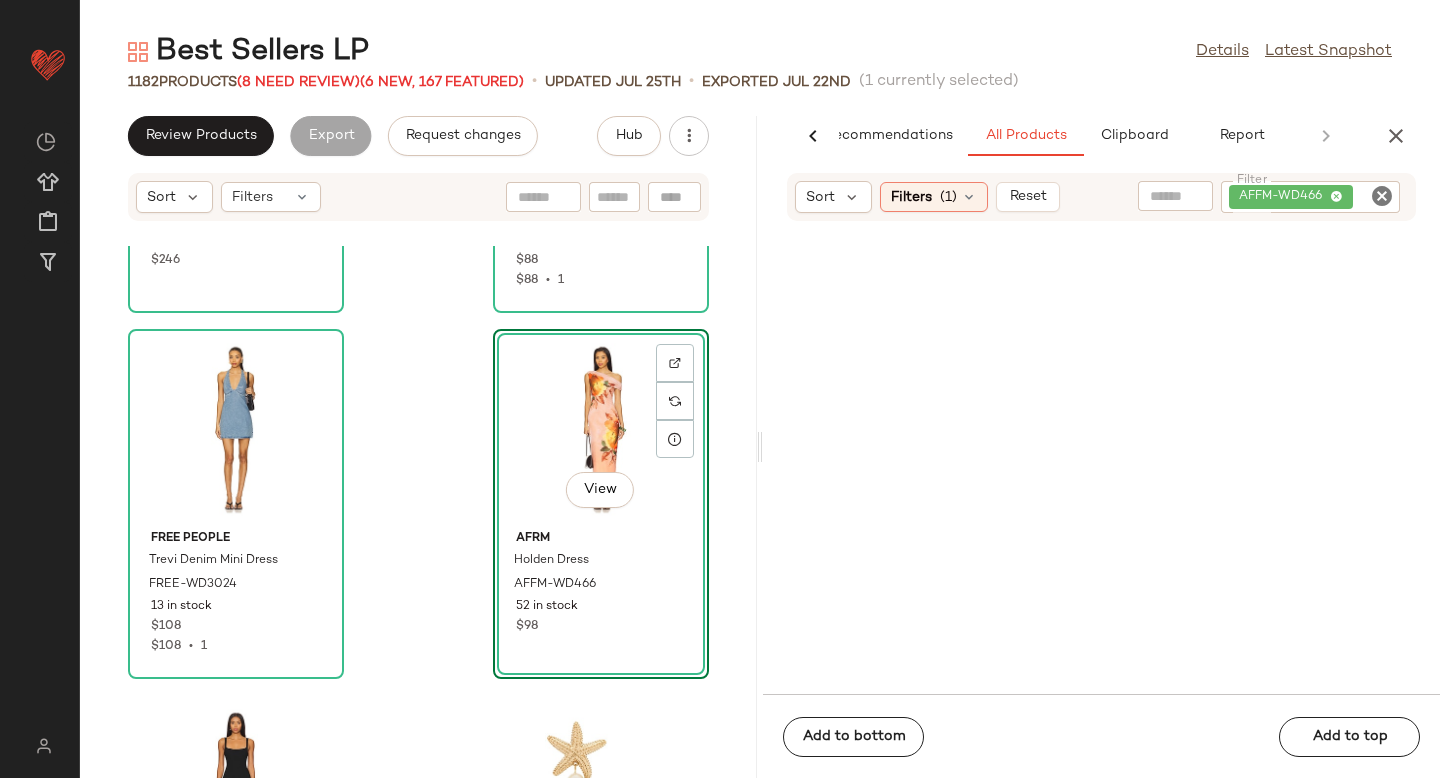 click 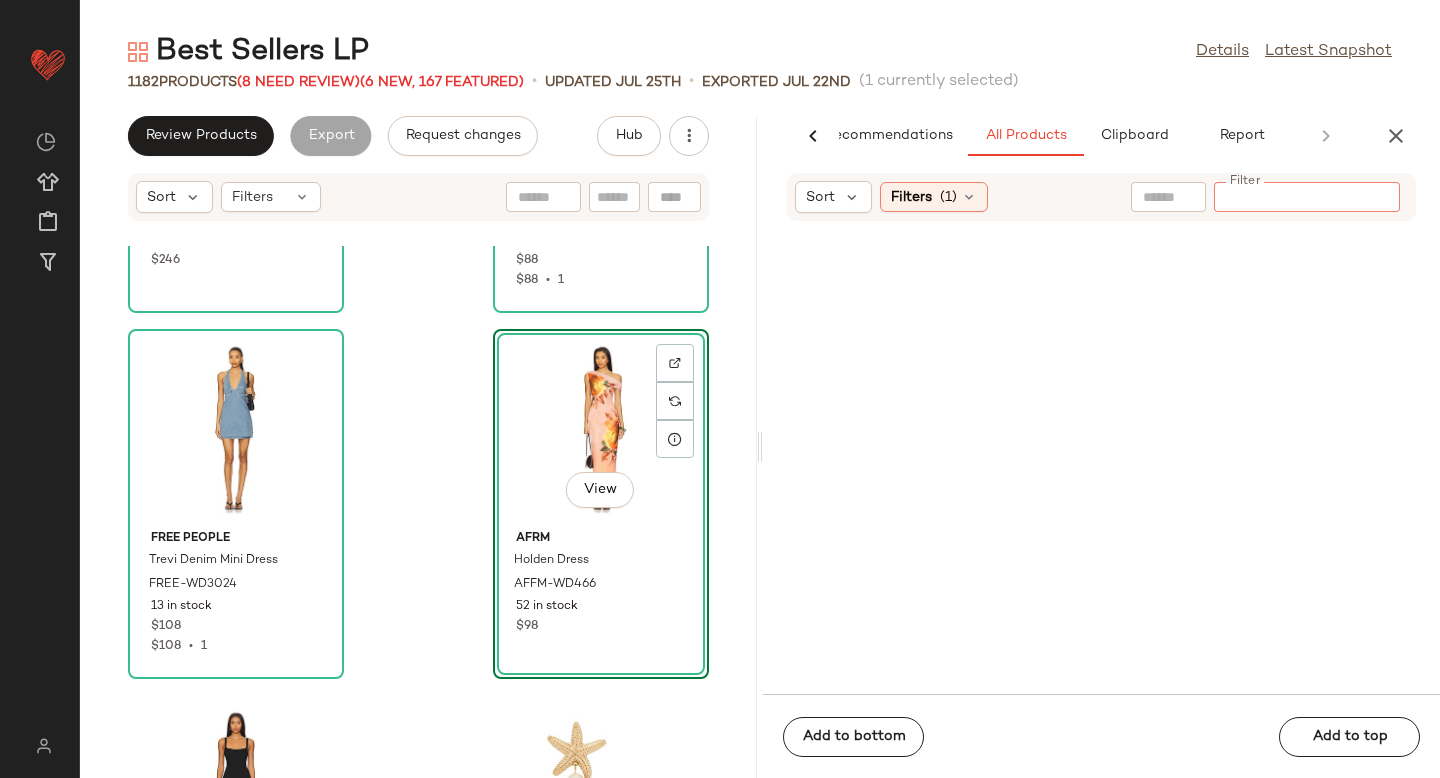 paste on "**********" 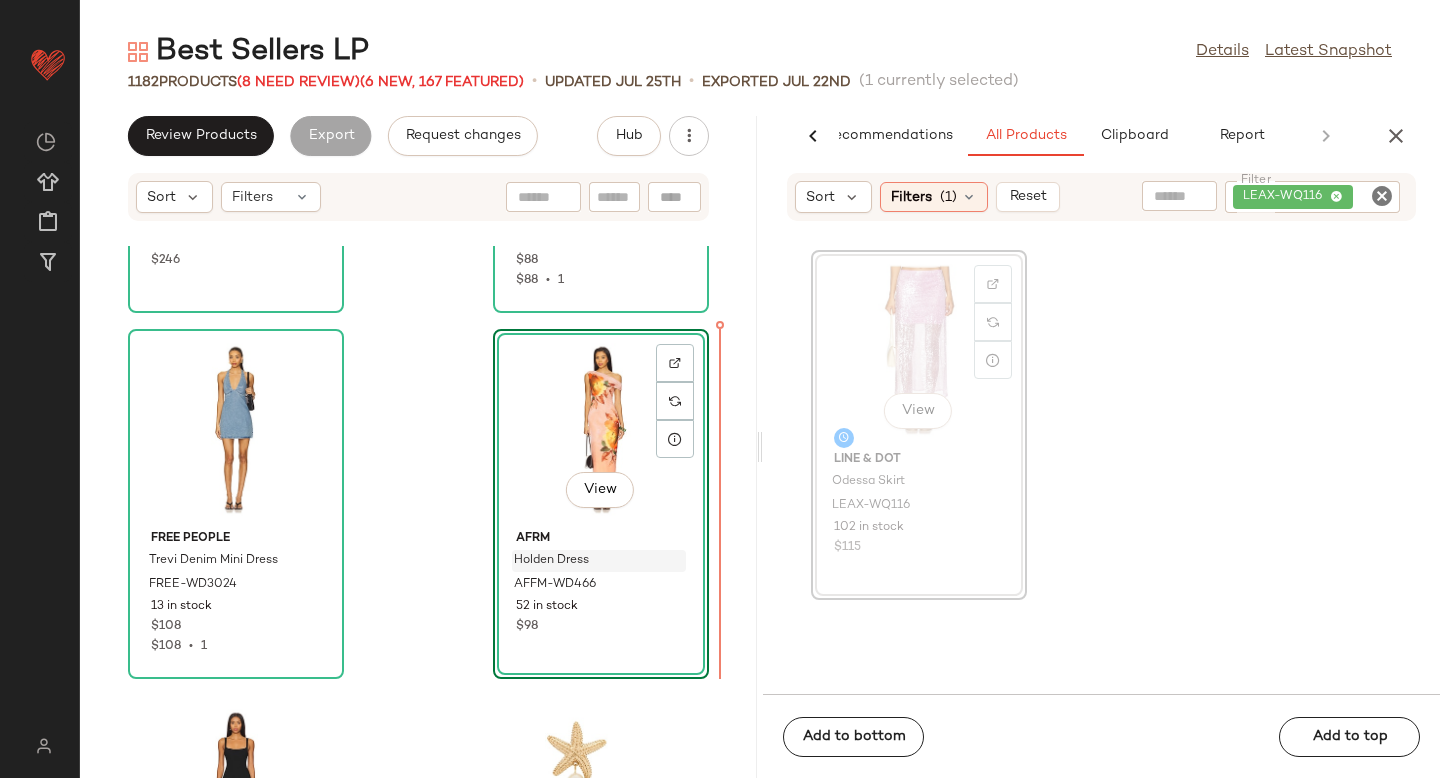 drag, startPoint x: 924, startPoint y: 344, endPoint x: 639, endPoint y: 554, distance: 354.01273 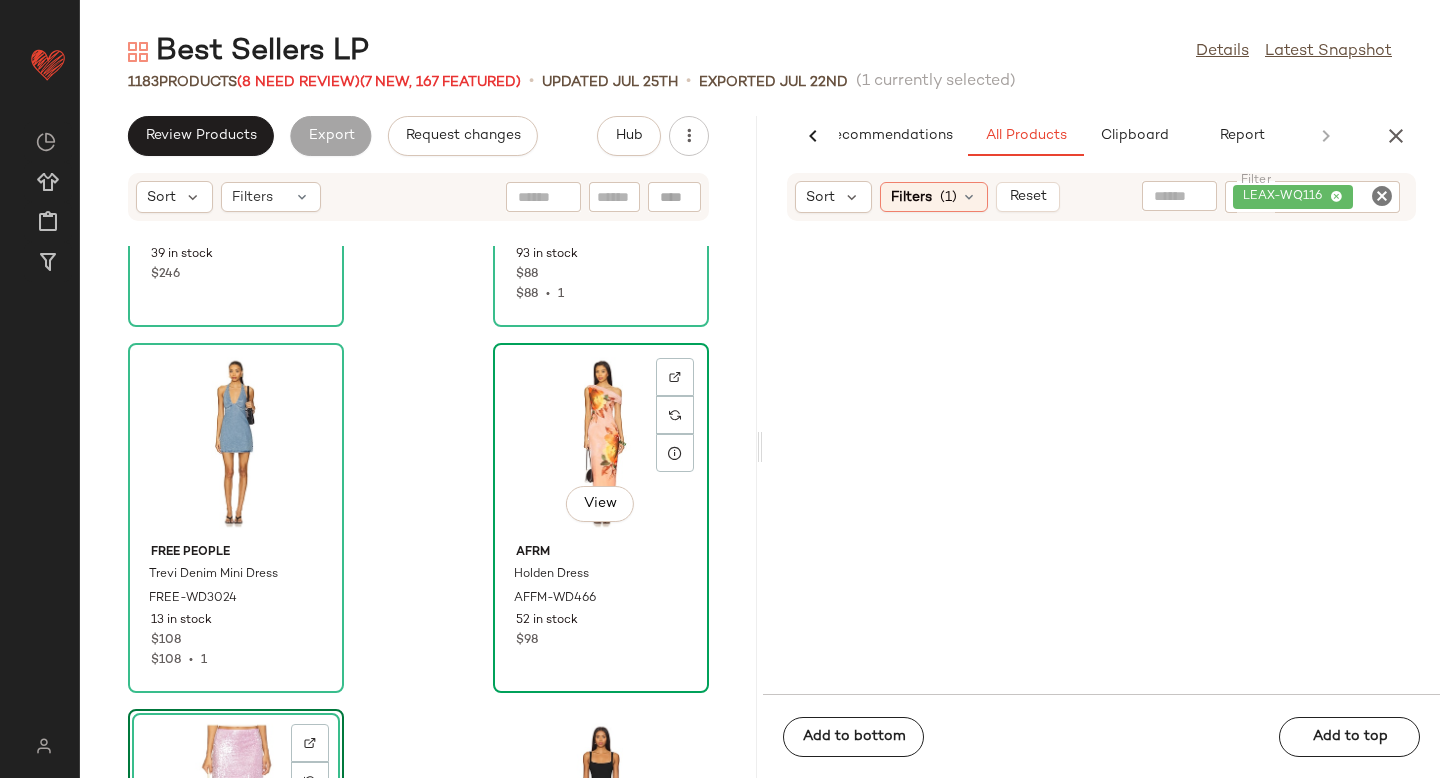 scroll, scrollTop: 648, scrollLeft: 0, axis: vertical 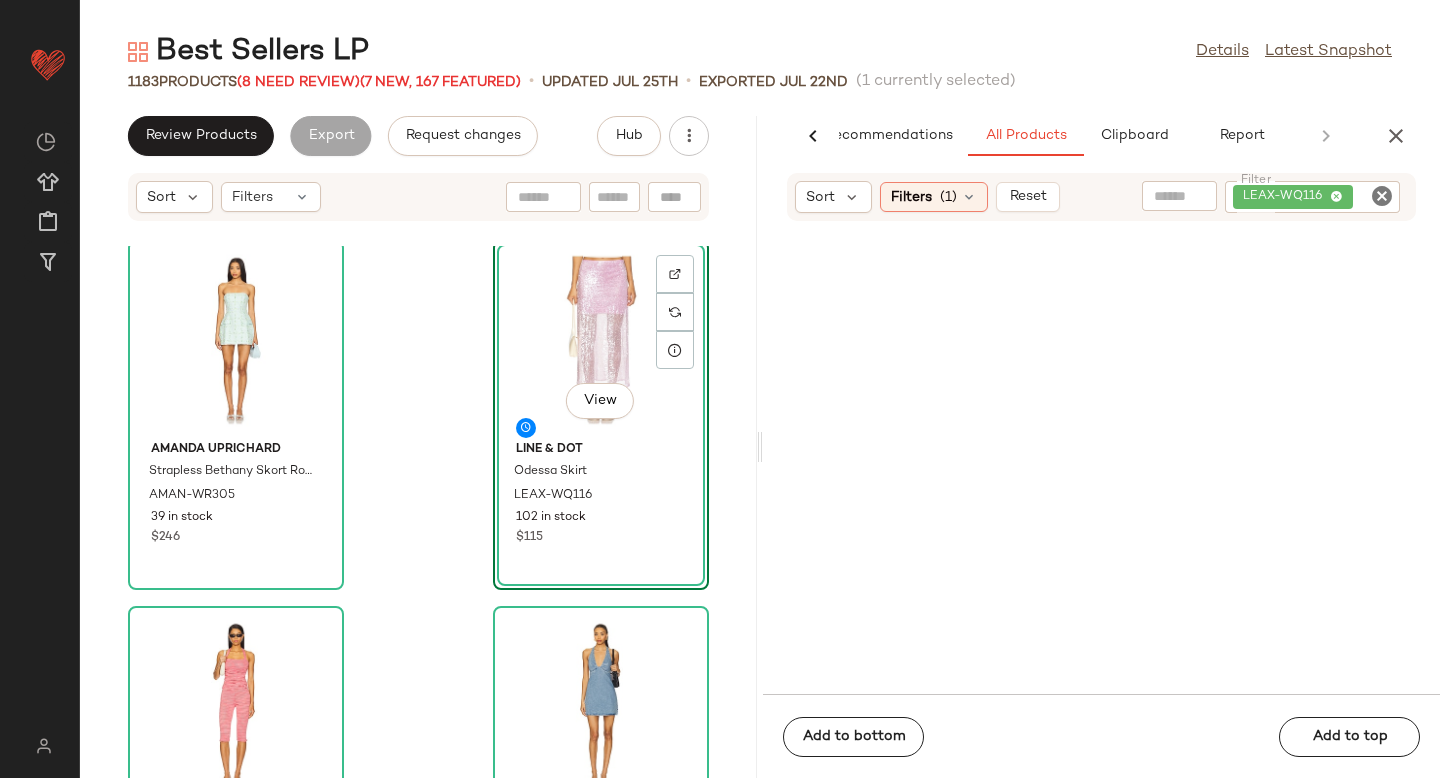 click 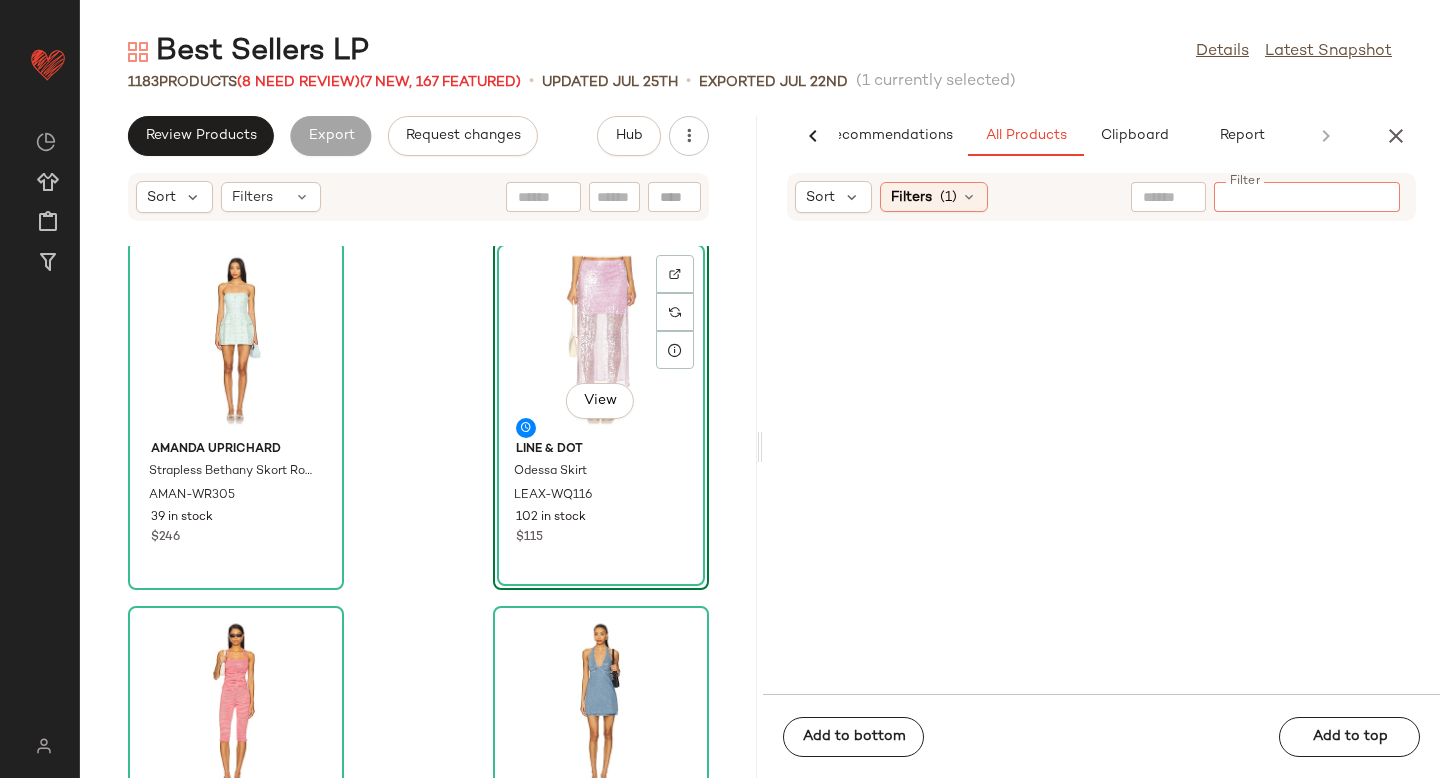 paste on "**********" 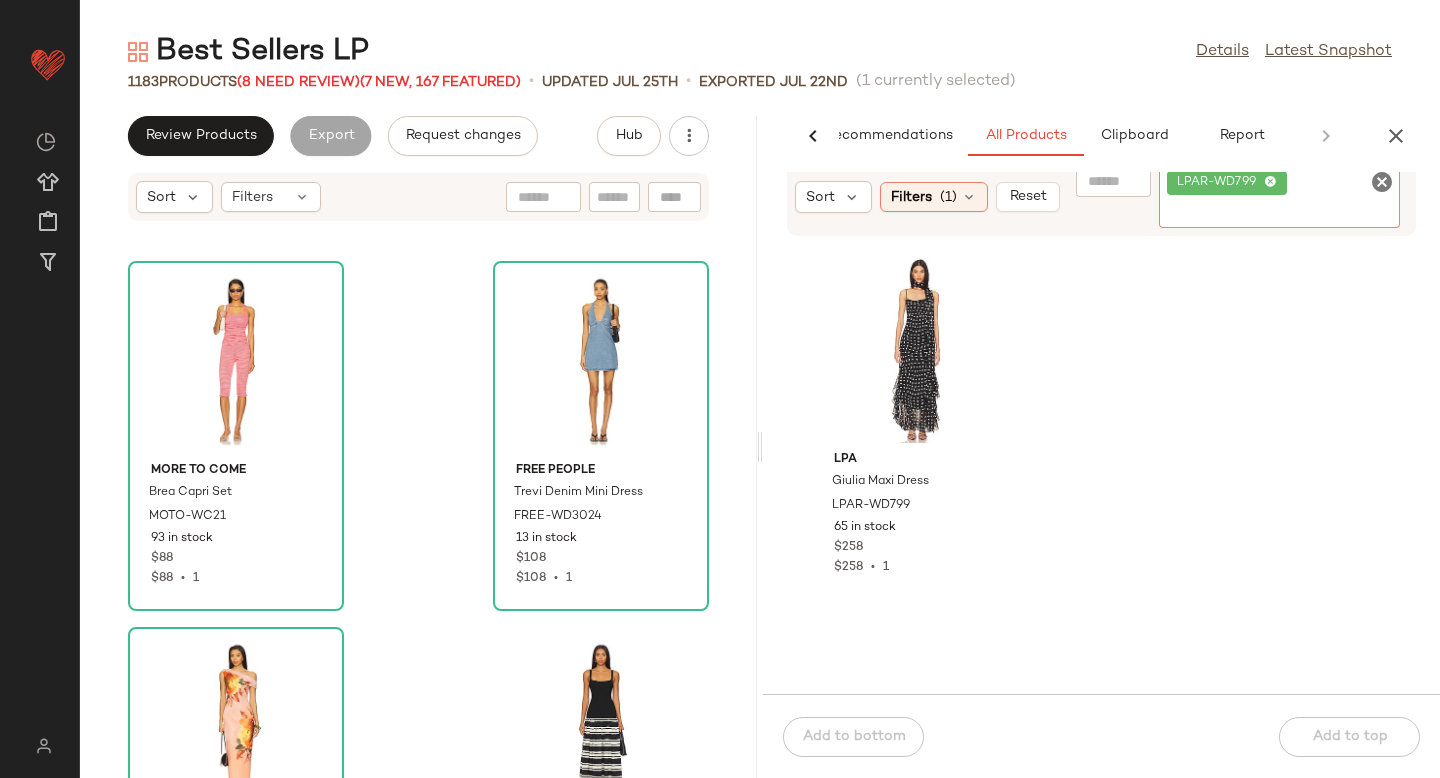 scroll, scrollTop: 755, scrollLeft: 0, axis: vertical 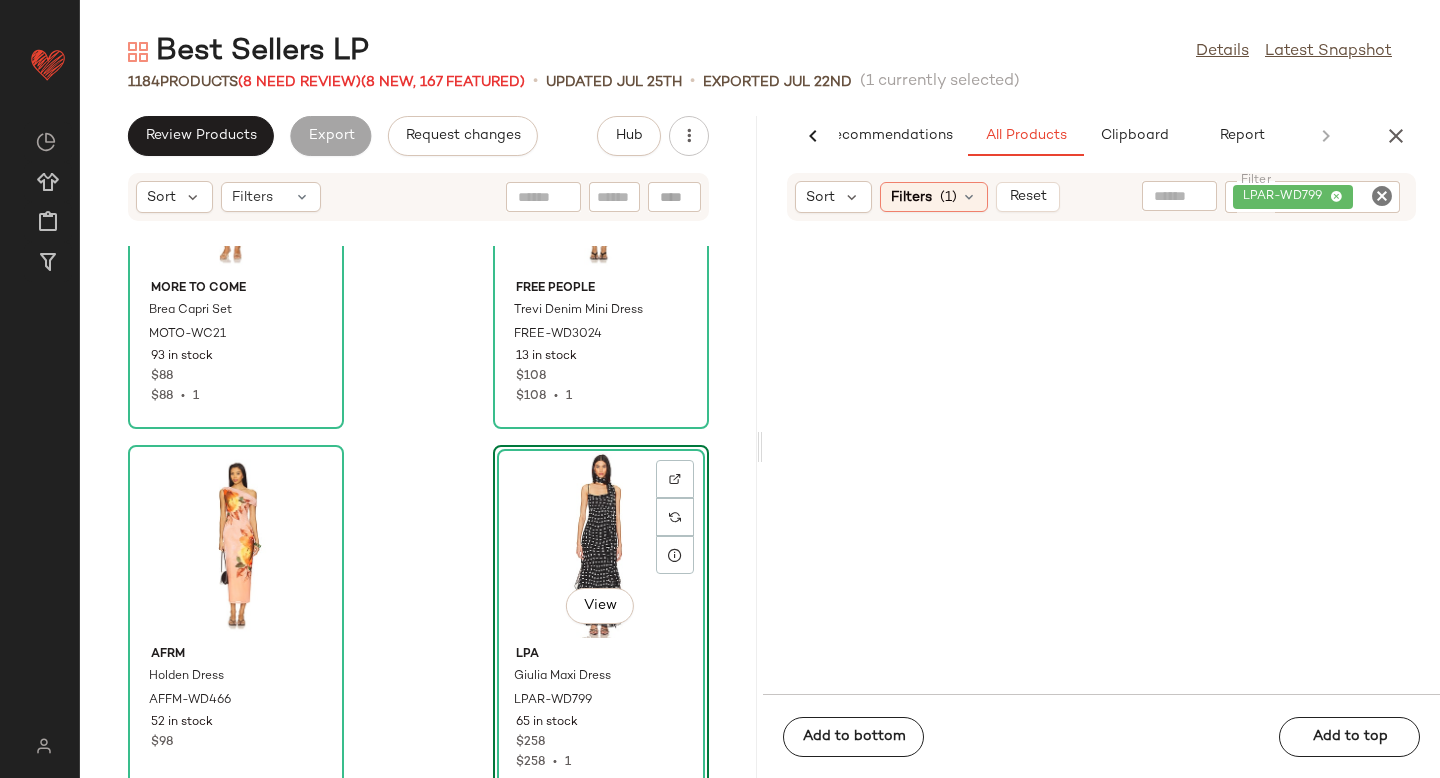 drag, startPoint x: 922, startPoint y: 327, endPoint x: 365, endPoint y: 17, distance: 637.4551 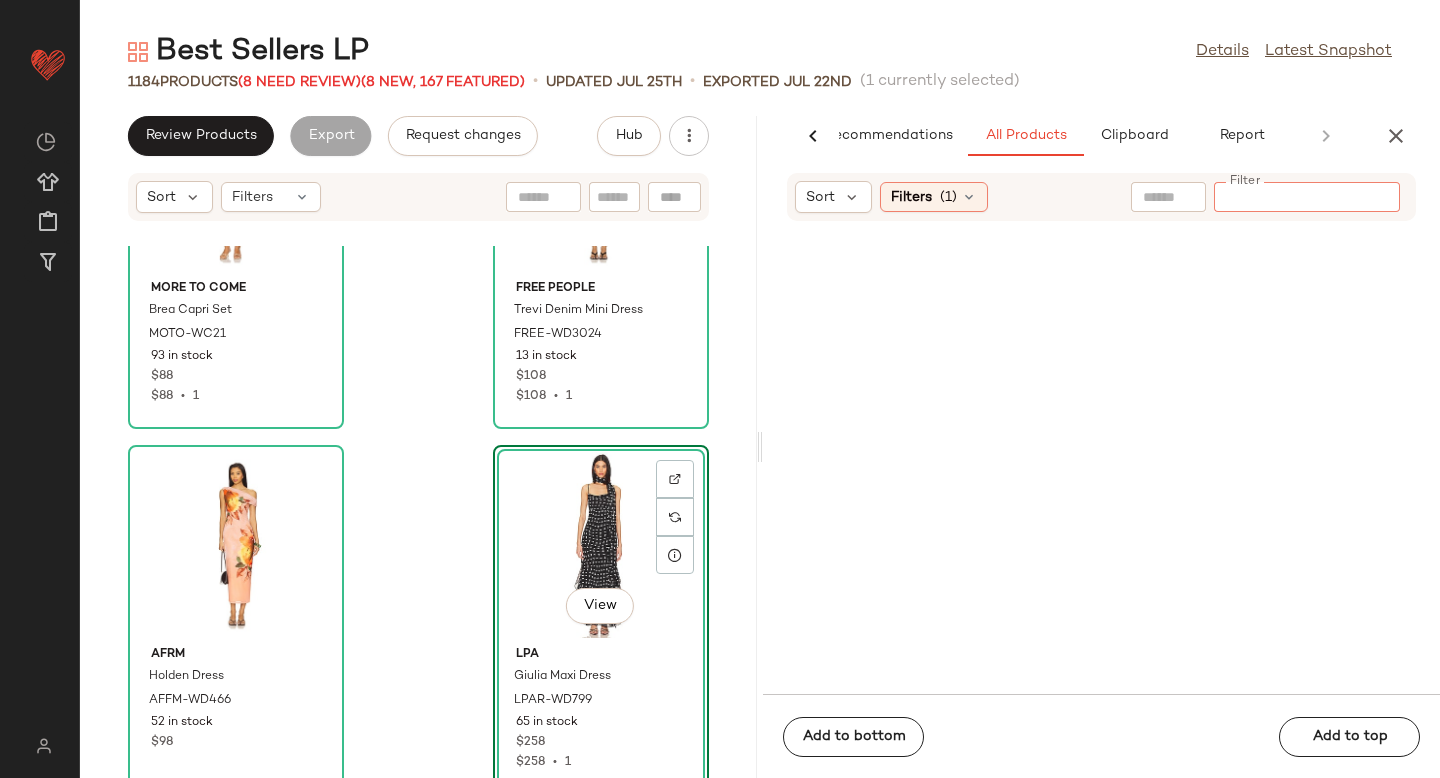 paste on "**********" 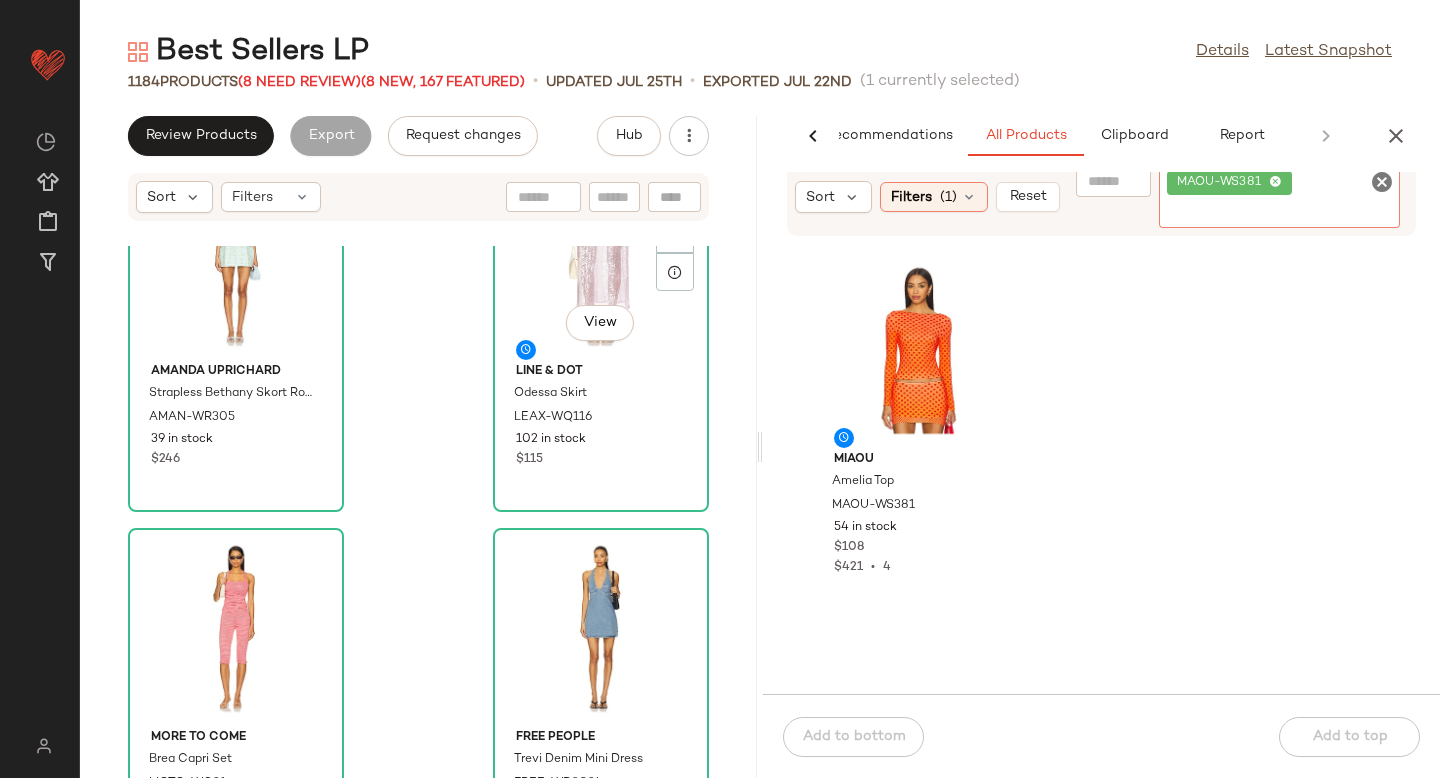 scroll, scrollTop: 468, scrollLeft: 0, axis: vertical 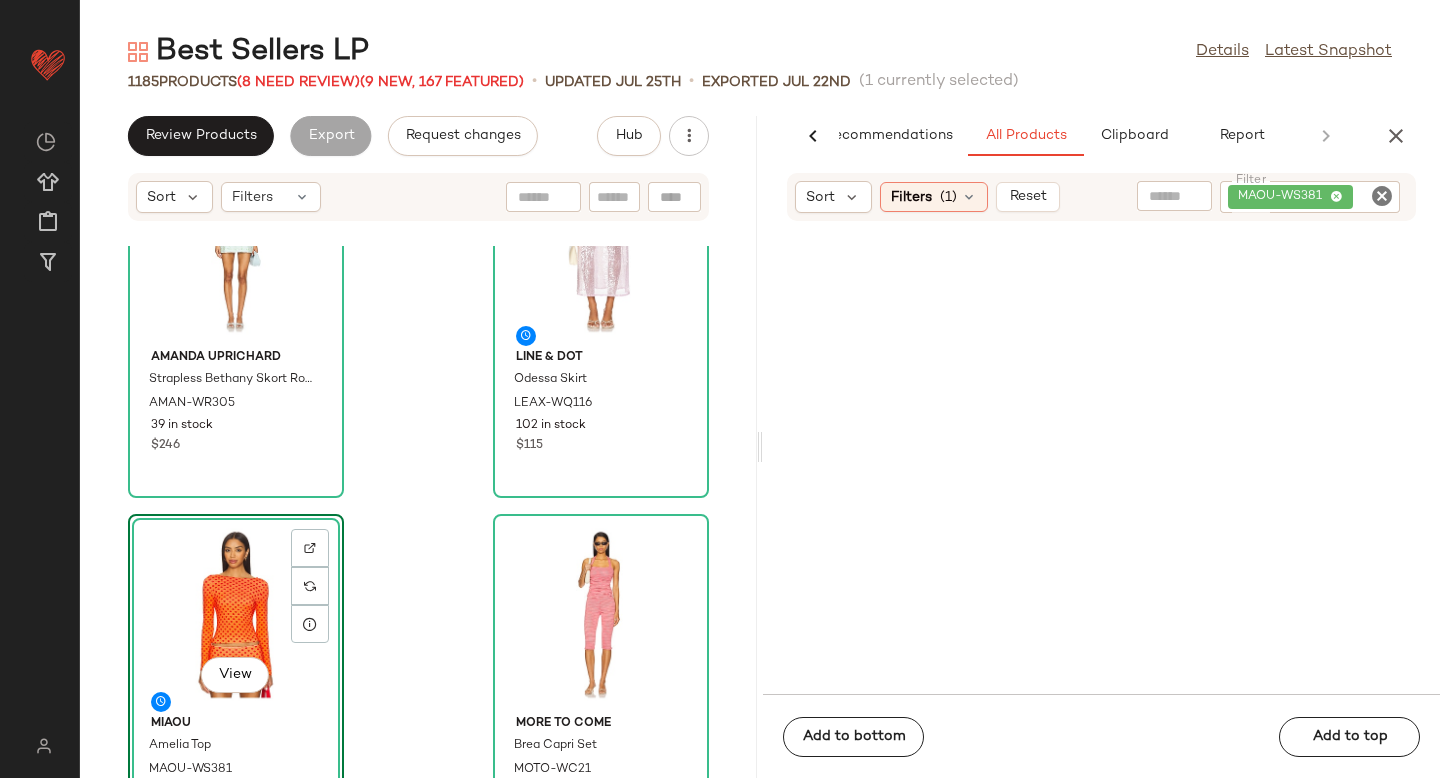 drag, startPoint x: 918, startPoint y: 343, endPoint x: 156, endPoint y: 5, distance: 833.5994 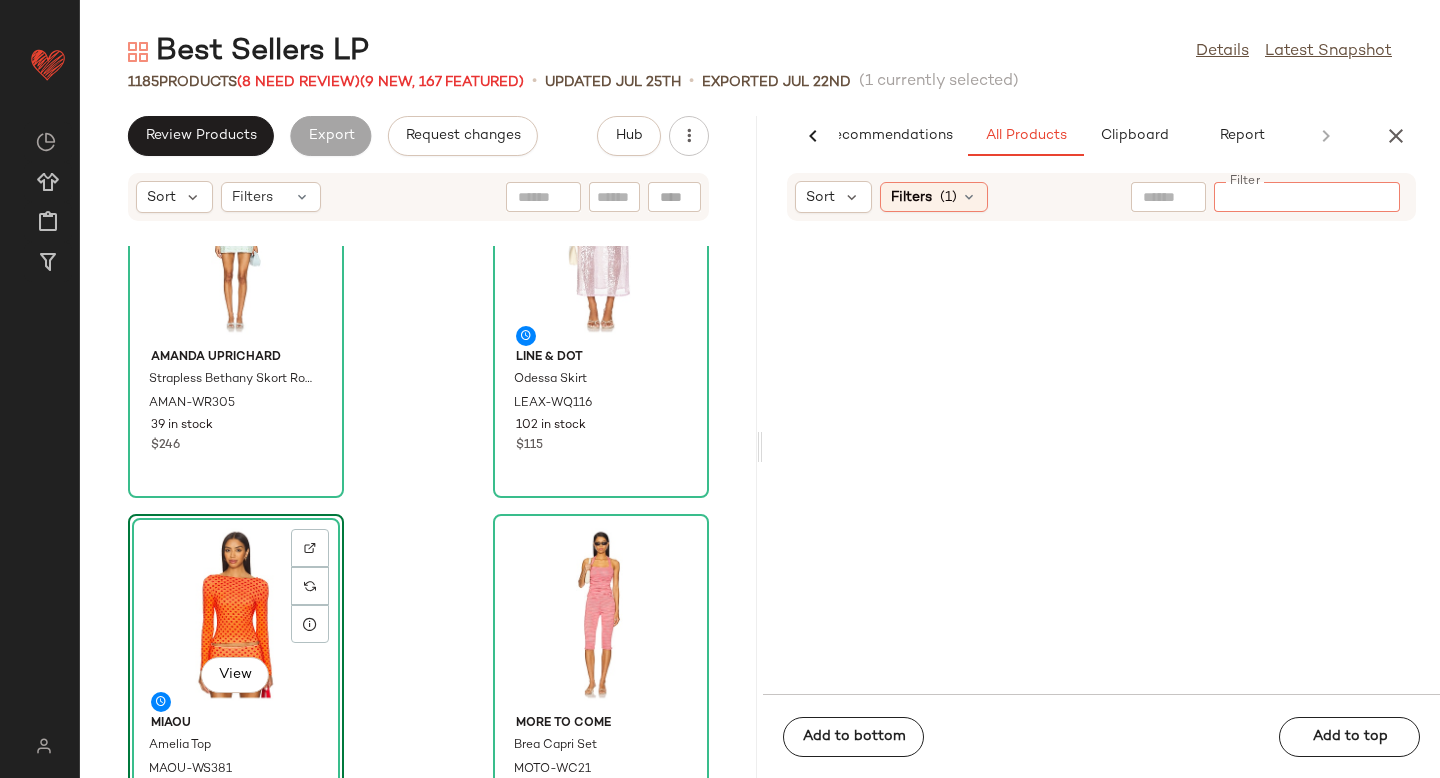 paste on "**********" 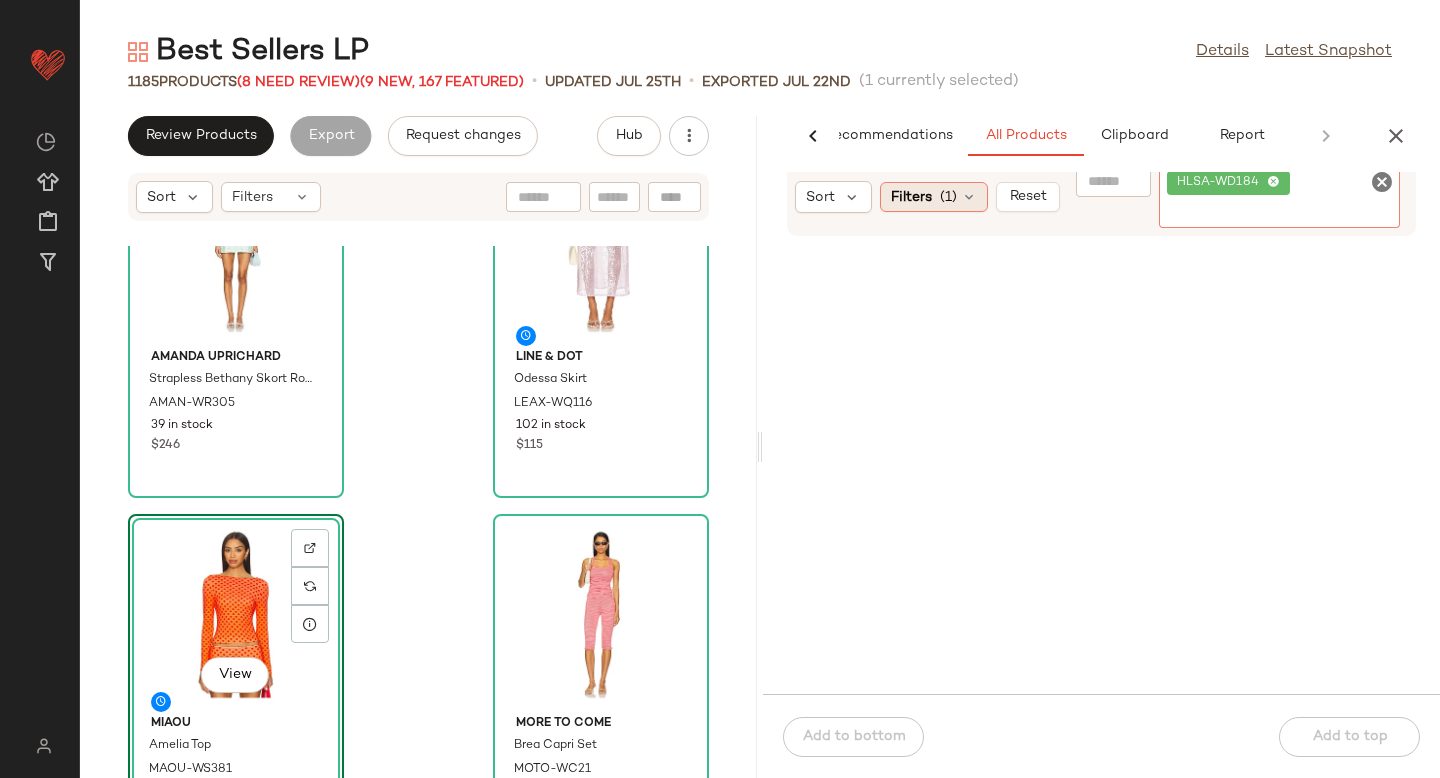 click at bounding box center (969, 197) 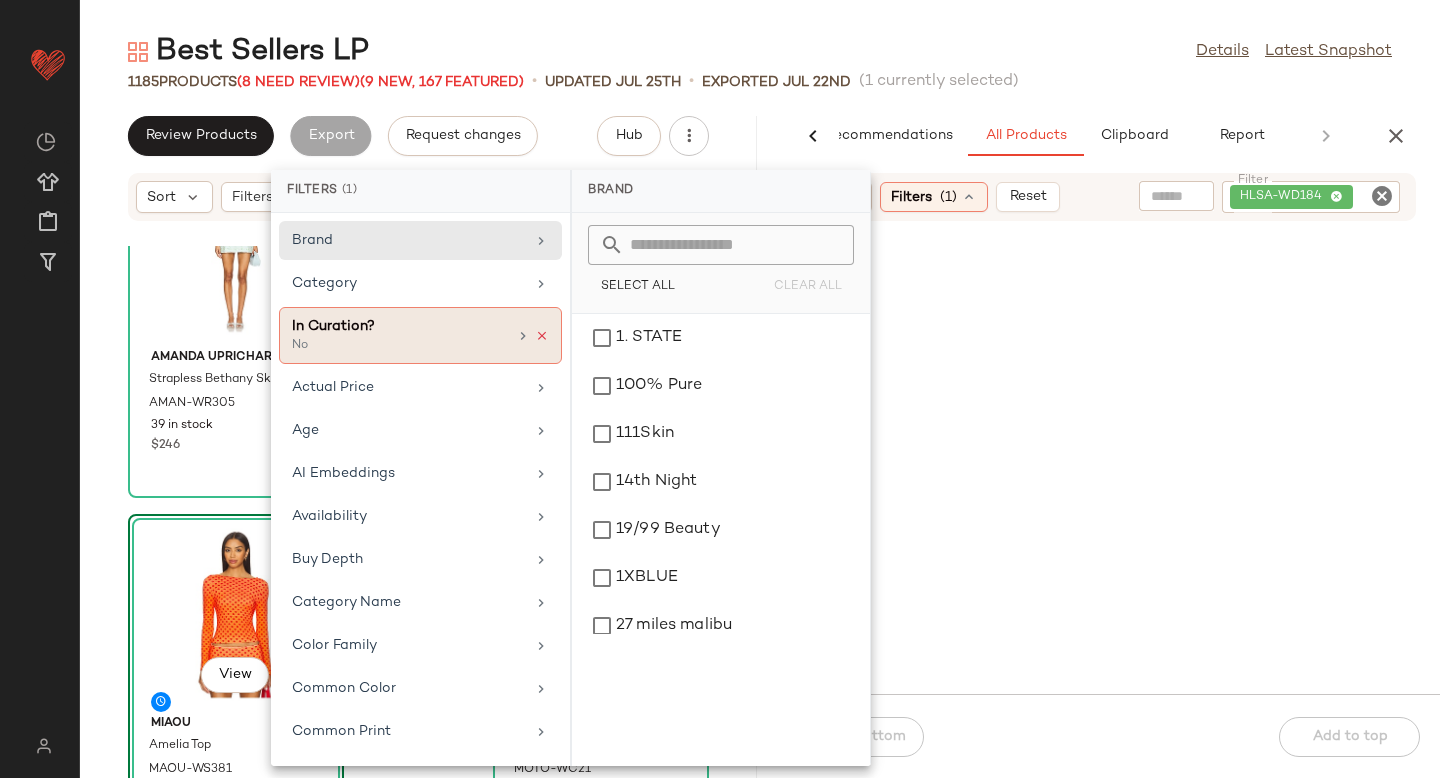 click at bounding box center (542, 336) 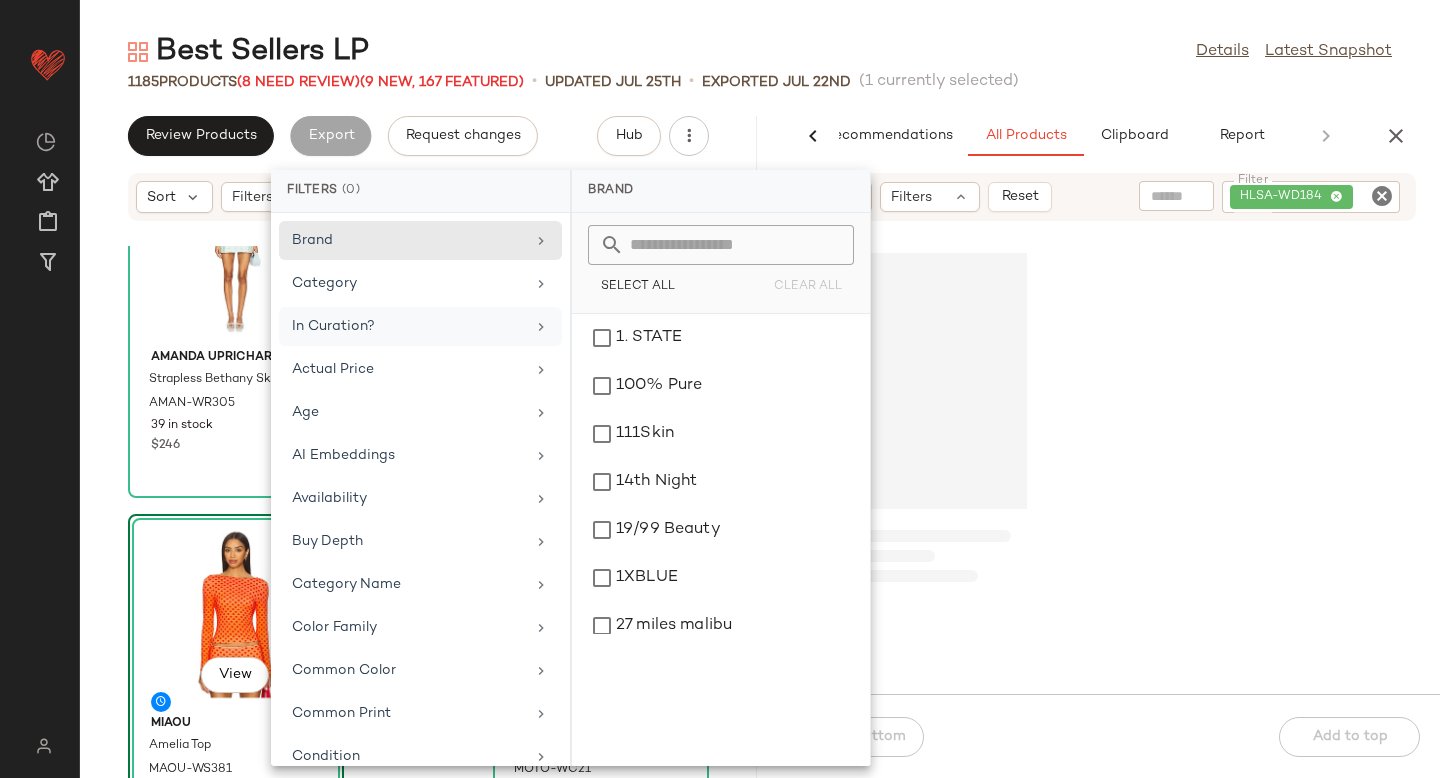 click 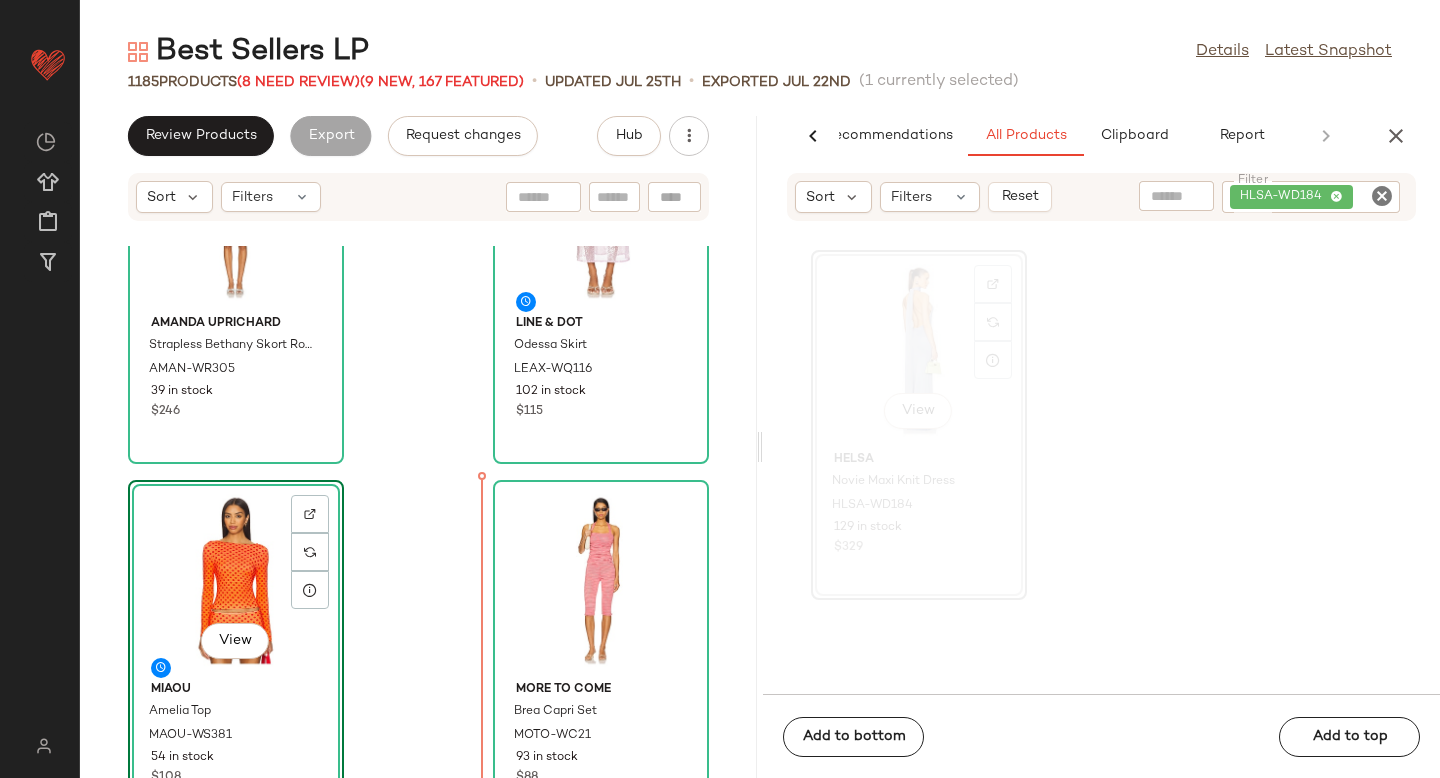 scroll, scrollTop: 539, scrollLeft: 0, axis: vertical 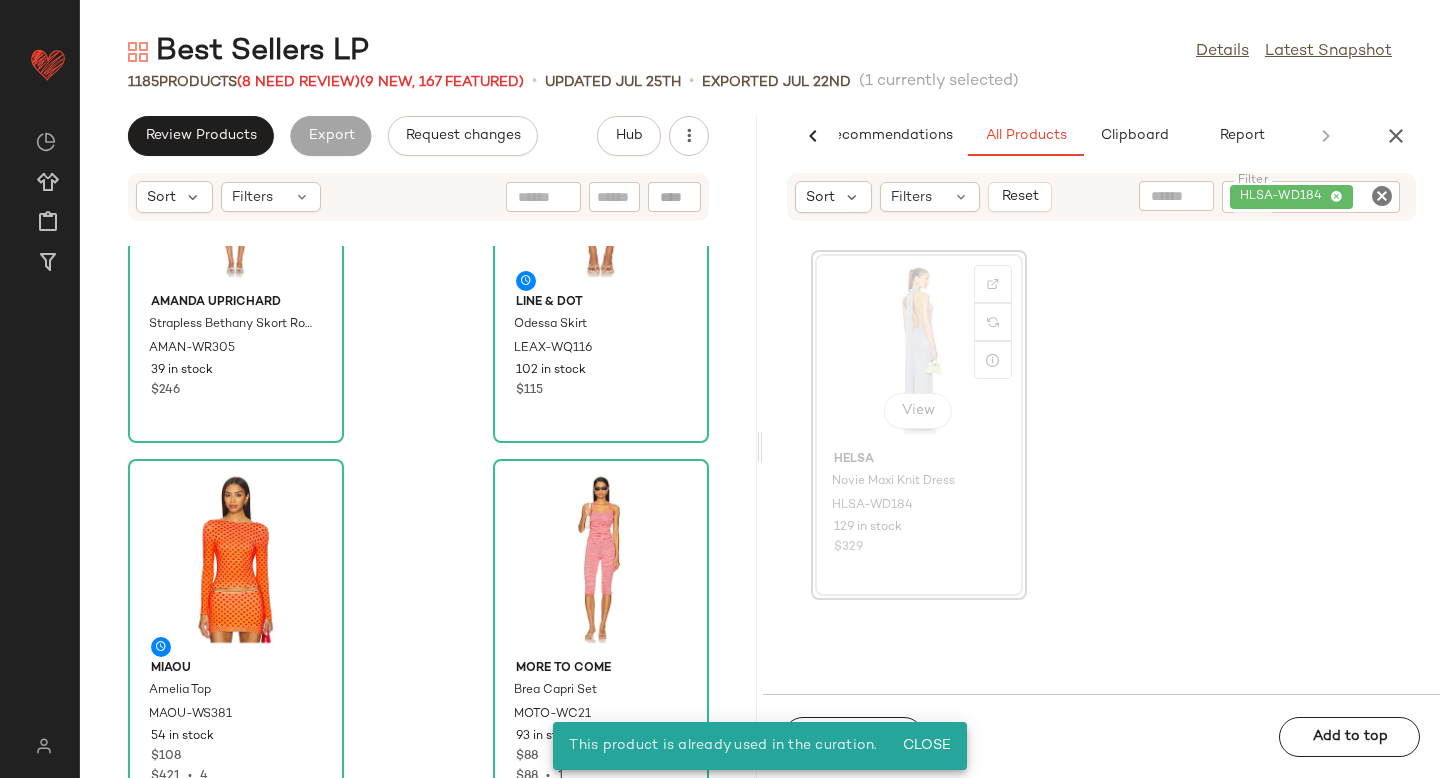click on "View" 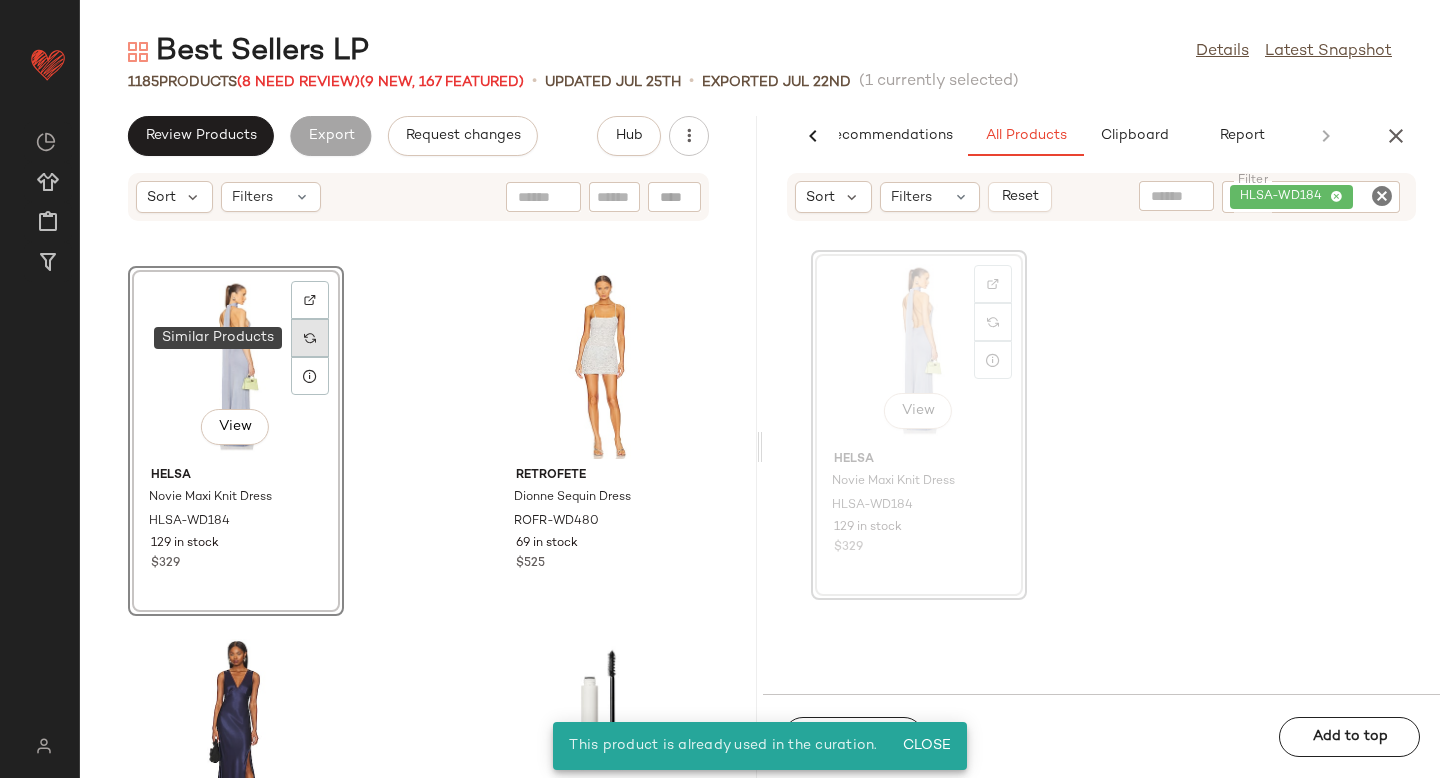 click 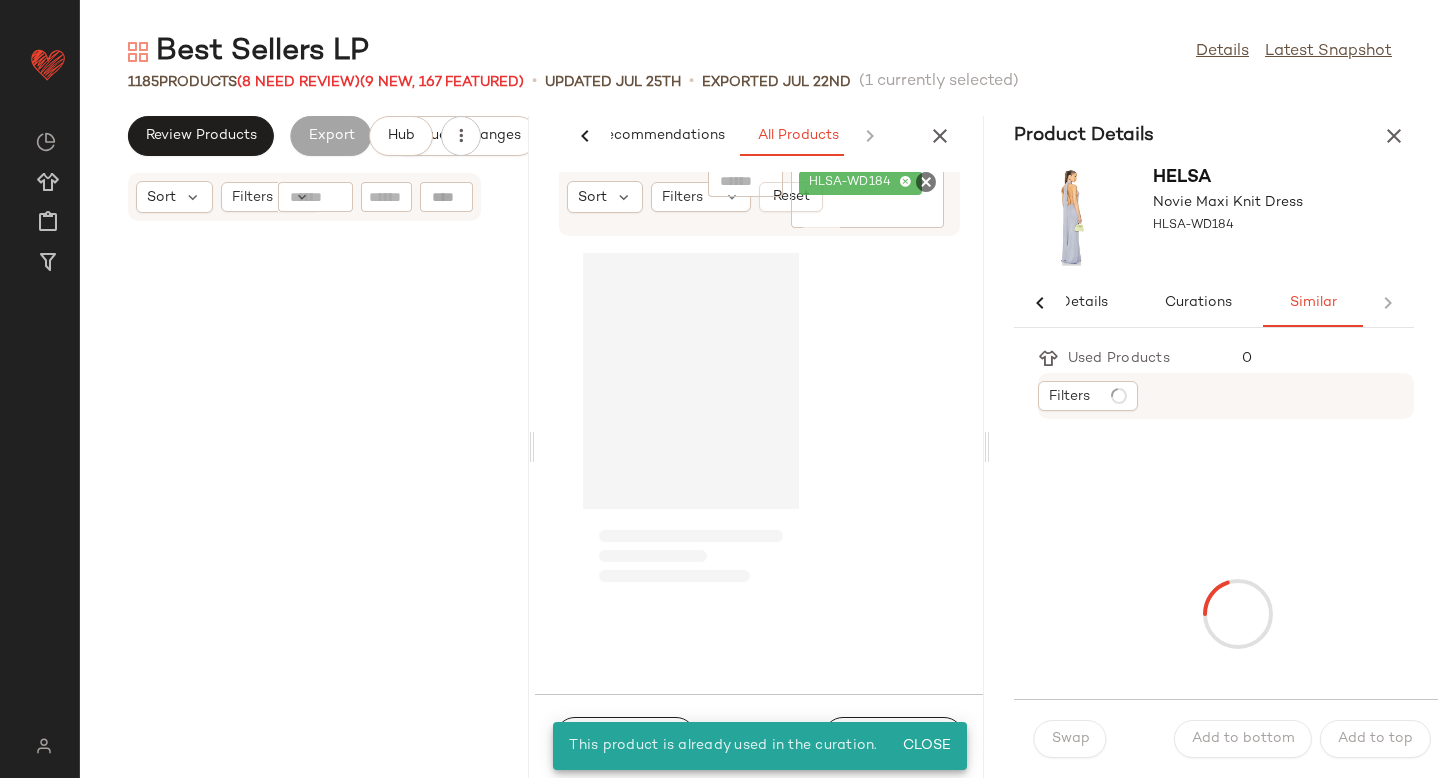 scroll, scrollTop: 0, scrollLeft: 33, axis: horizontal 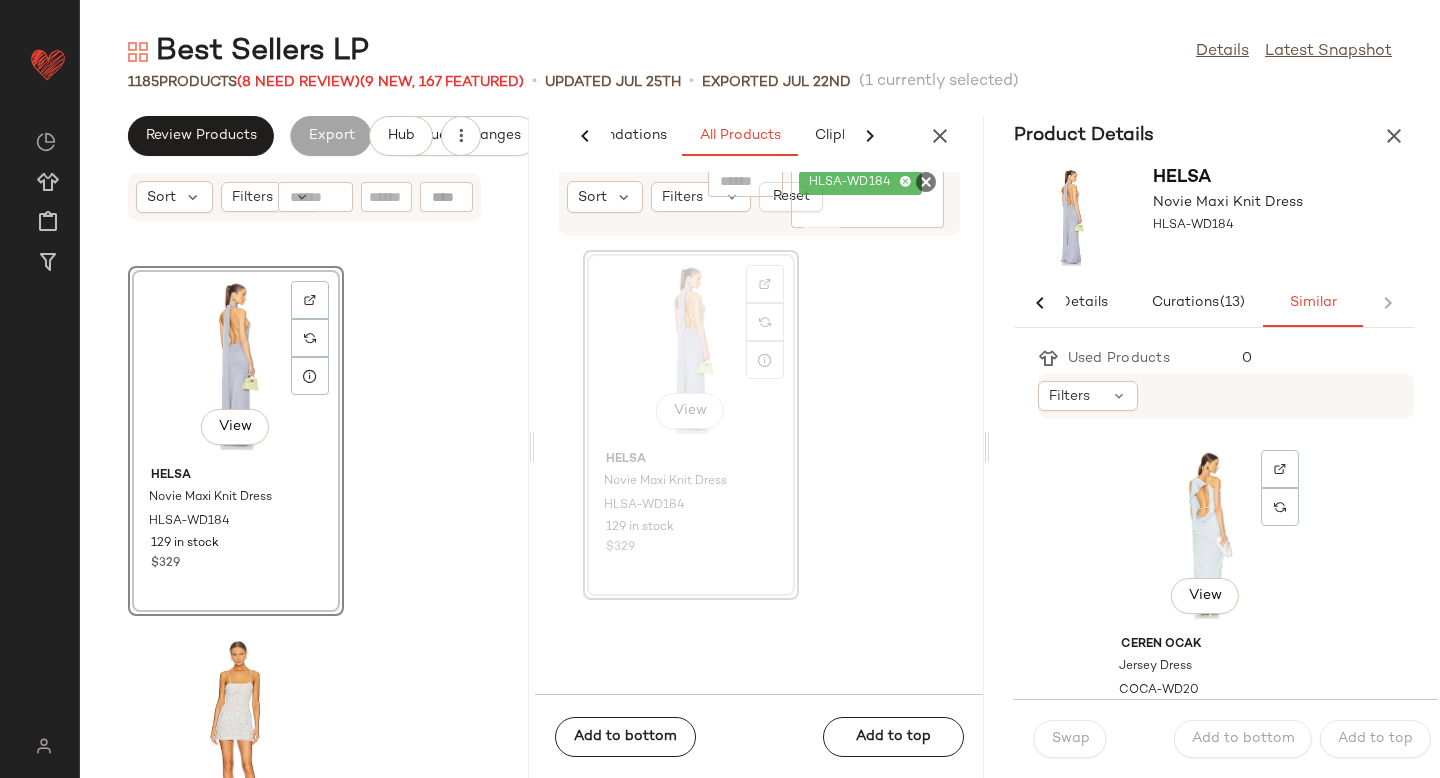 click on "View" 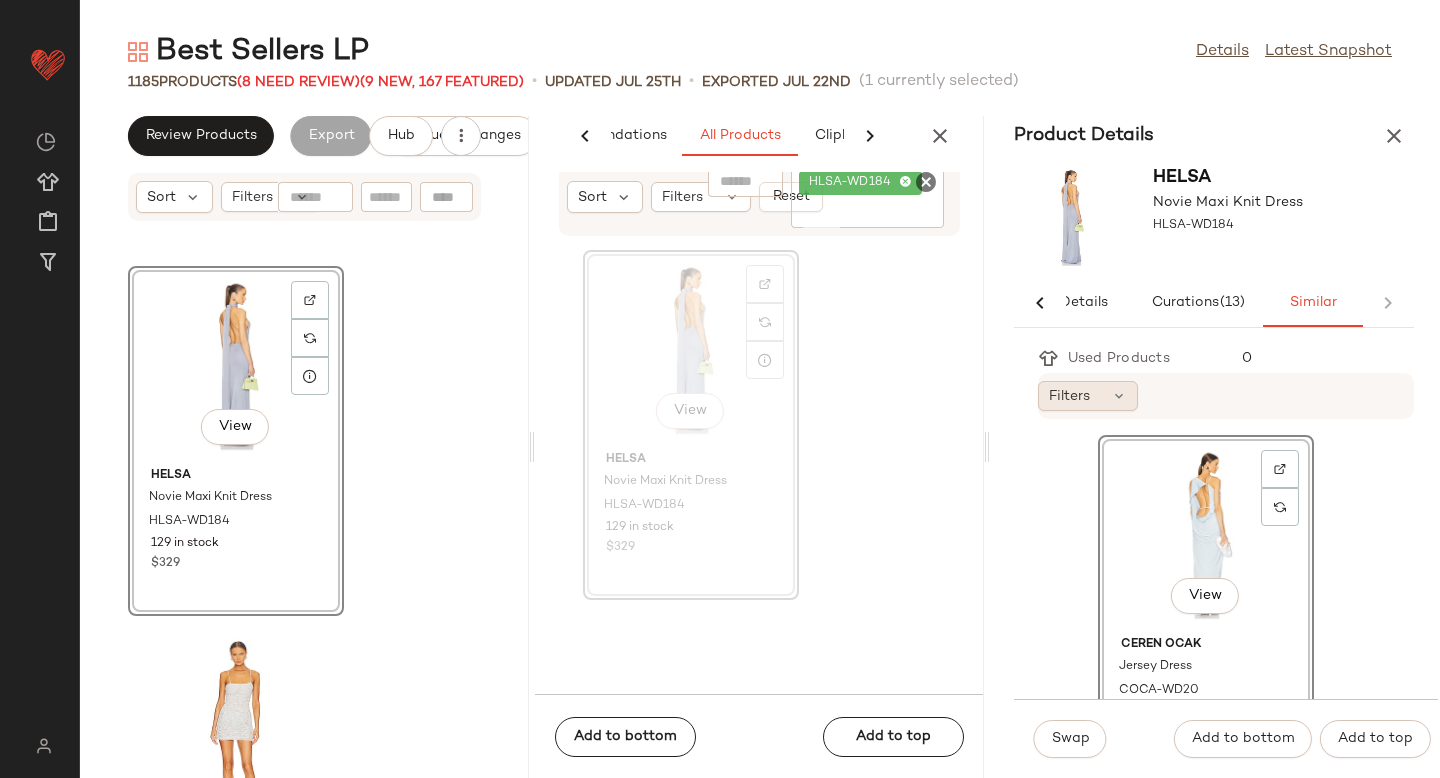 click on "Filters" 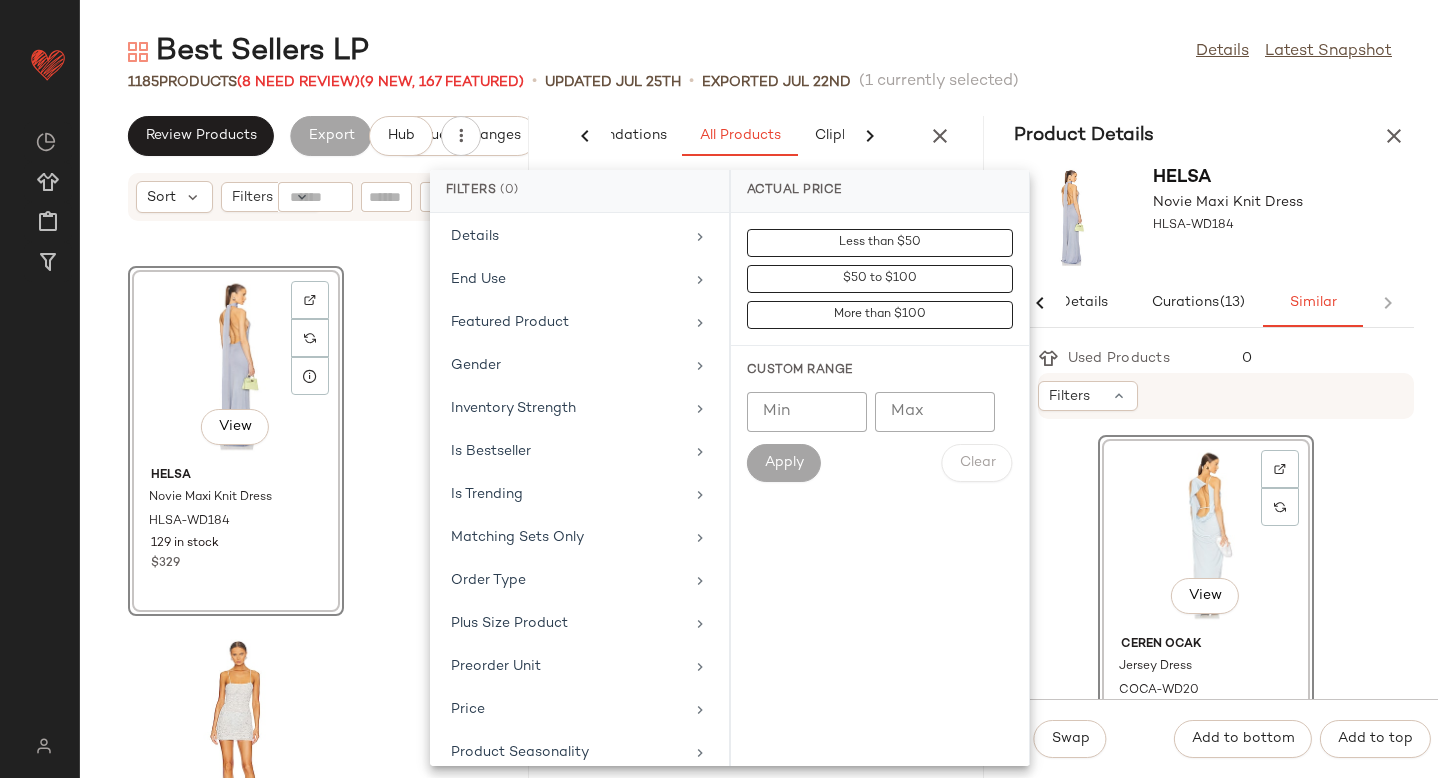 scroll, scrollTop: 564, scrollLeft: 0, axis: vertical 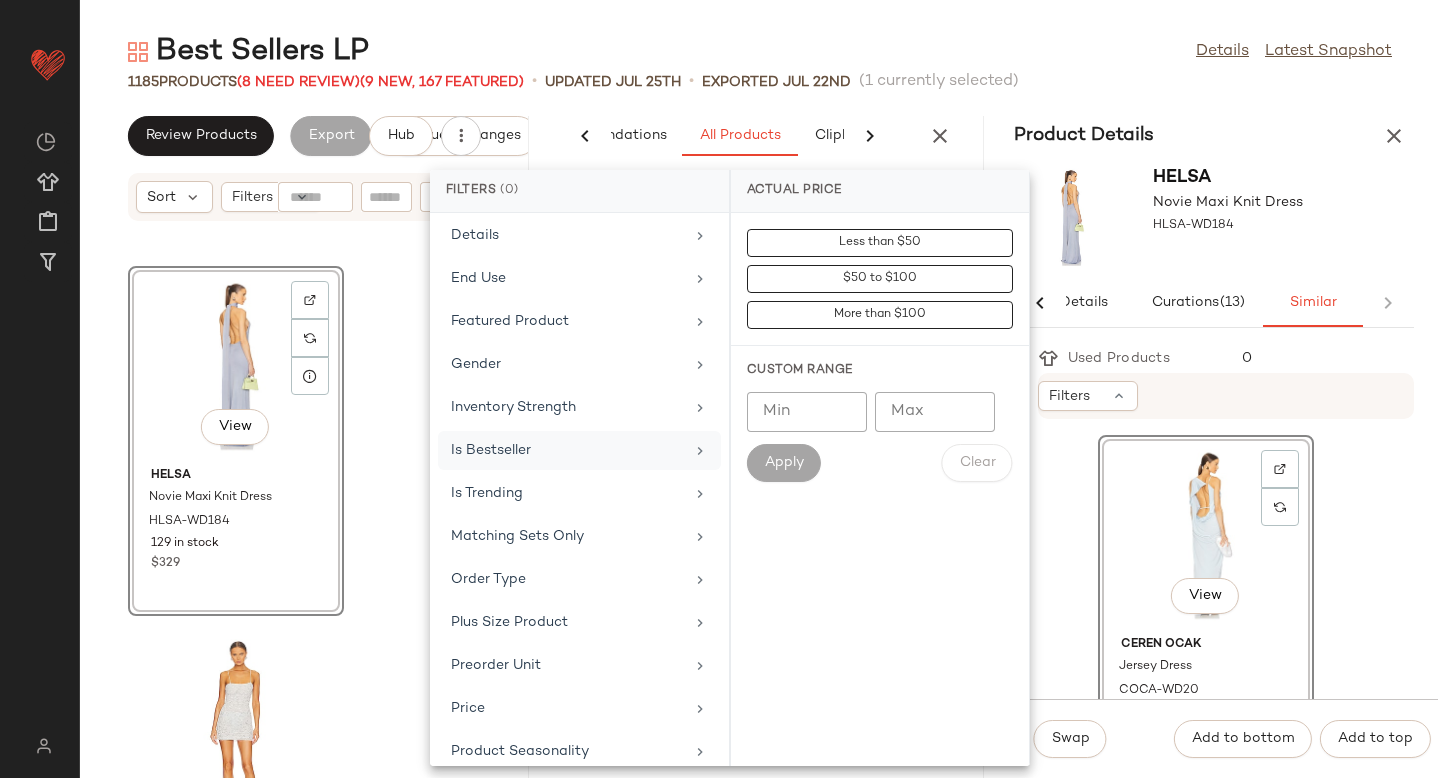 click on "Is Bestseller" at bounding box center (567, 450) 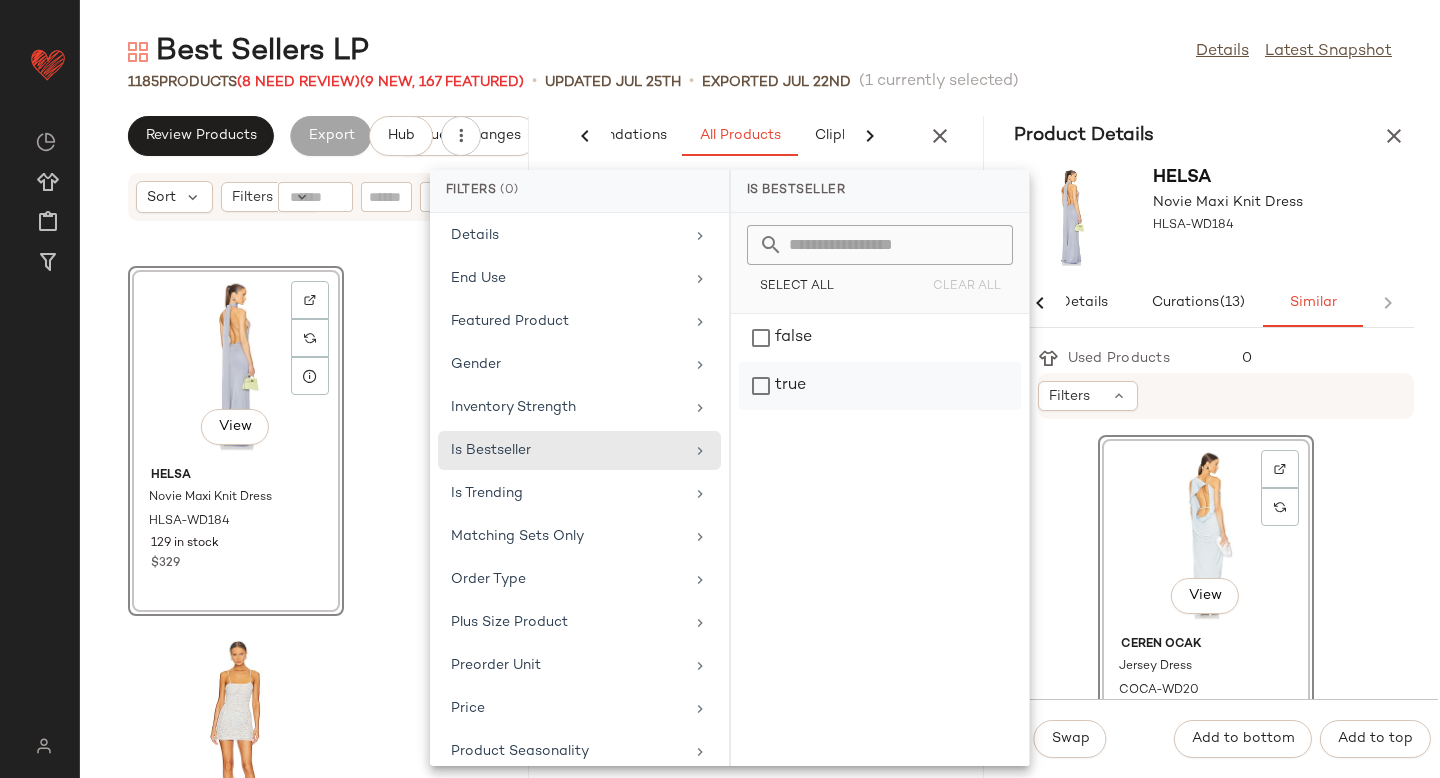 click on "true" 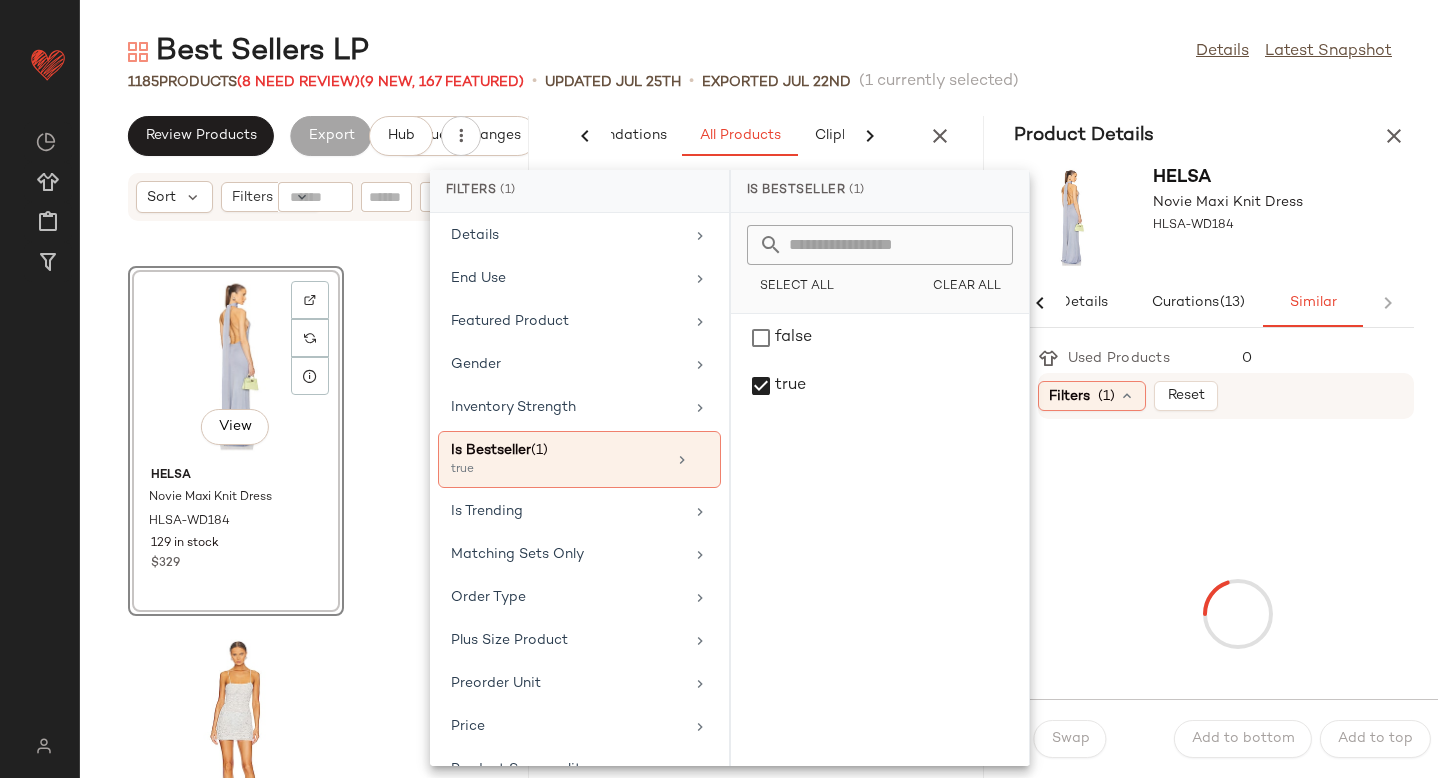 click at bounding box center (1238, 613) 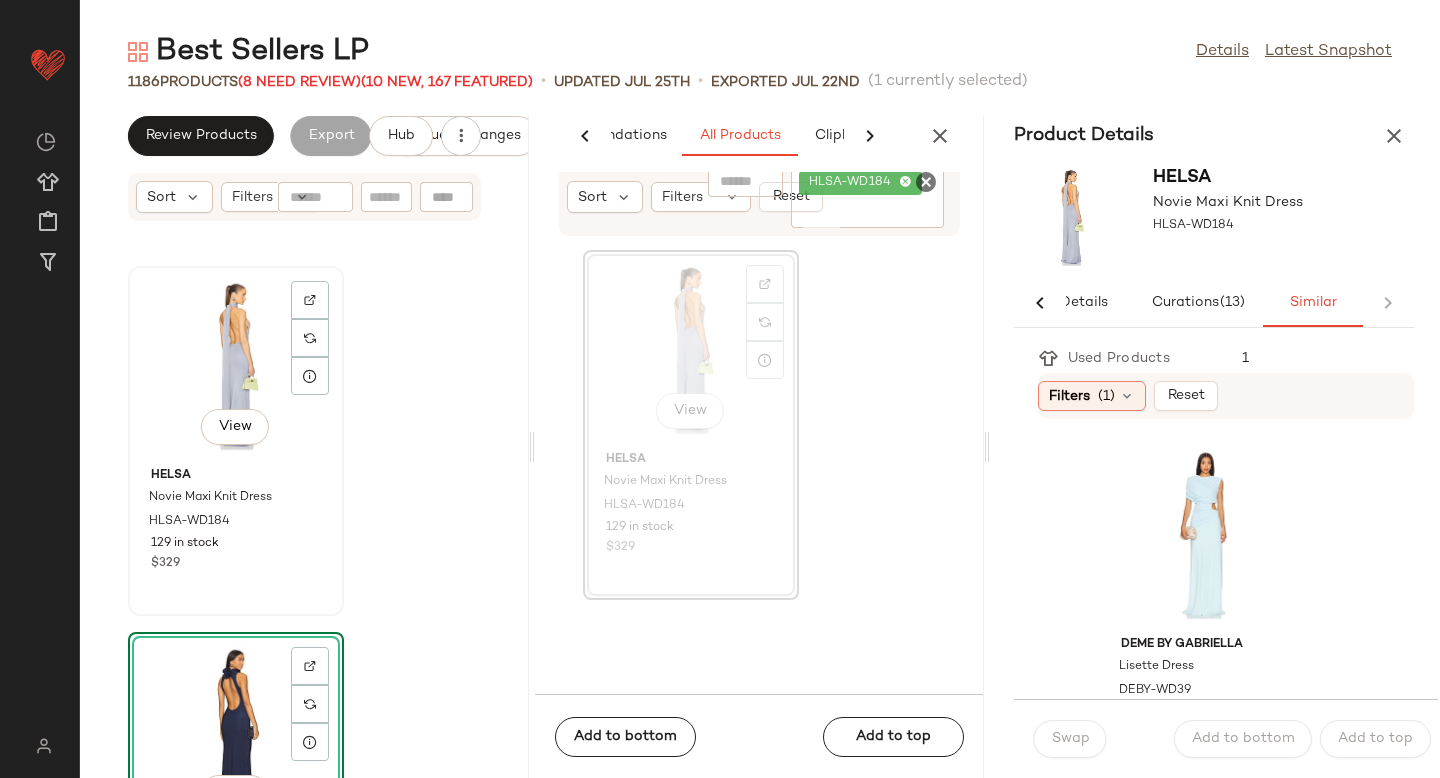 click on "View" 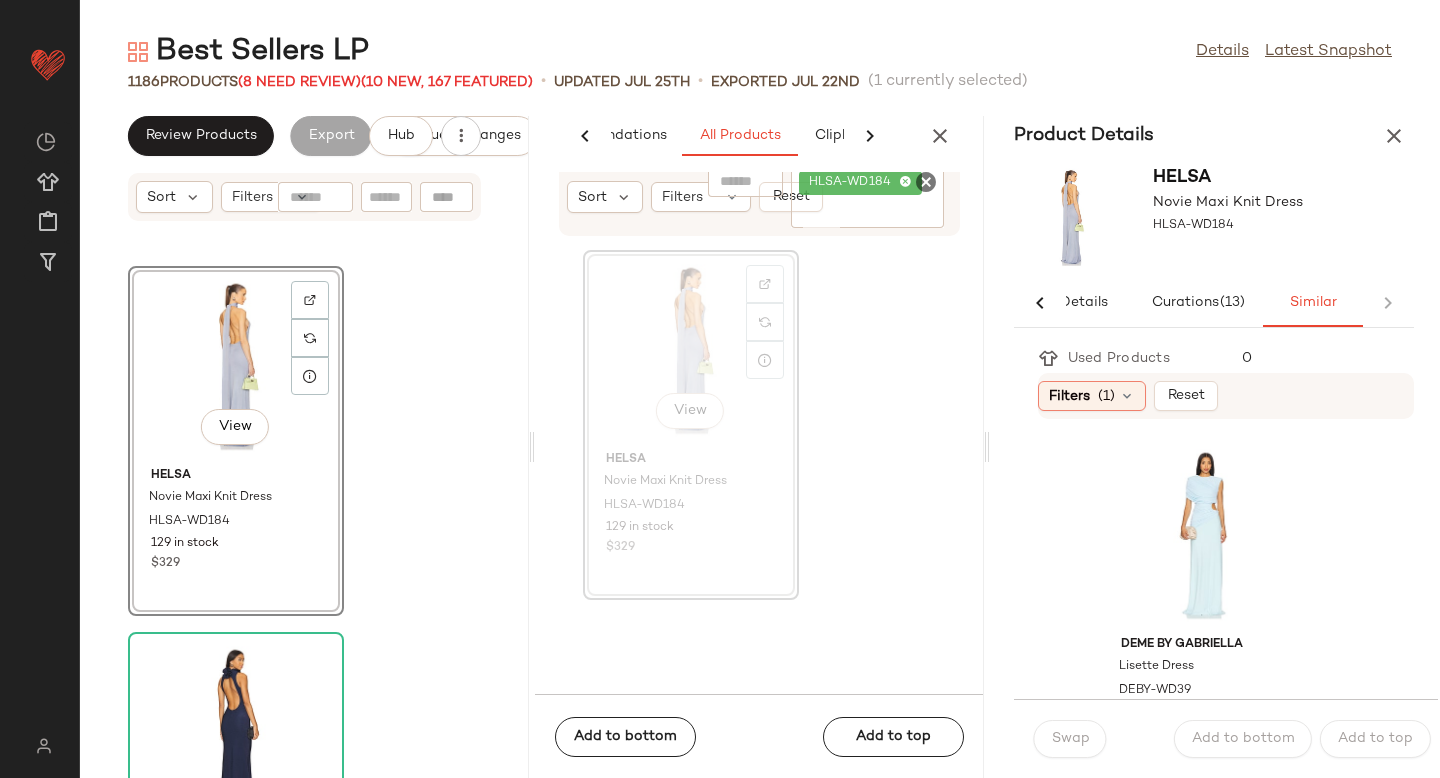click on "View" 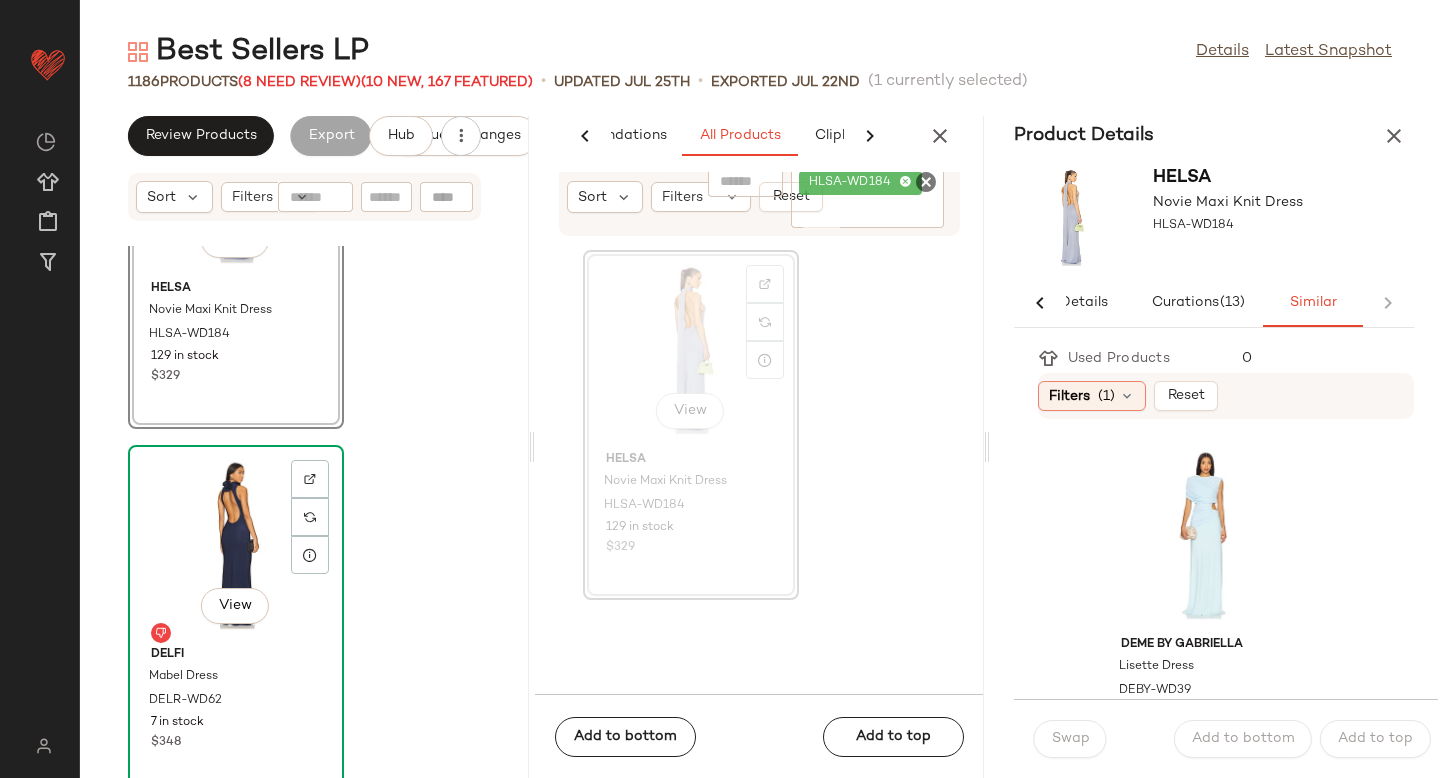 click on "View" 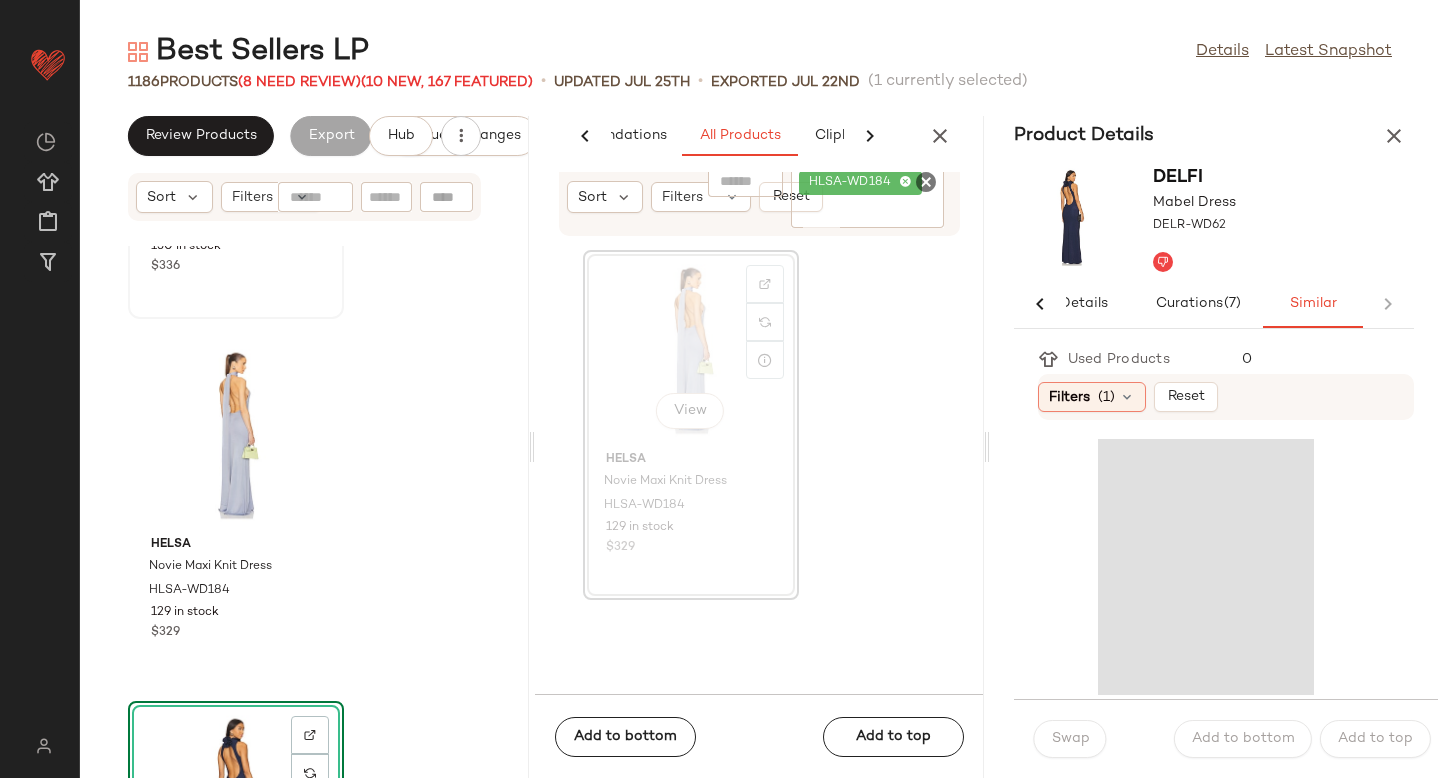 scroll, scrollTop: 283165, scrollLeft: 0, axis: vertical 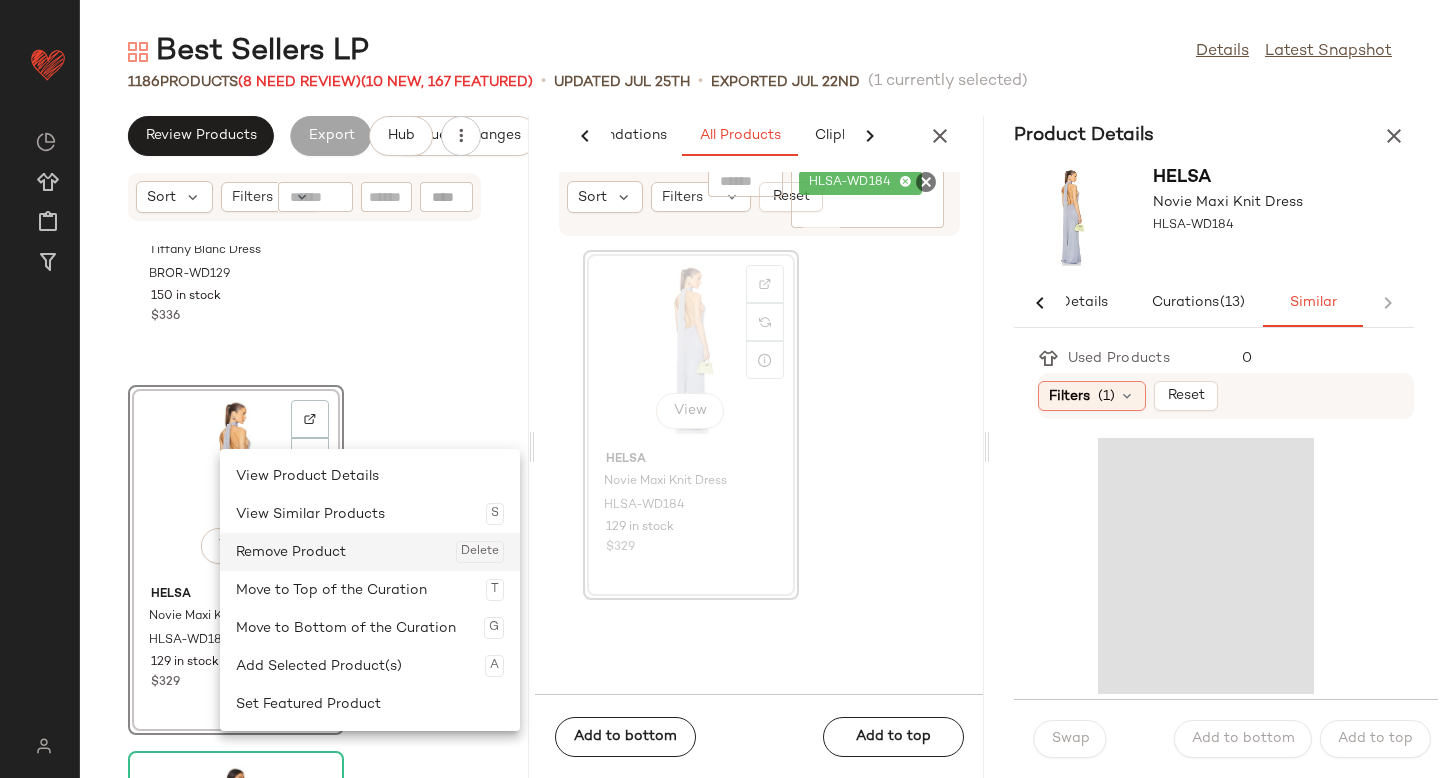 click on "Remove Product  Delete" 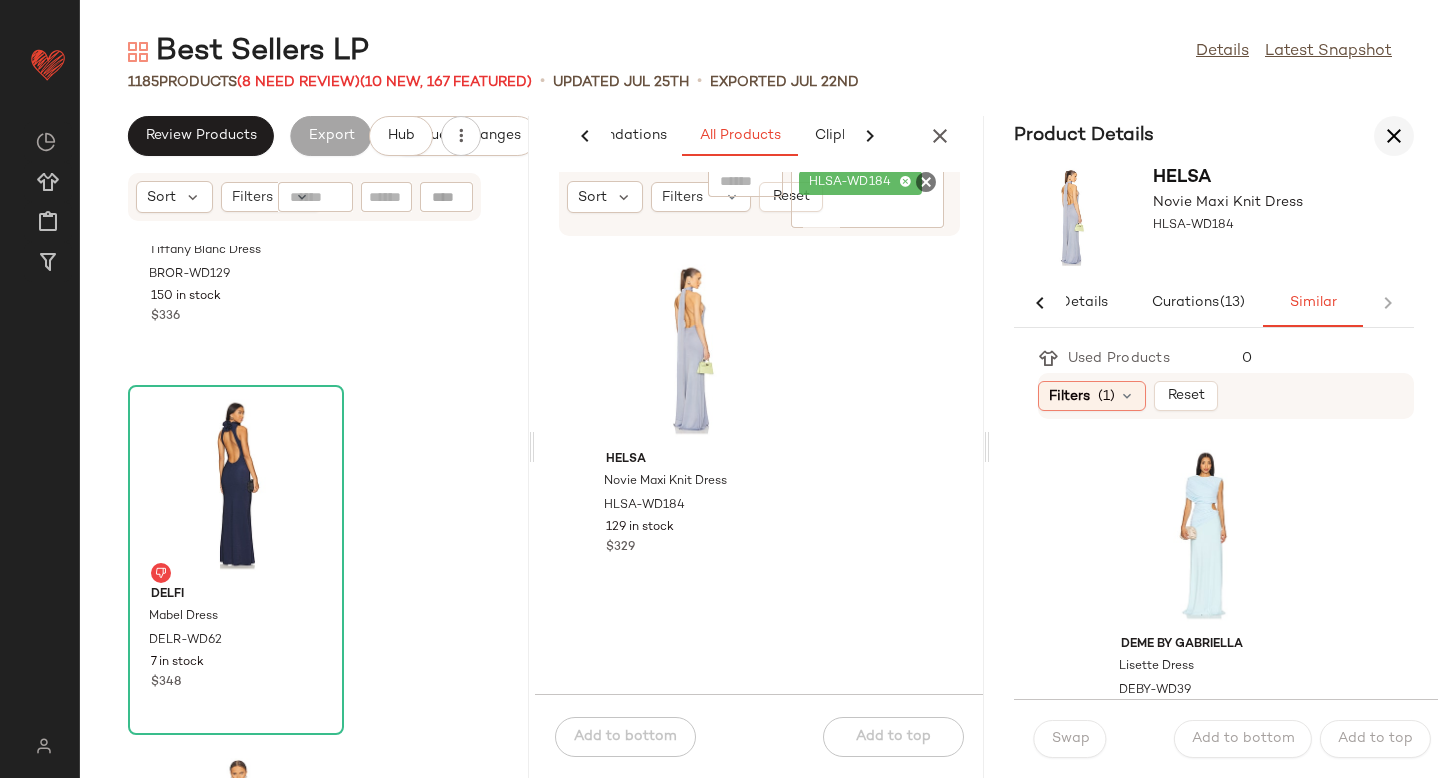 click at bounding box center (1394, 136) 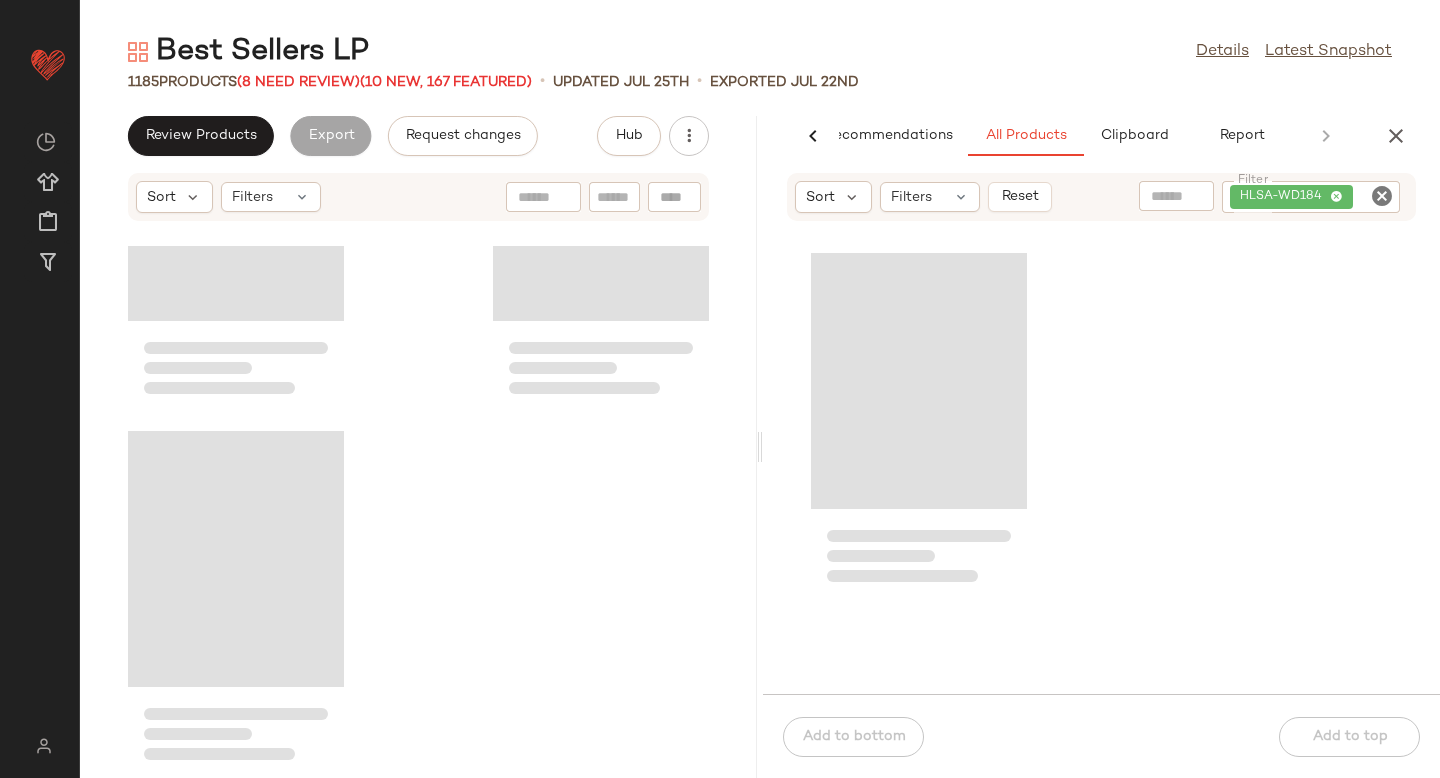 scroll, scrollTop: 216510, scrollLeft: 0, axis: vertical 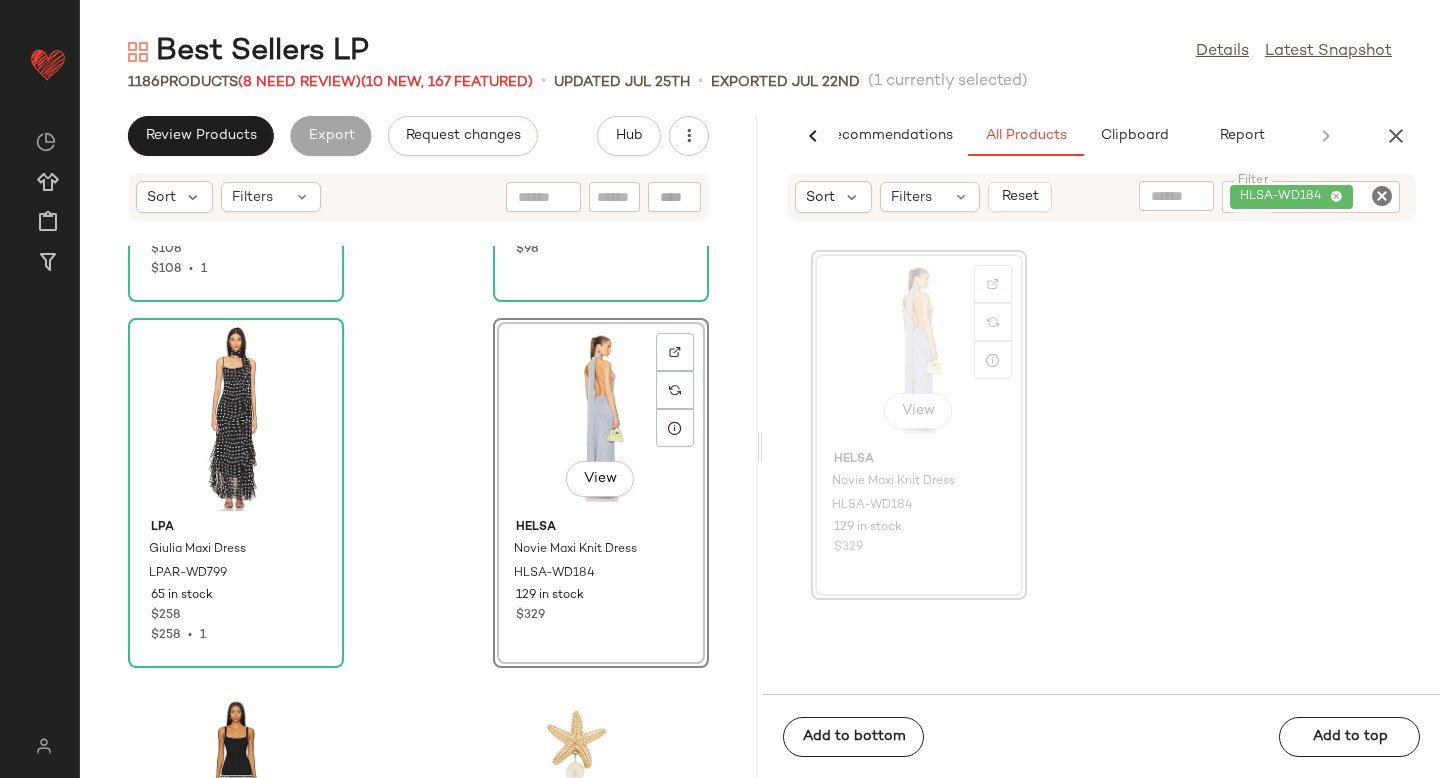 drag, startPoint x: 915, startPoint y: 309, endPoint x: 203, endPoint y: 12, distance: 771.4616 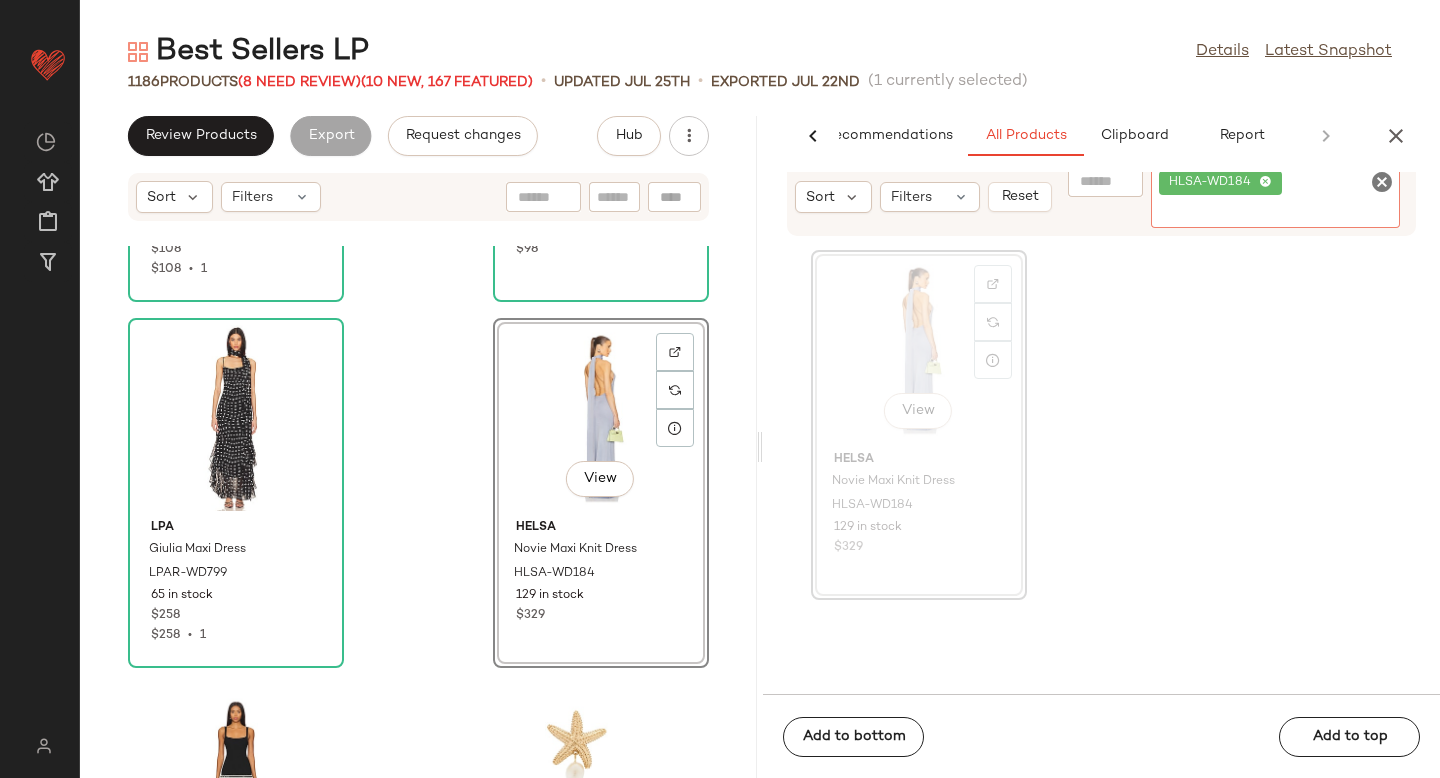 click 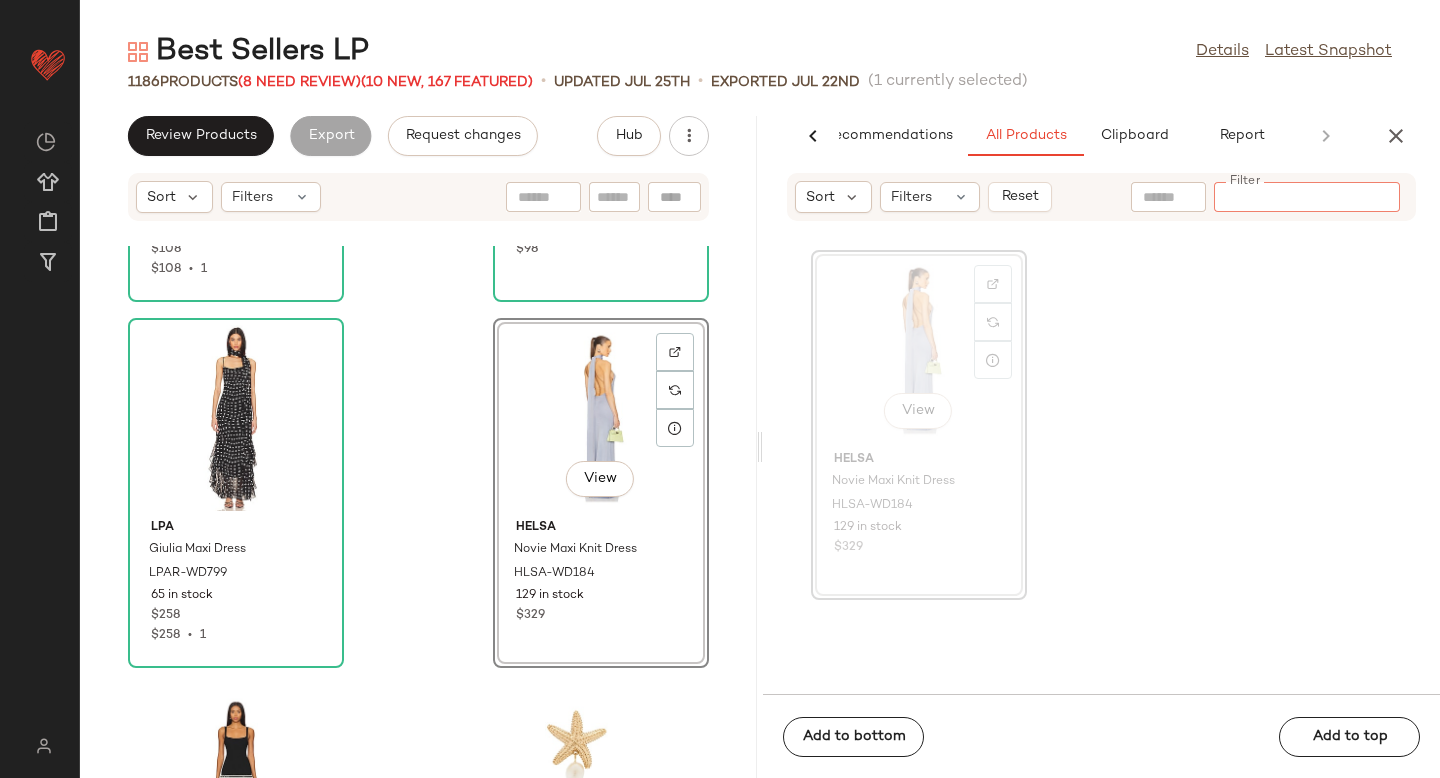 paste on "**********" 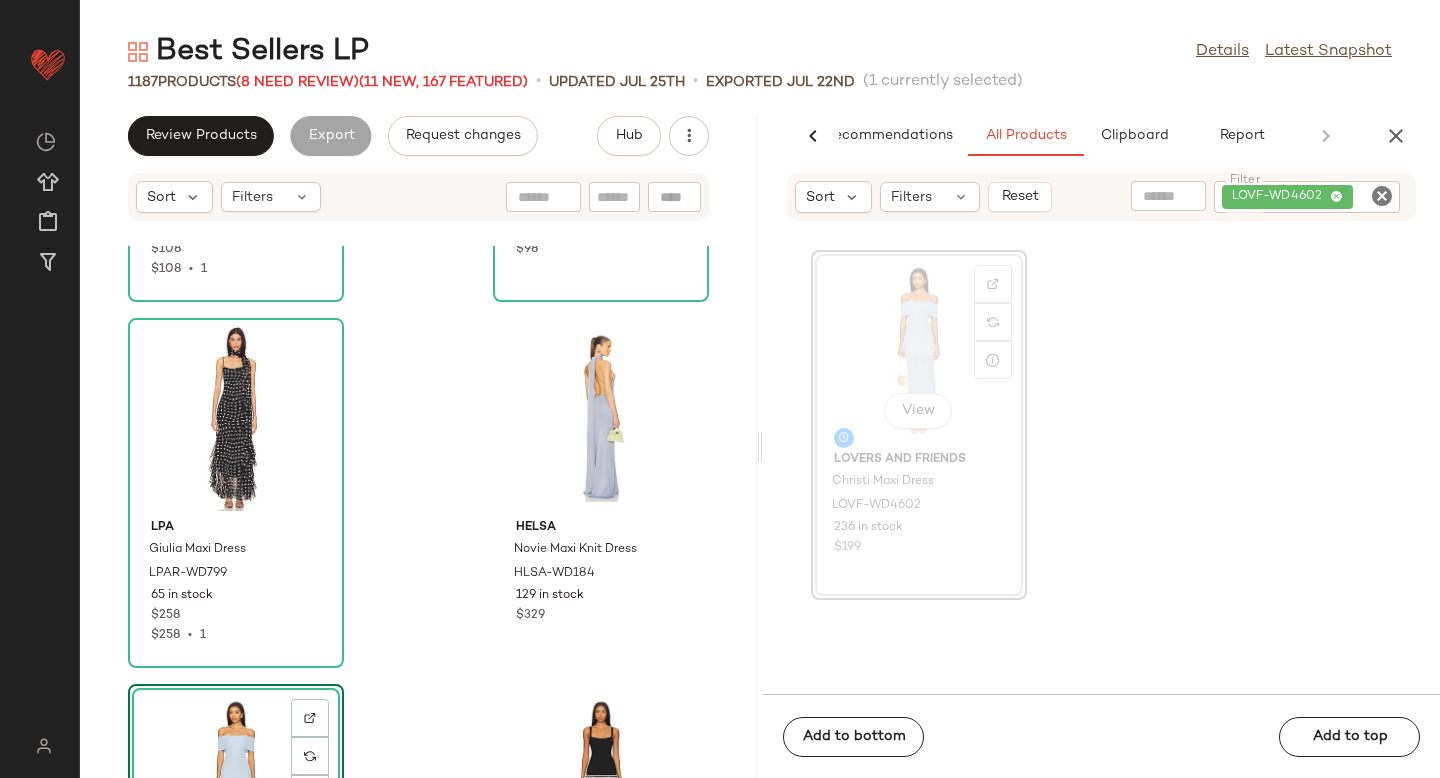 drag, startPoint x: 893, startPoint y: 372, endPoint x: 281, endPoint y: 0, distance: 716.18994 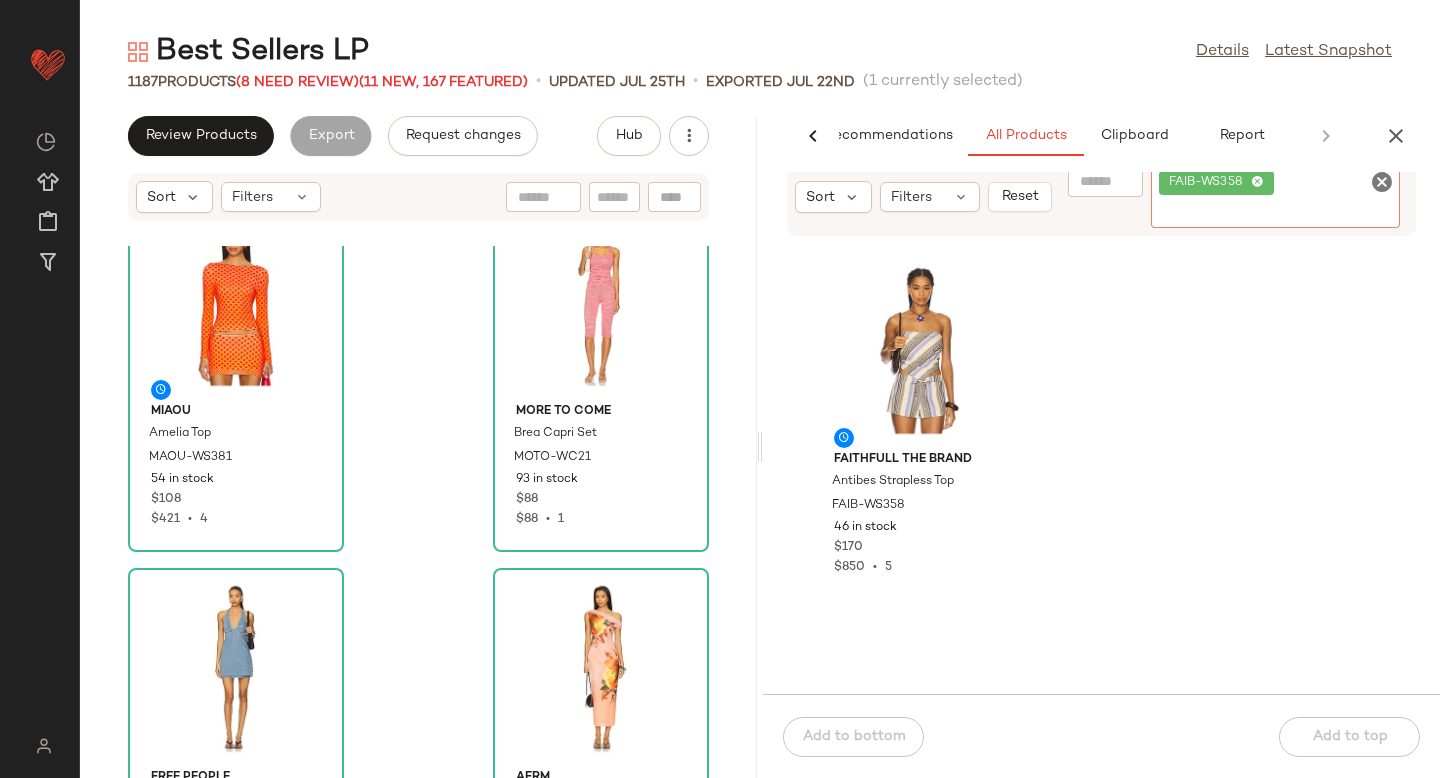 scroll, scrollTop: 693, scrollLeft: 0, axis: vertical 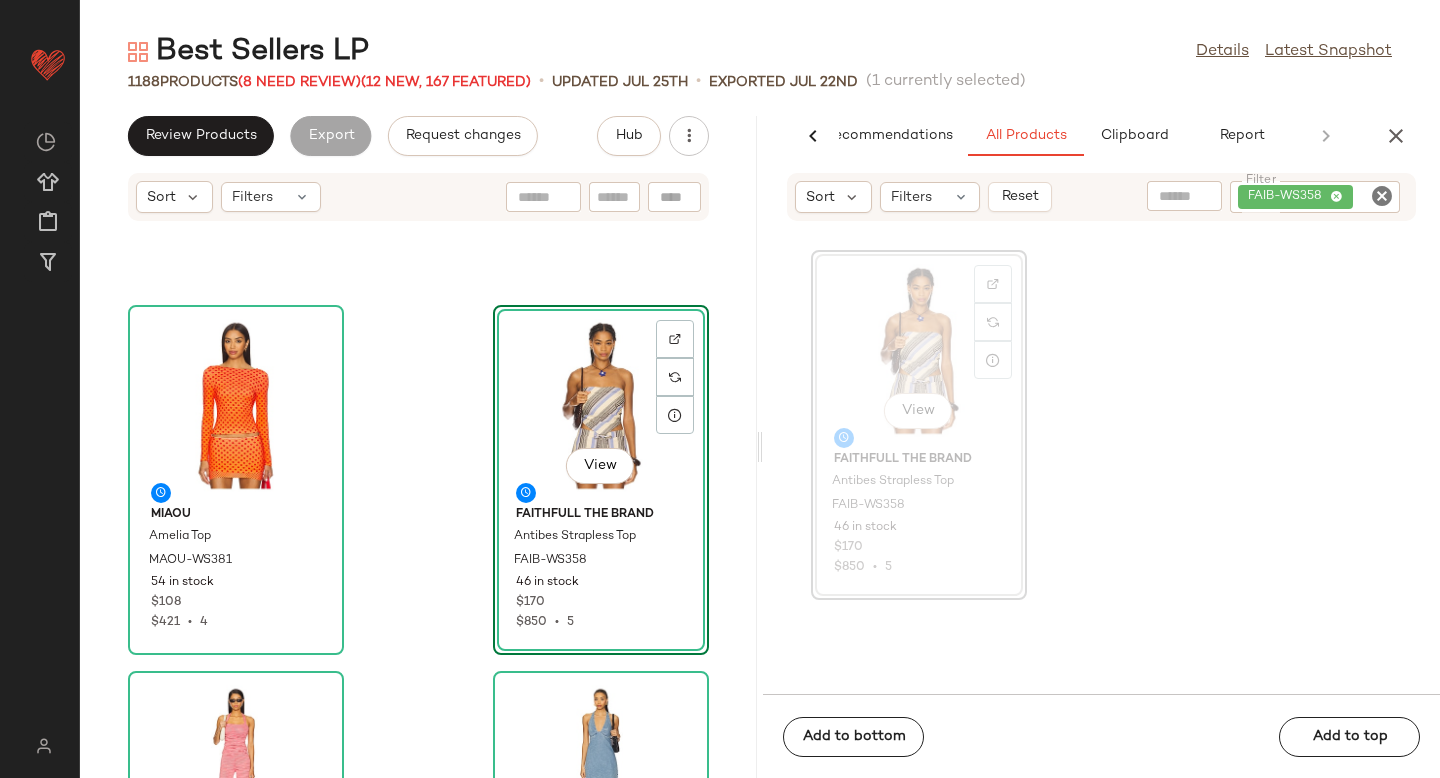 drag, startPoint x: 872, startPoint y: 368, endPoint x: 213, endPoint y: 0, distance: 754.788 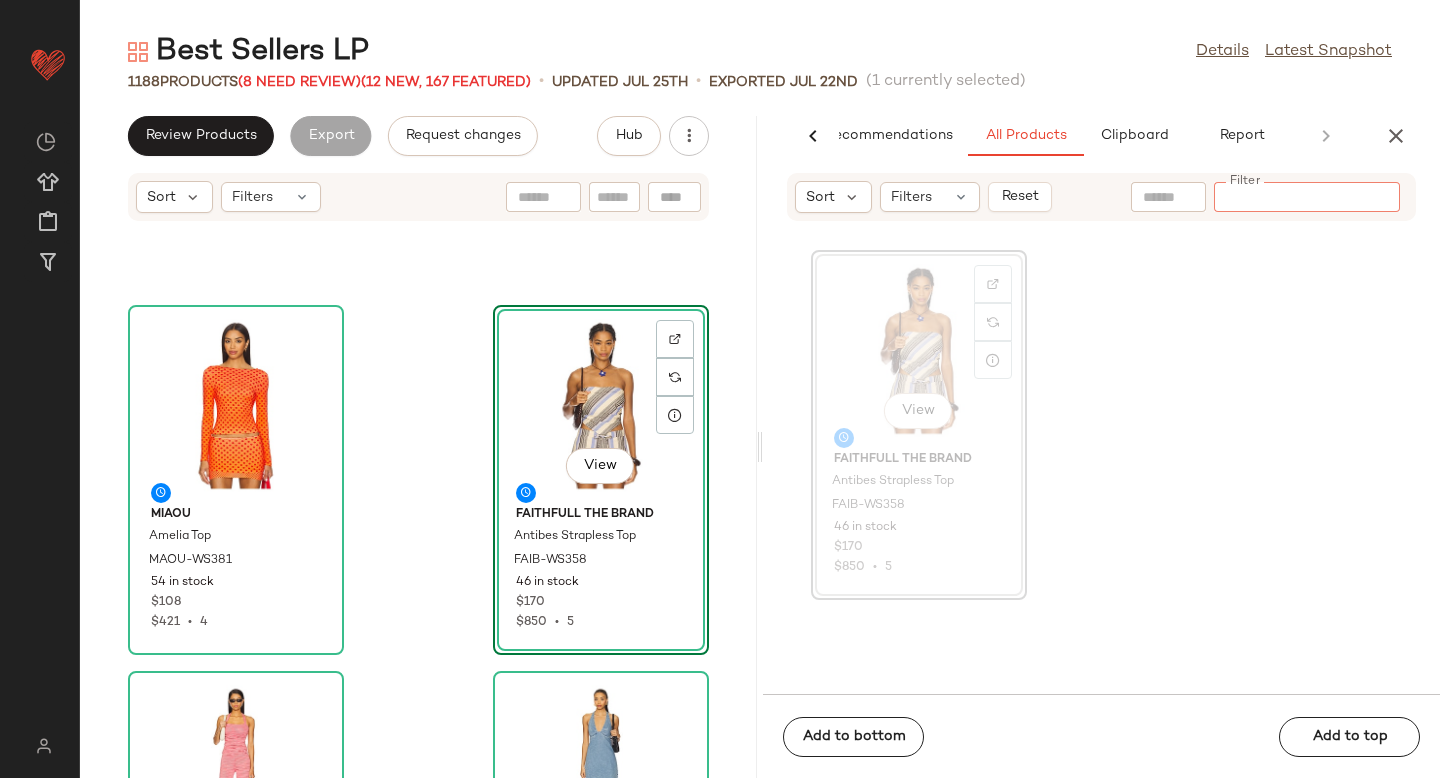 paste on "**********" 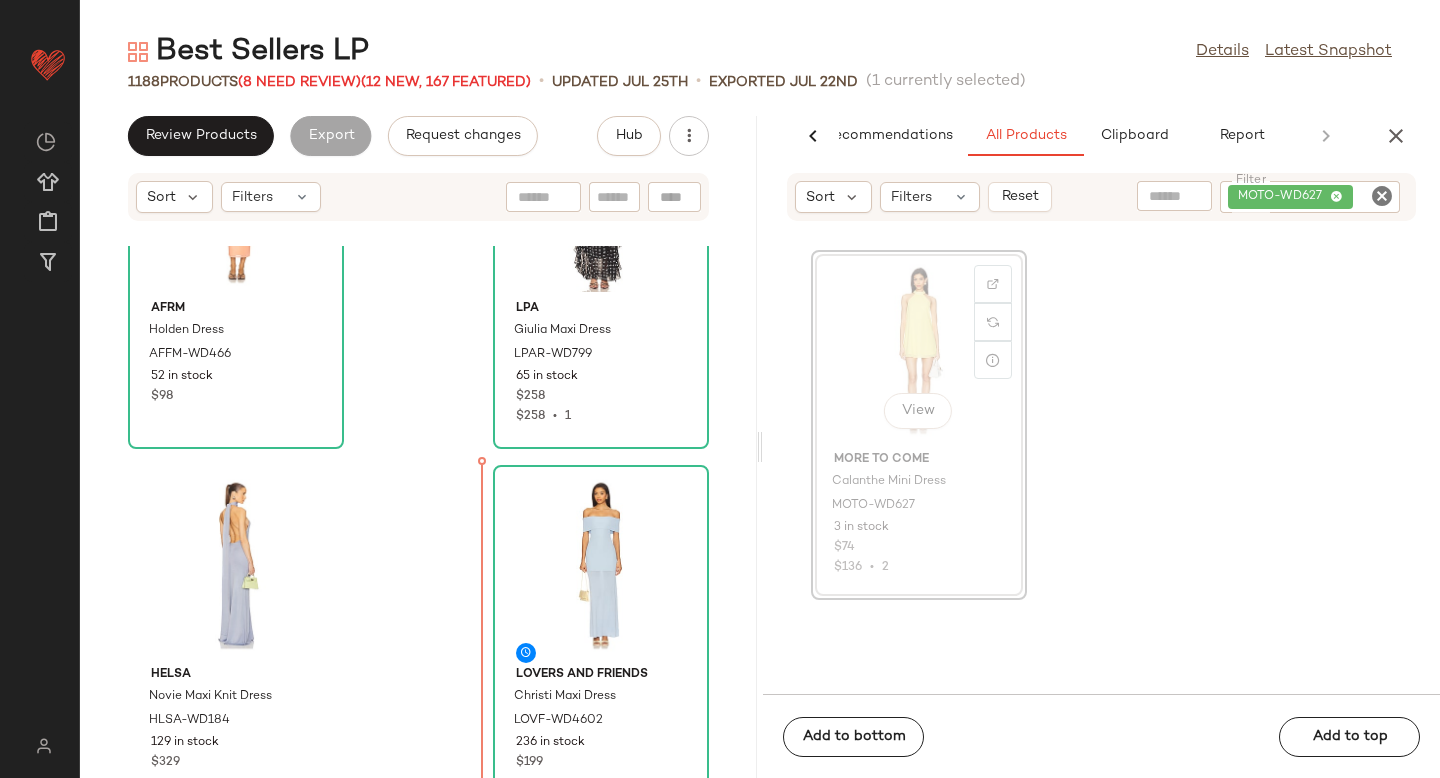 scroll, scrollTop: 1677, scrollLeft: 0, axis: vertical 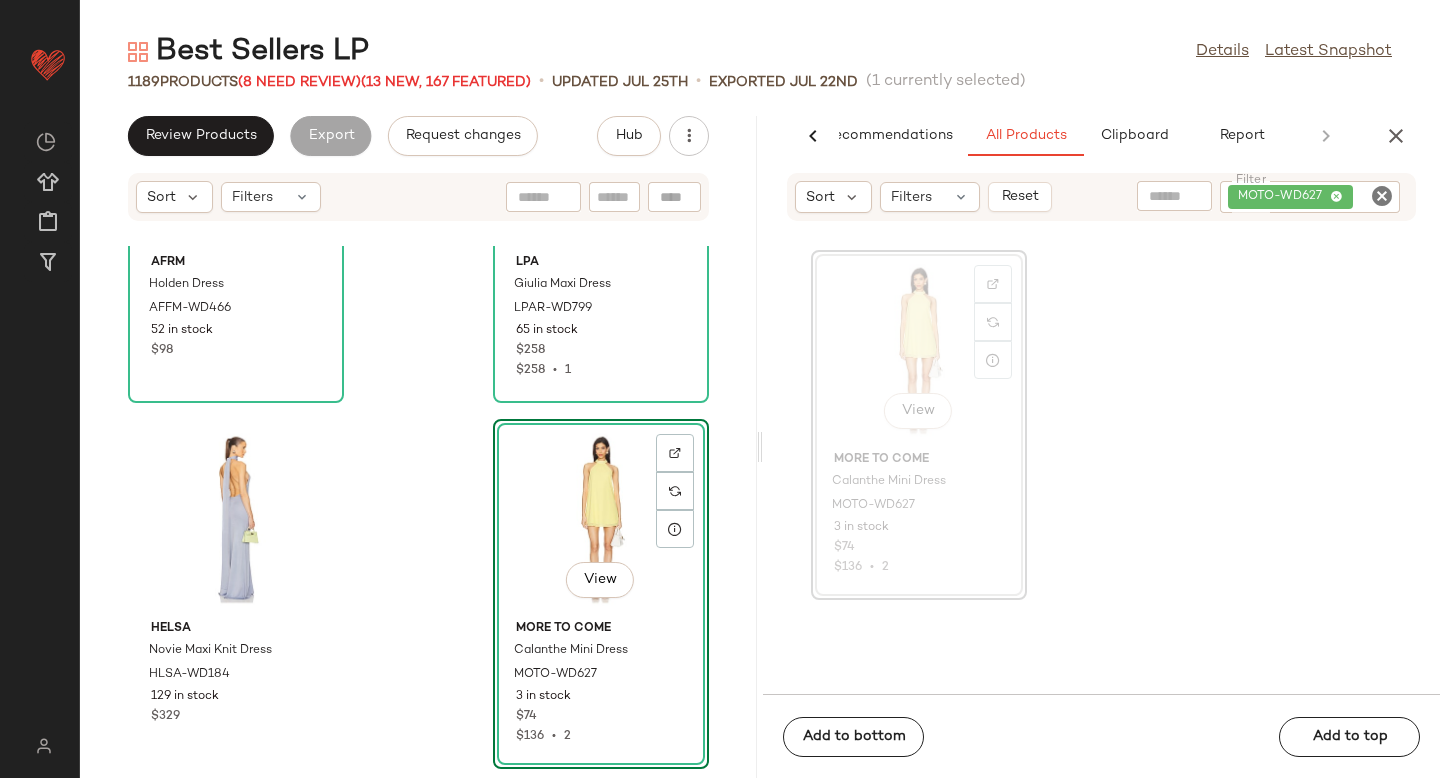 drag, startPoint x: 903, startPoint y: 357, endPoint x: 303, endPoint y: 10, distance: 693.1154 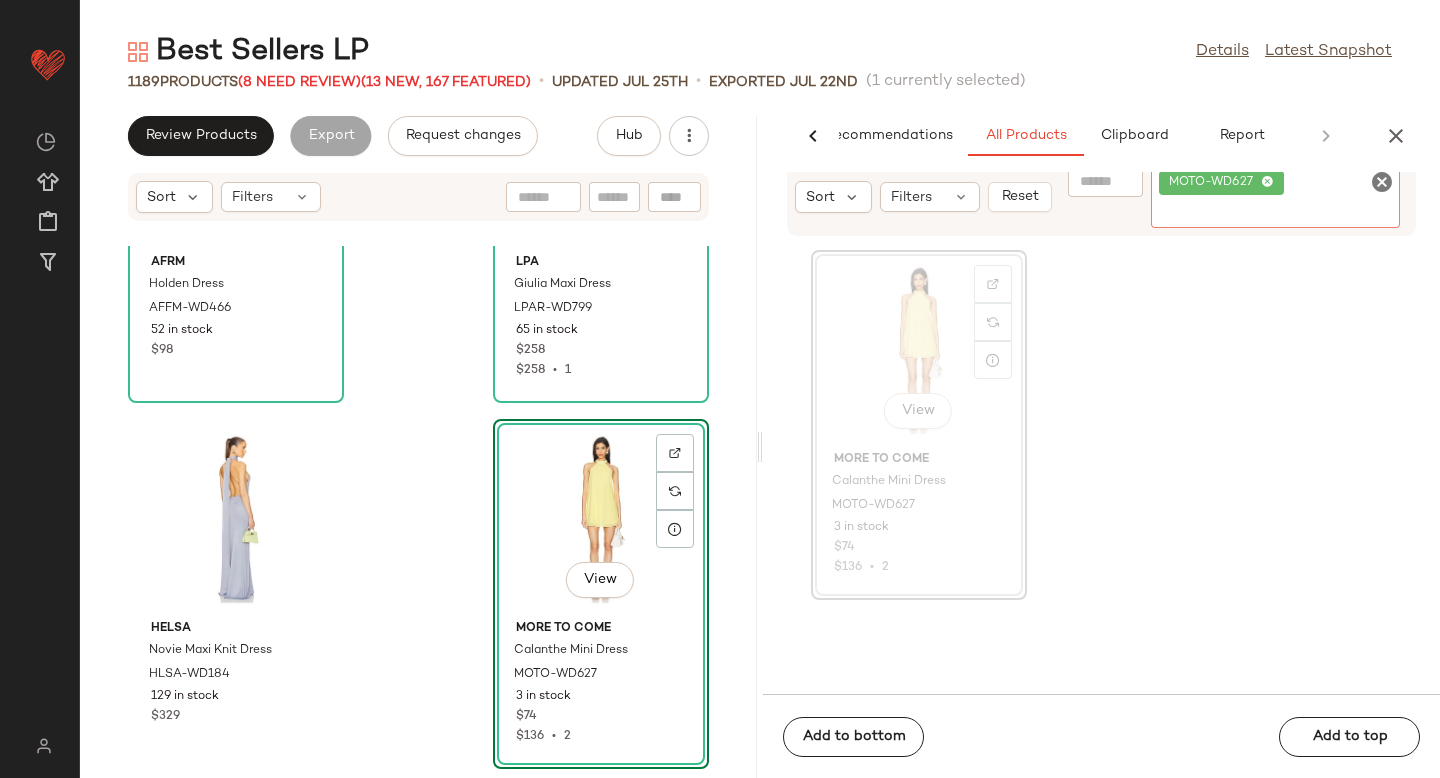click 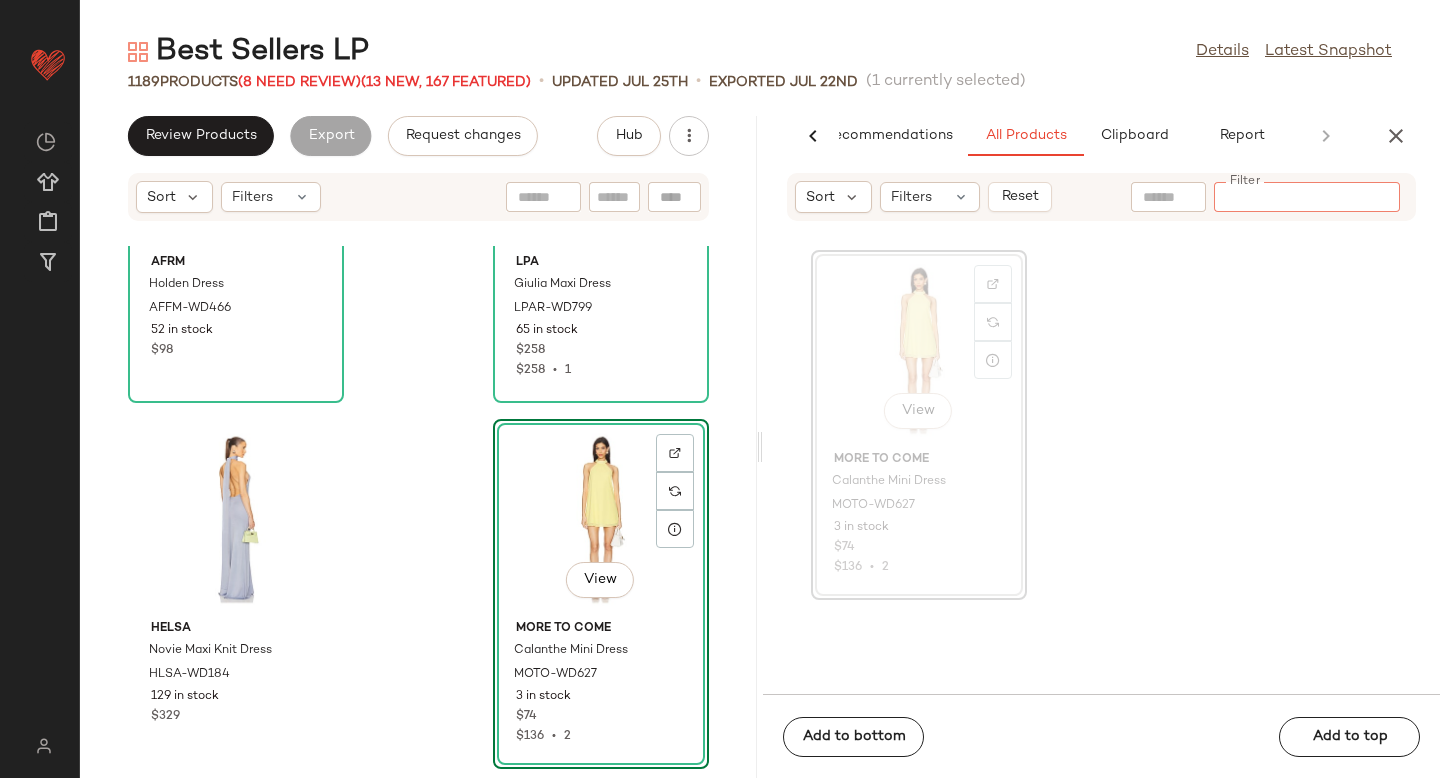 paste on "**********" 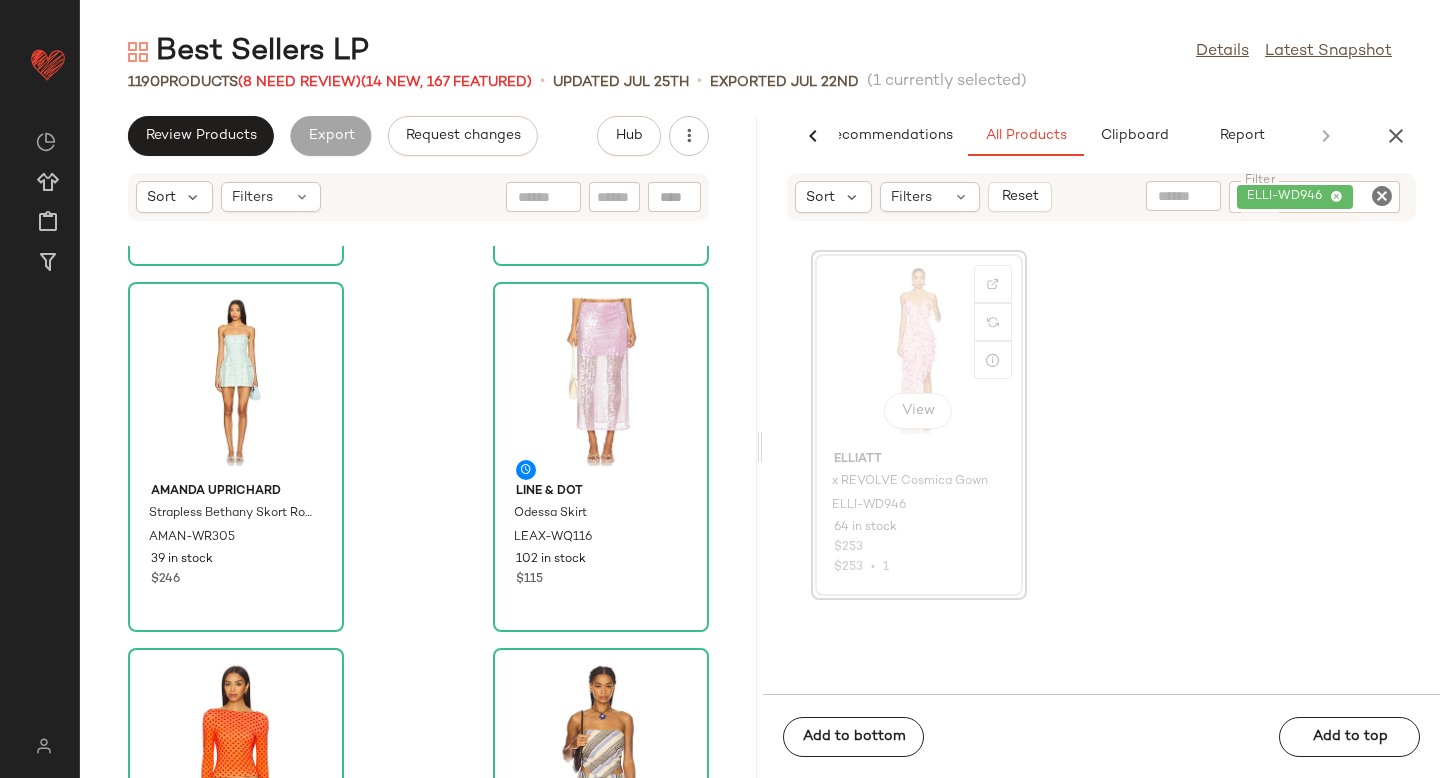 scroll, scrollTop: 338, scrollLeft: 0, axis: vertical 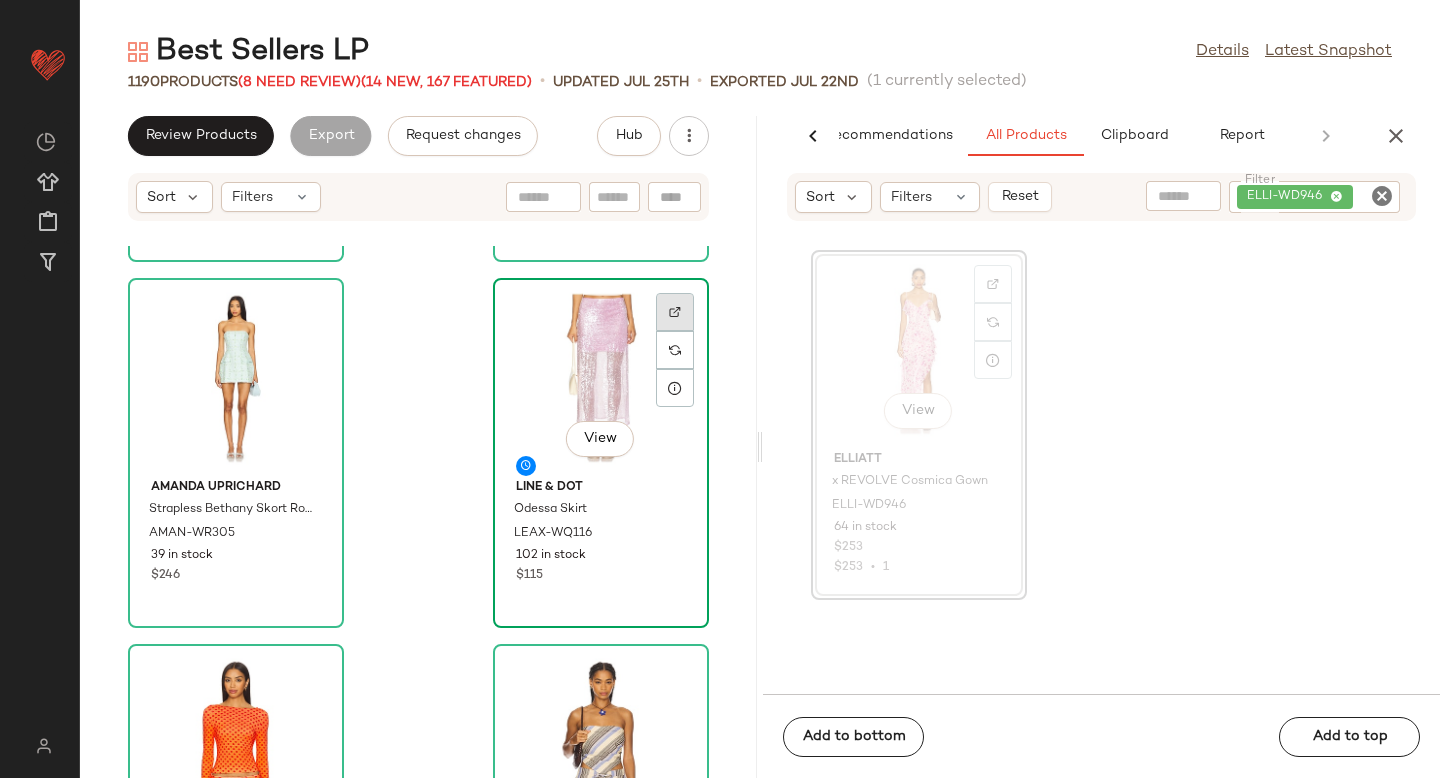 click 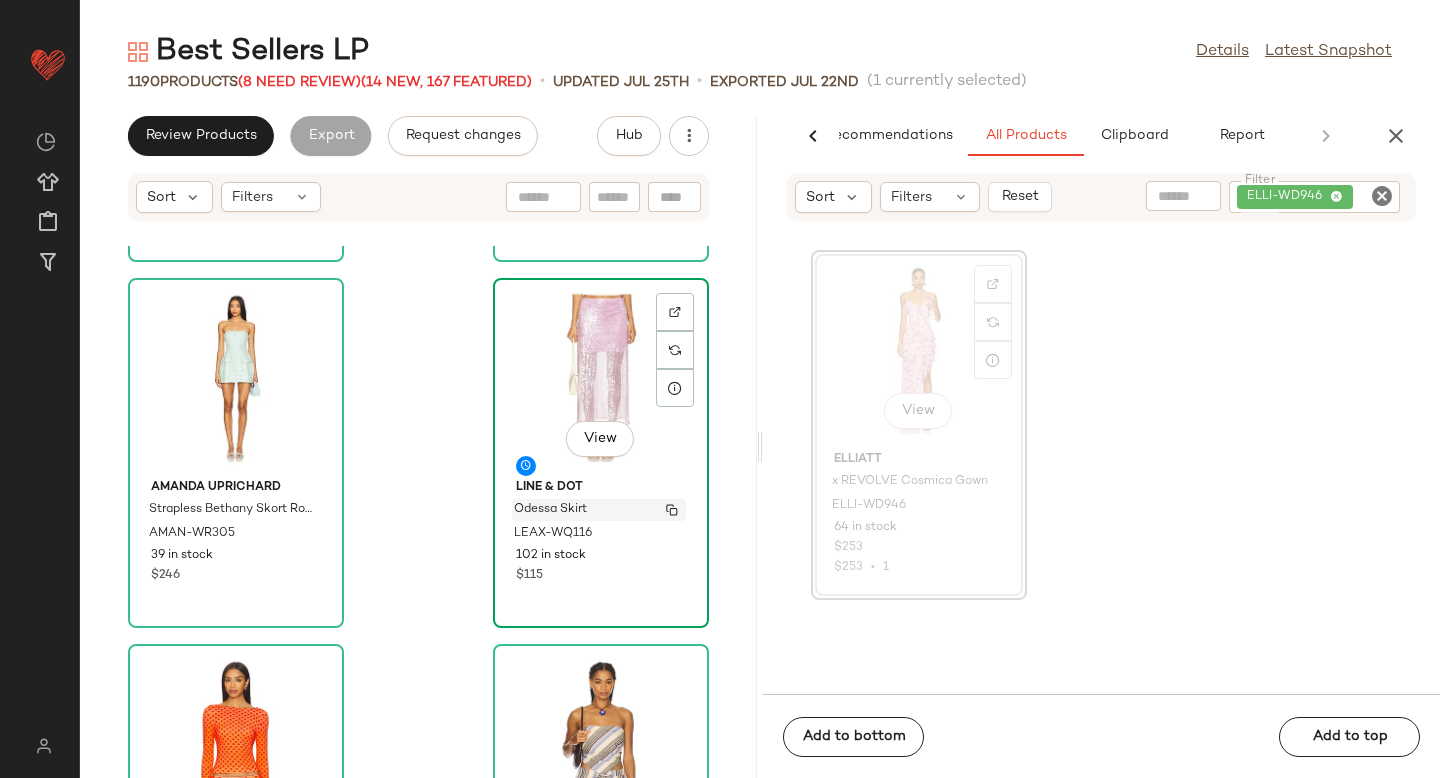click 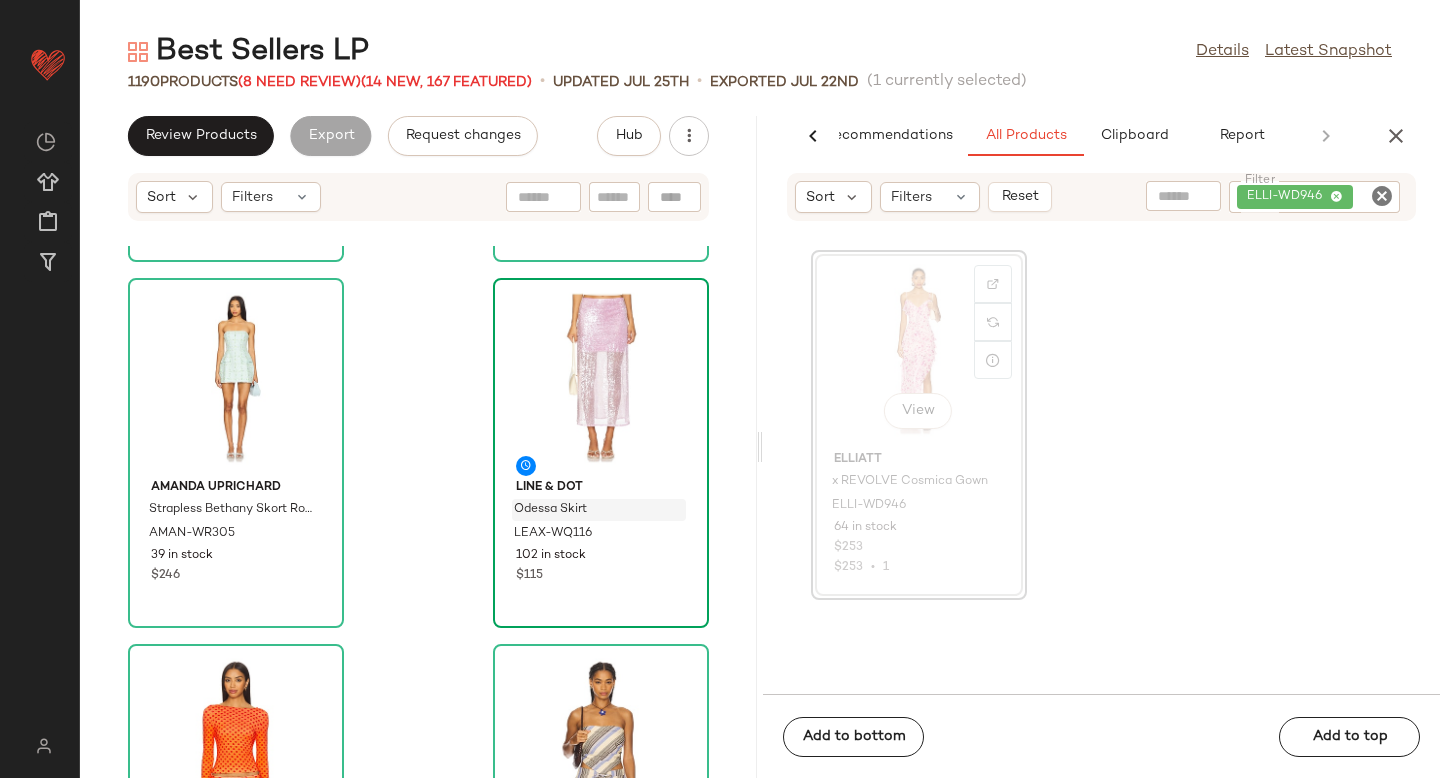 click 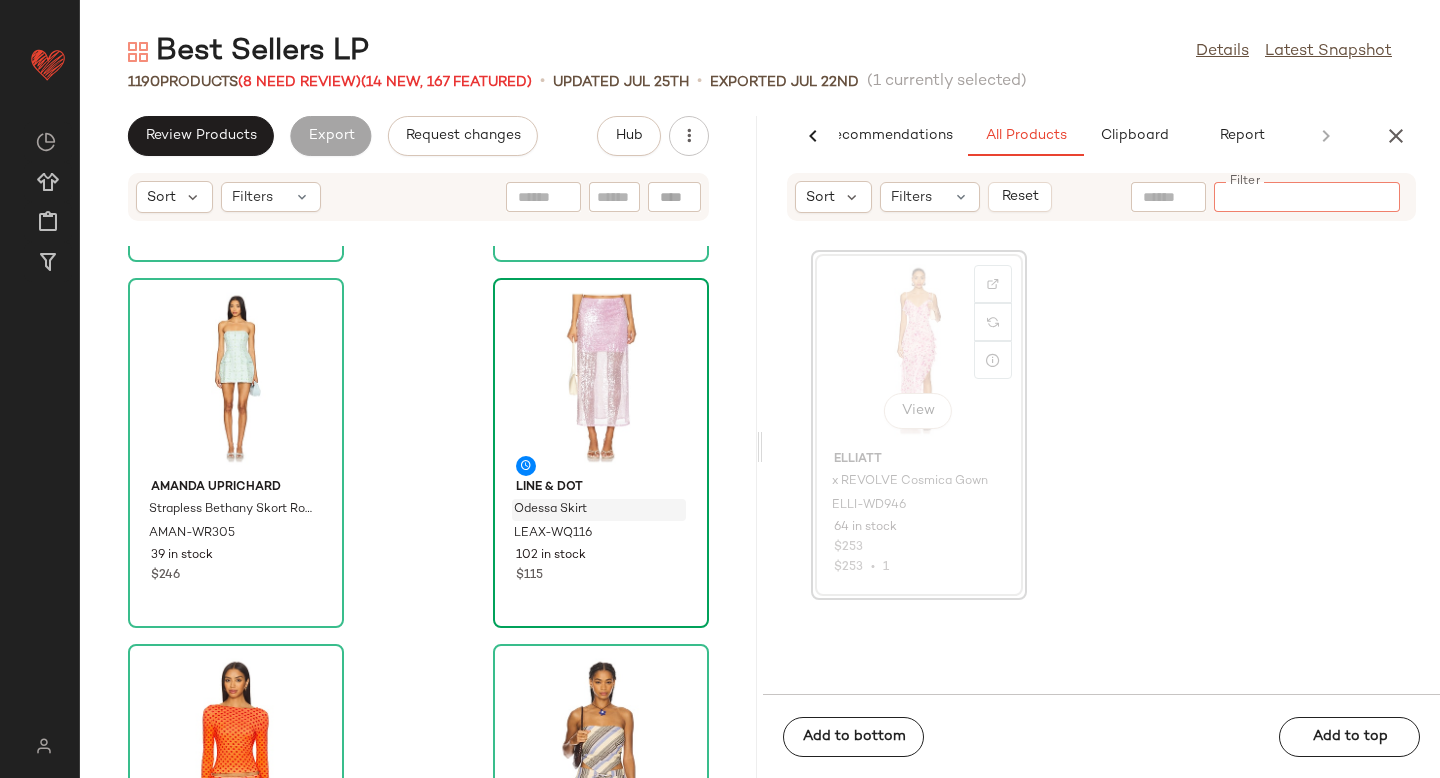 paste on "**********" 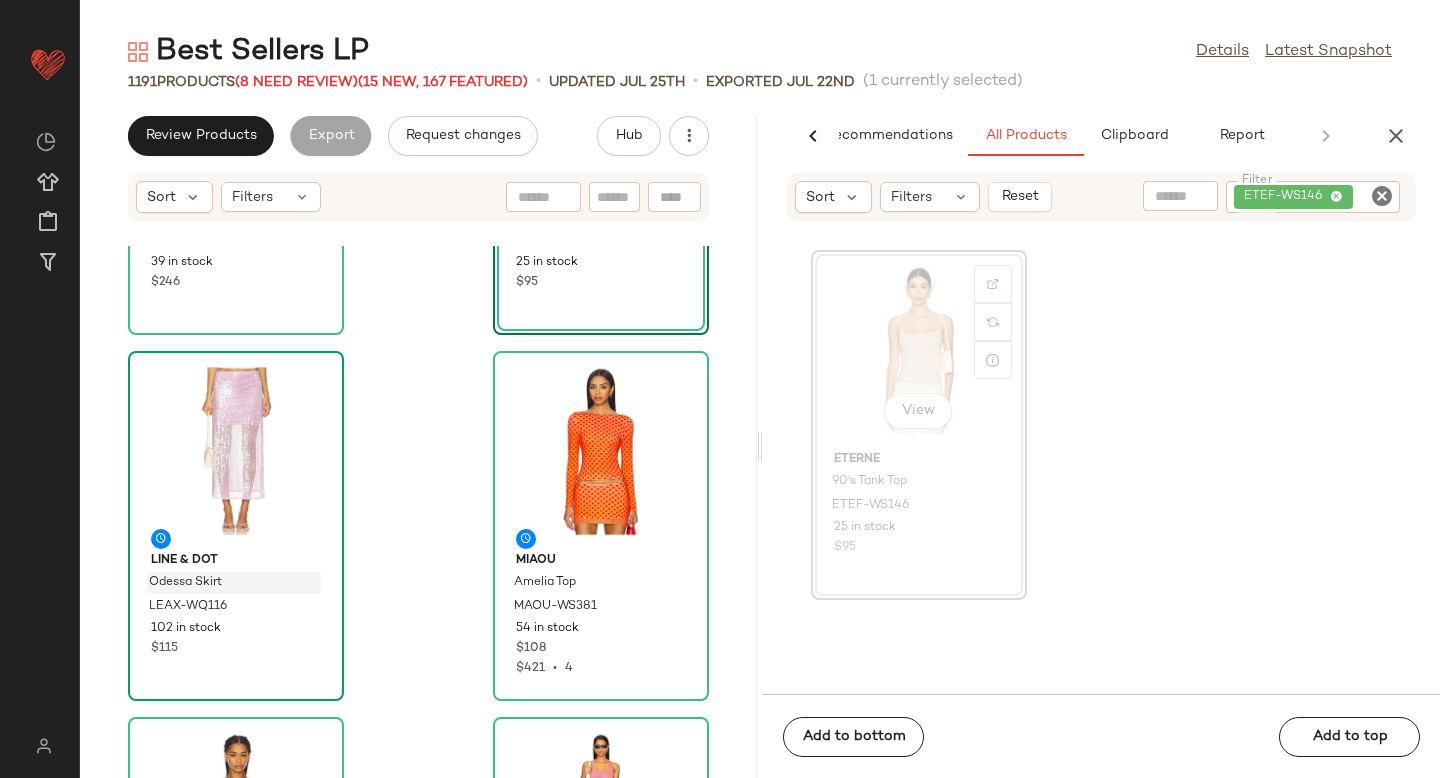 scroll, scrollTop: 707, scrollLeft: 0, axis: vertical 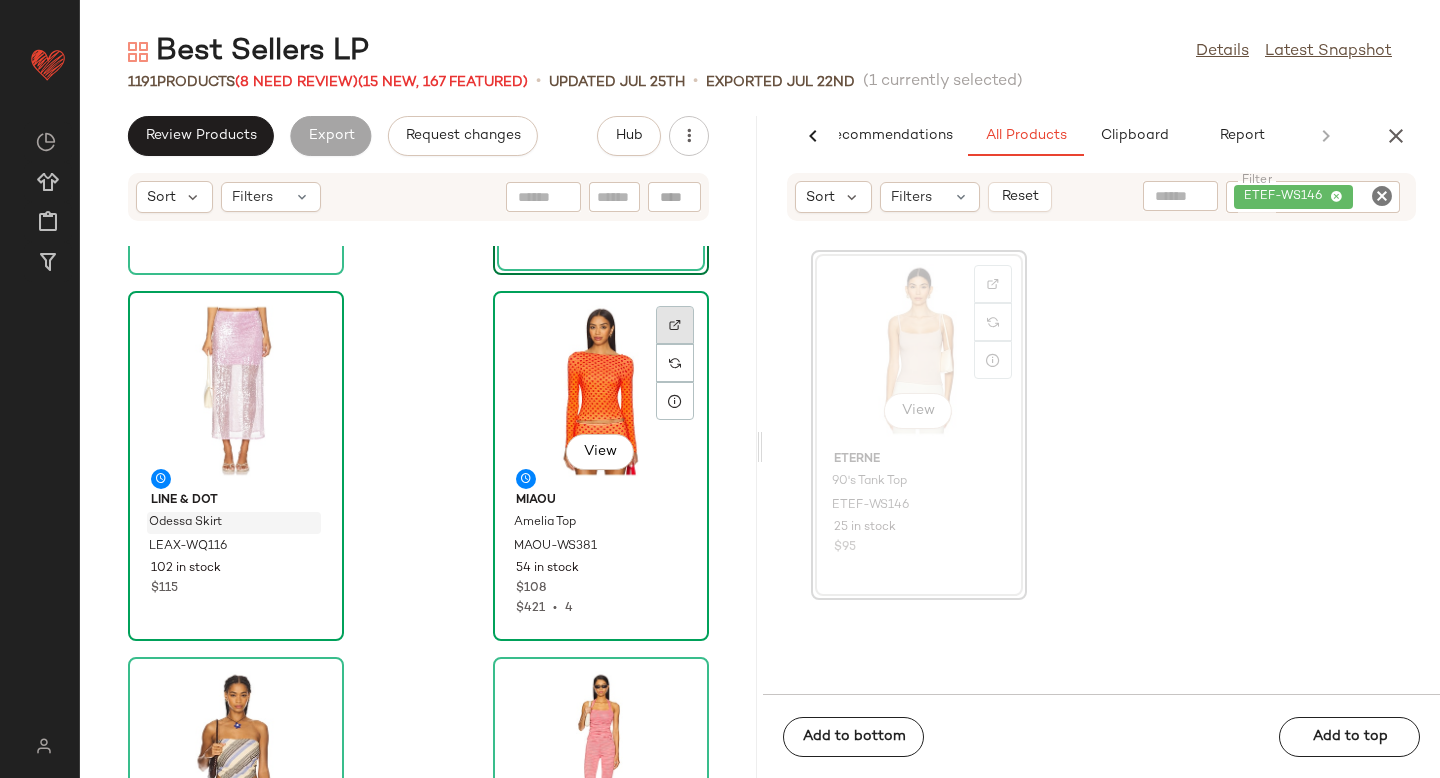 click 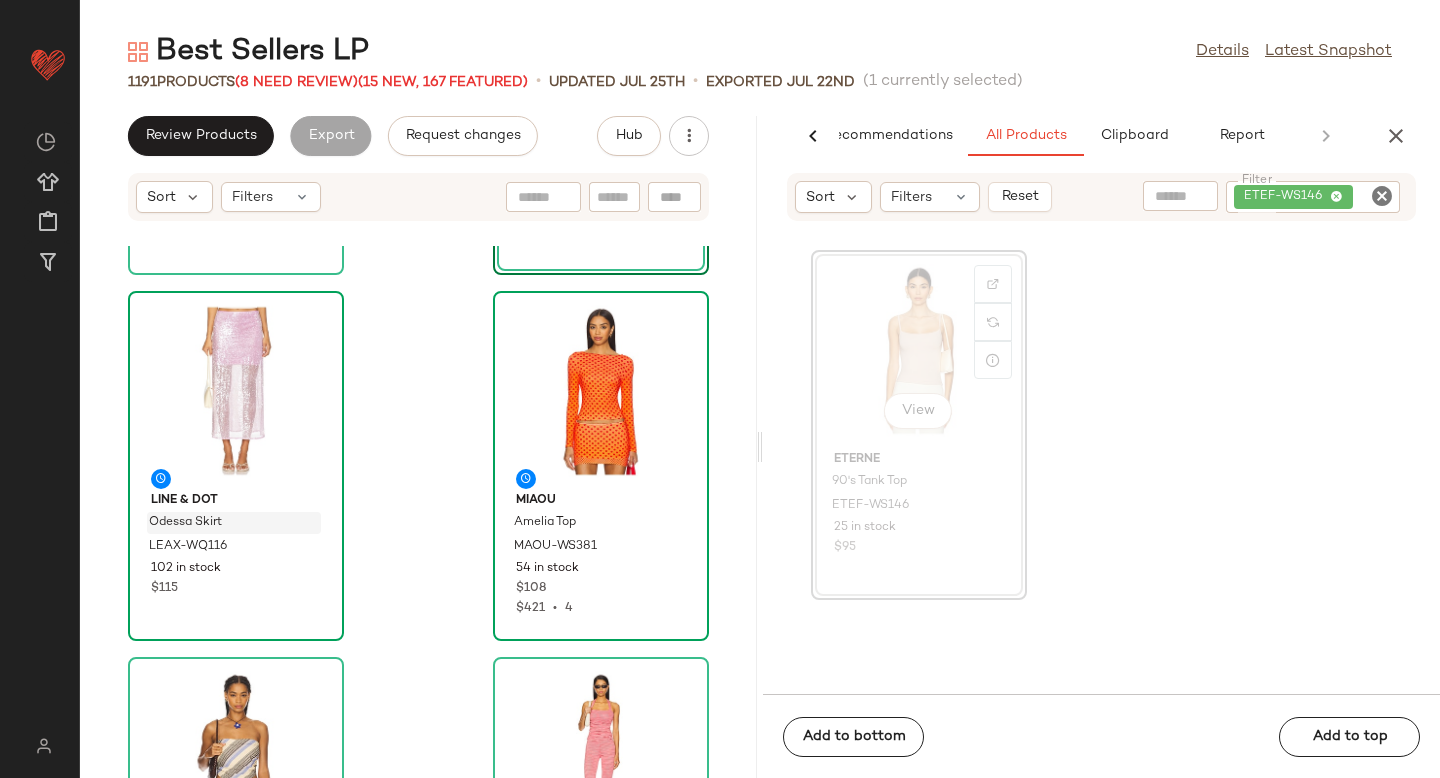 click 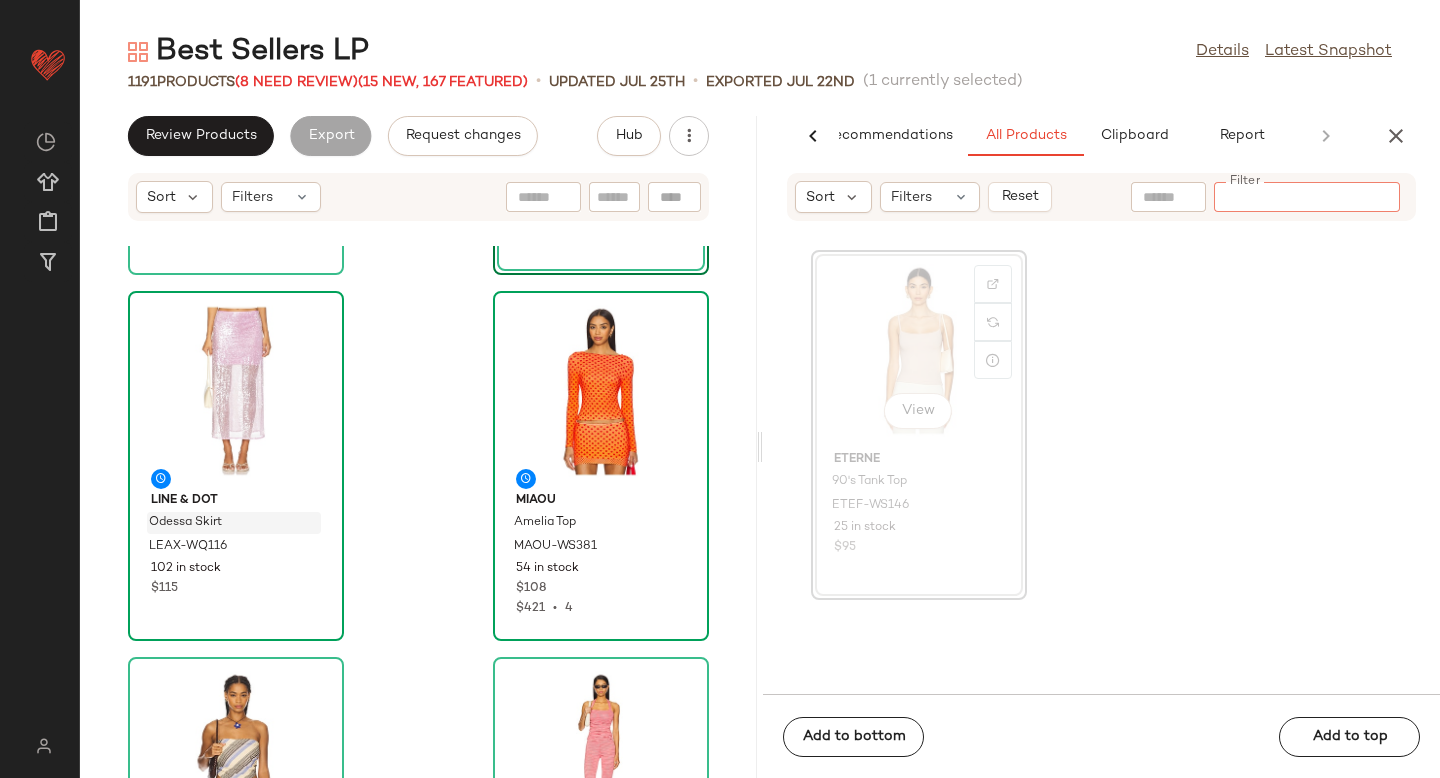 paste on "**********" 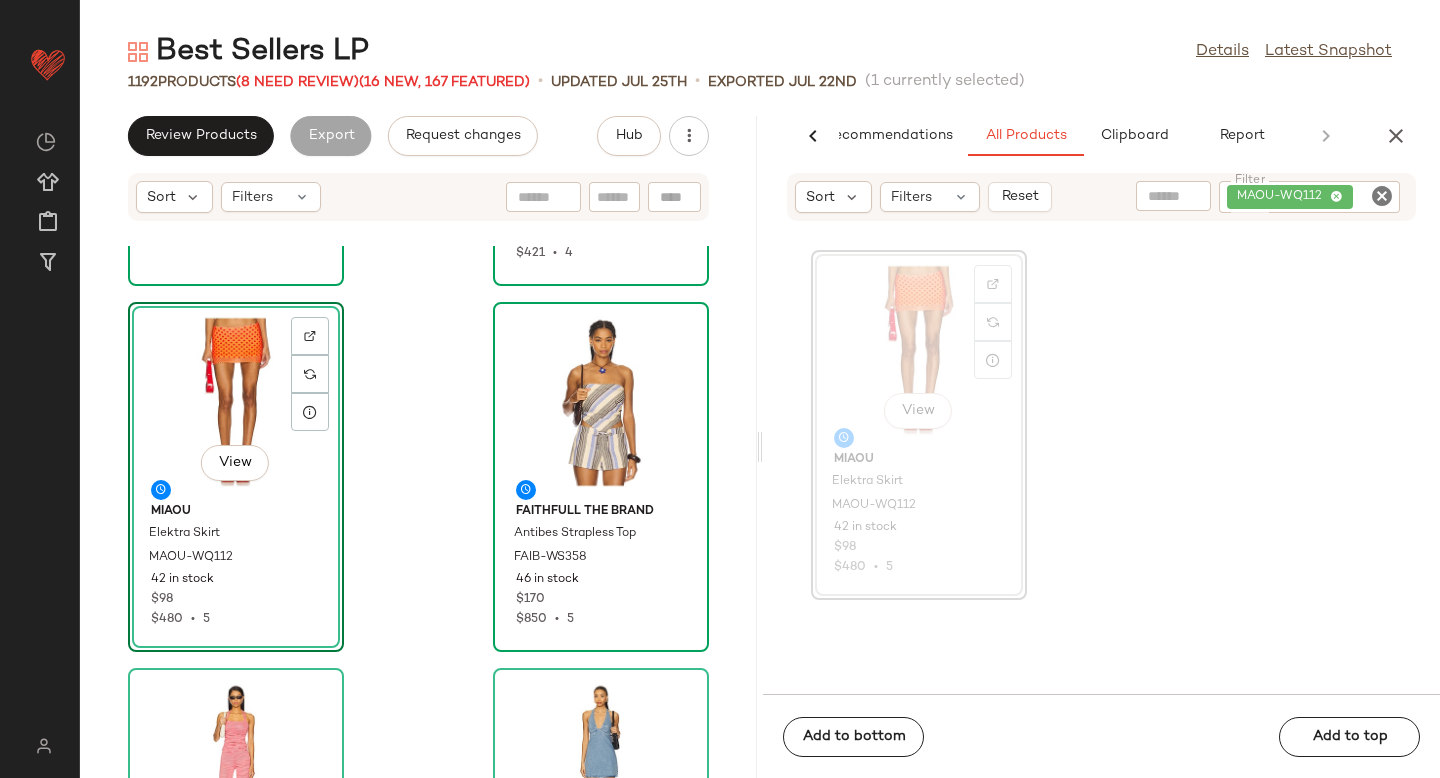 scroll, scrollTop: 1065, scrollLeft: 0, axis: vertical 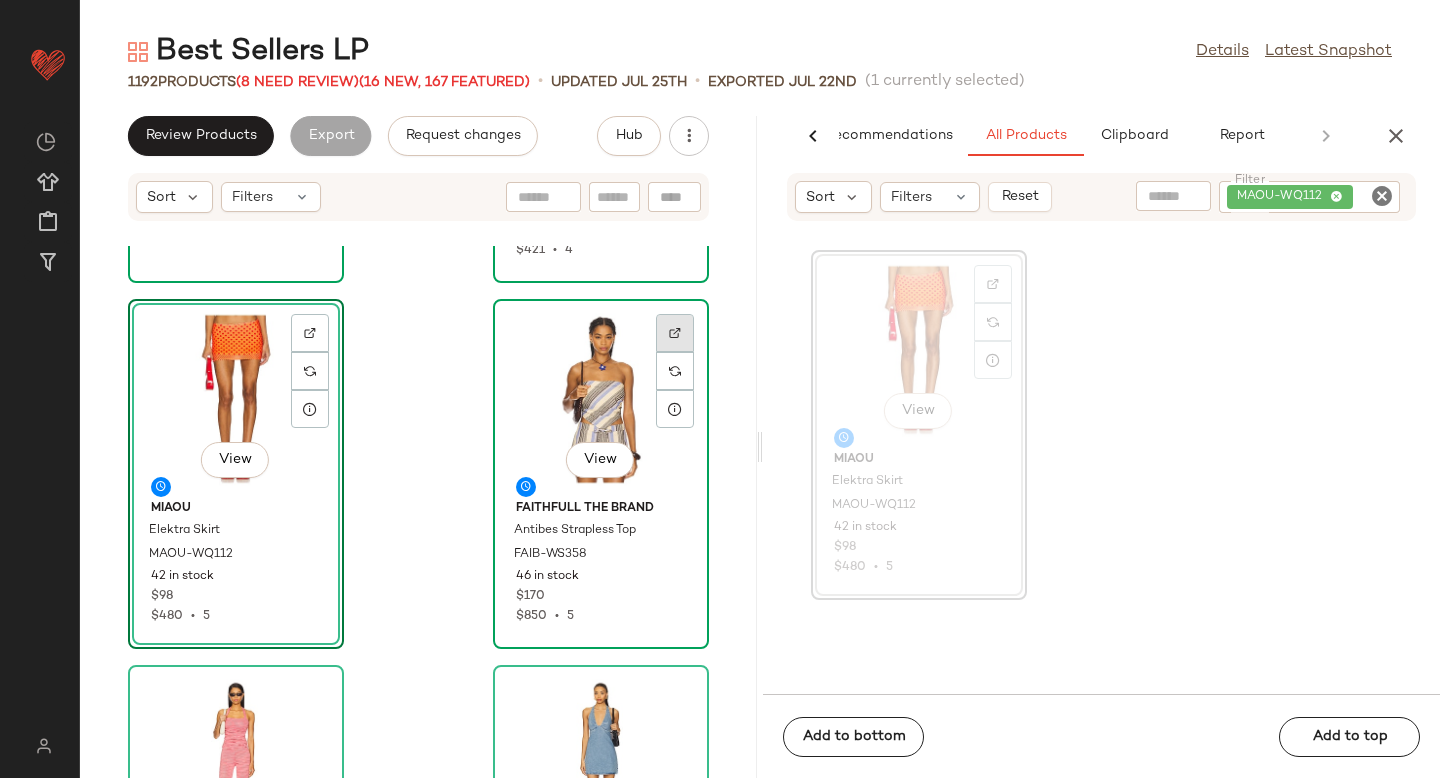 click 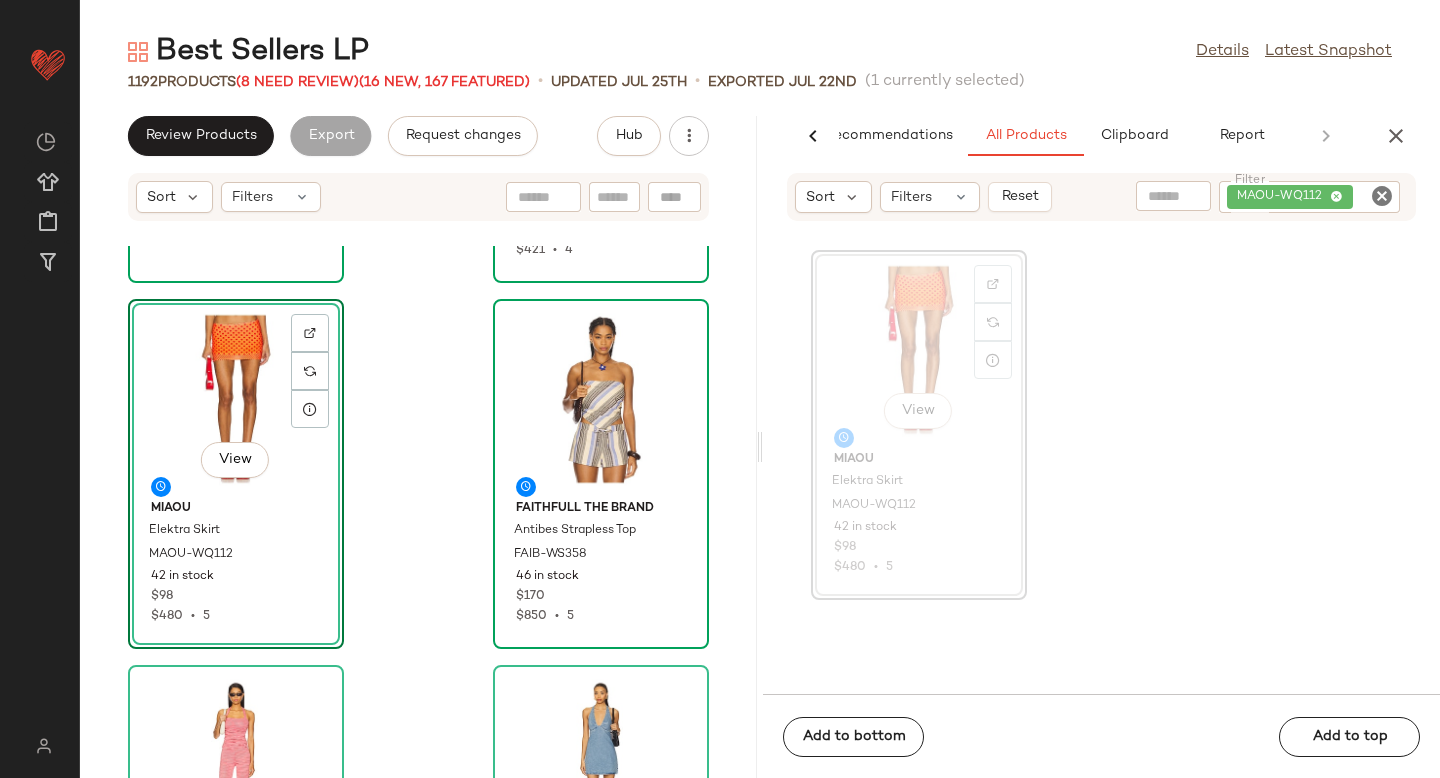 click 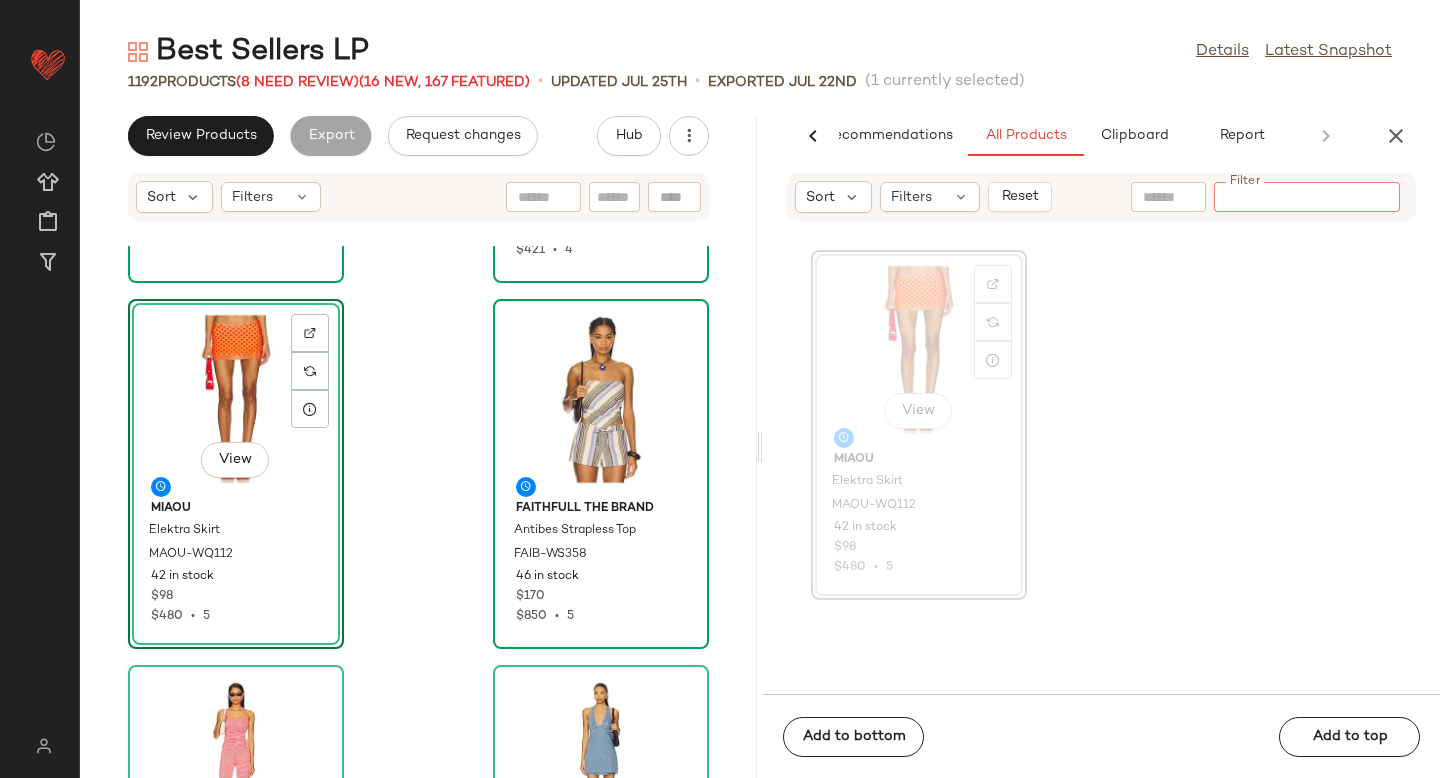 paste on "*********" 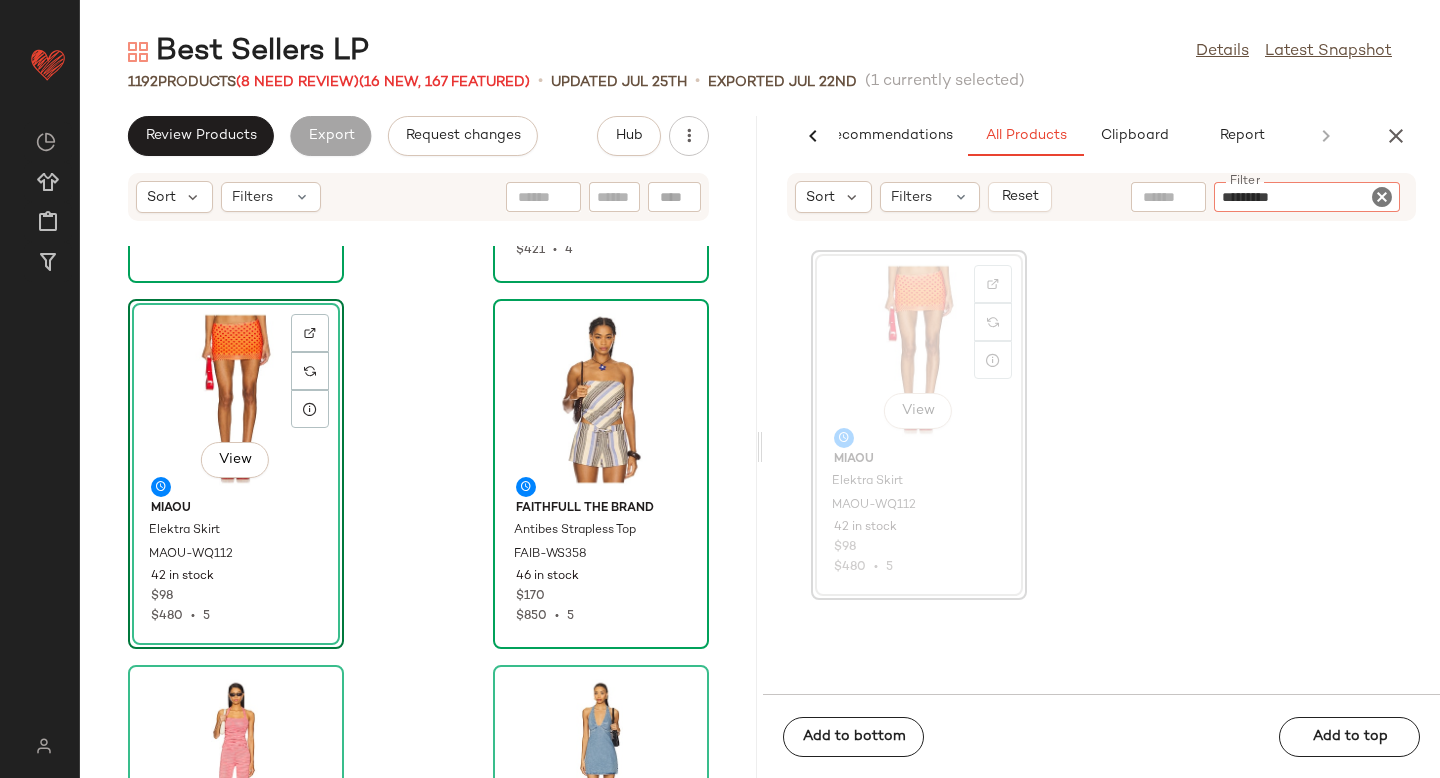 type 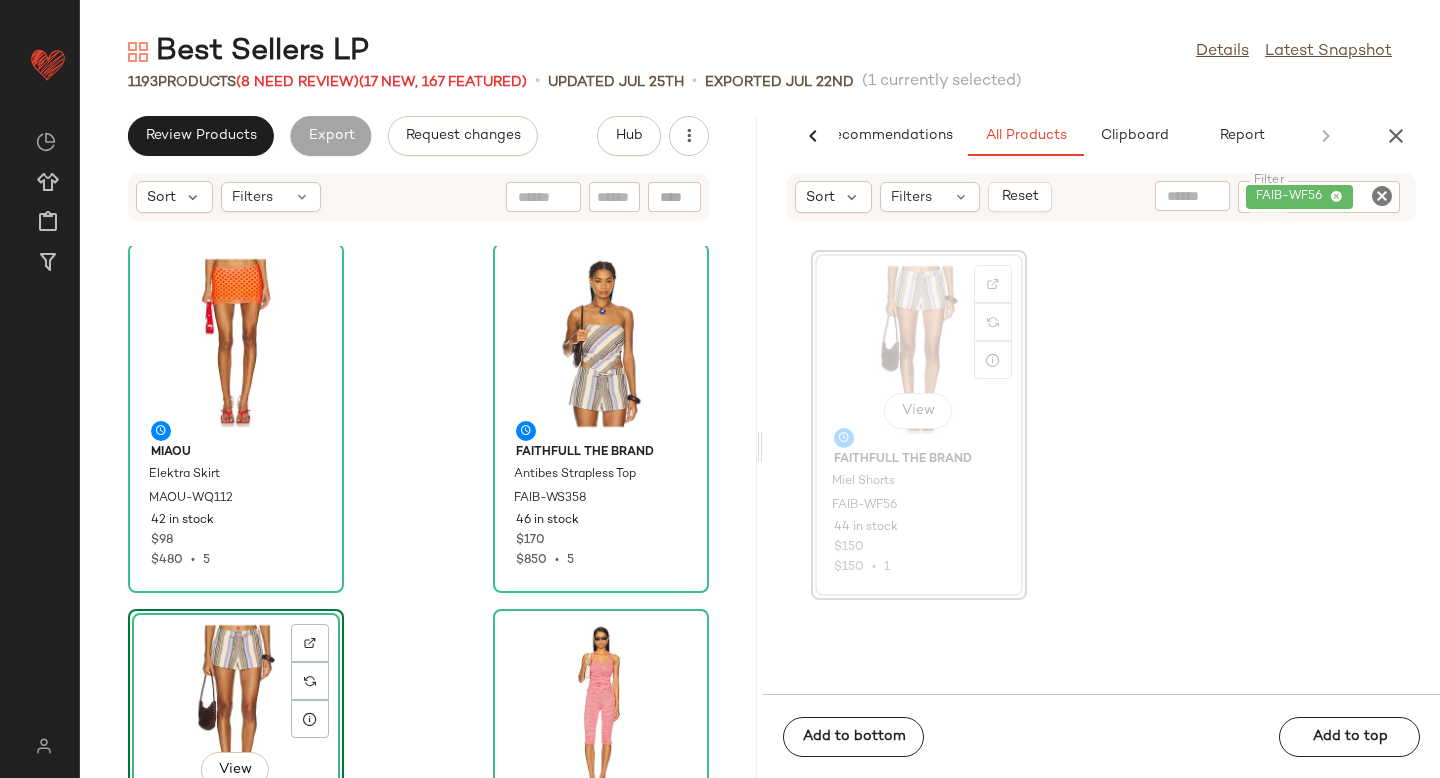 scroll, scrollTop: 1482, scrollLeft: 0, axis: vertical 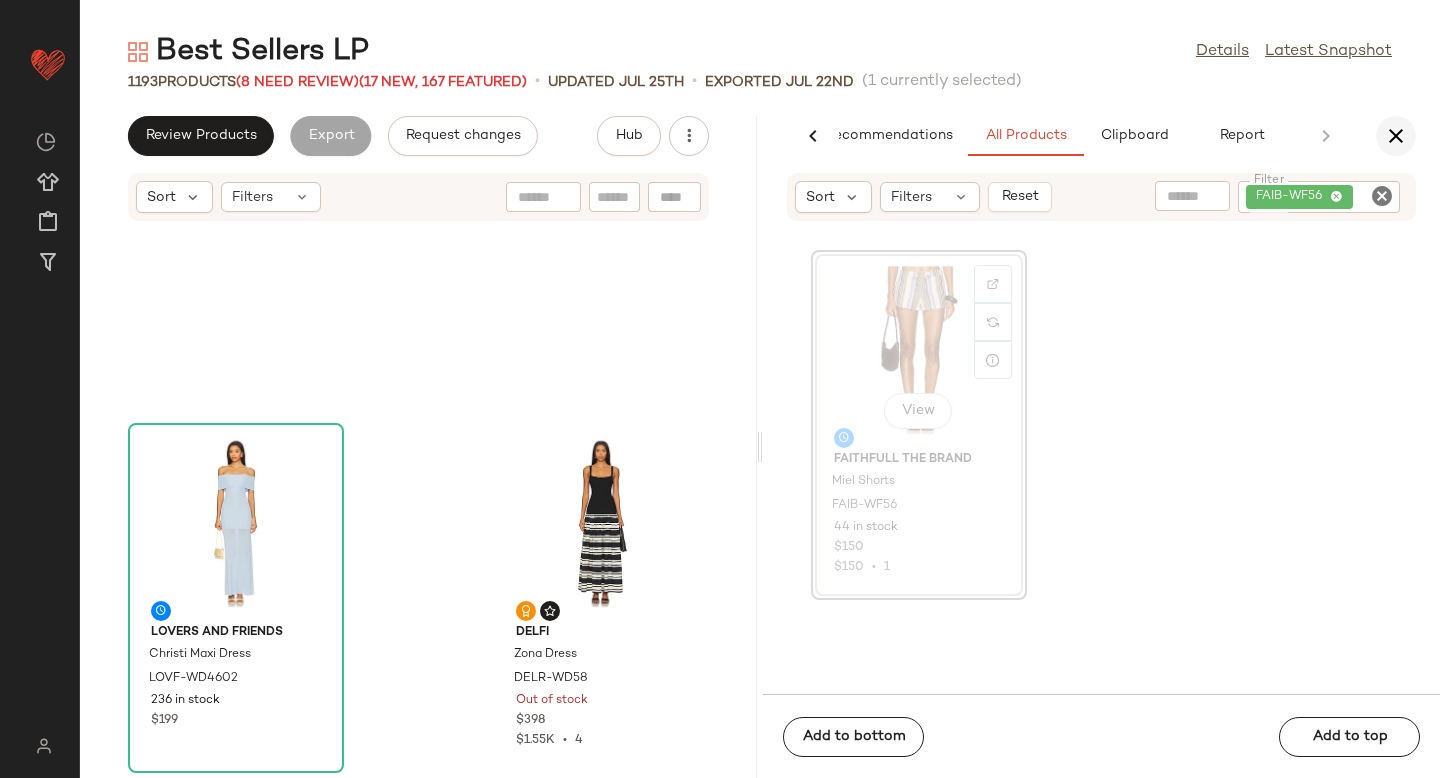 click at bounding box center (1396, 136) 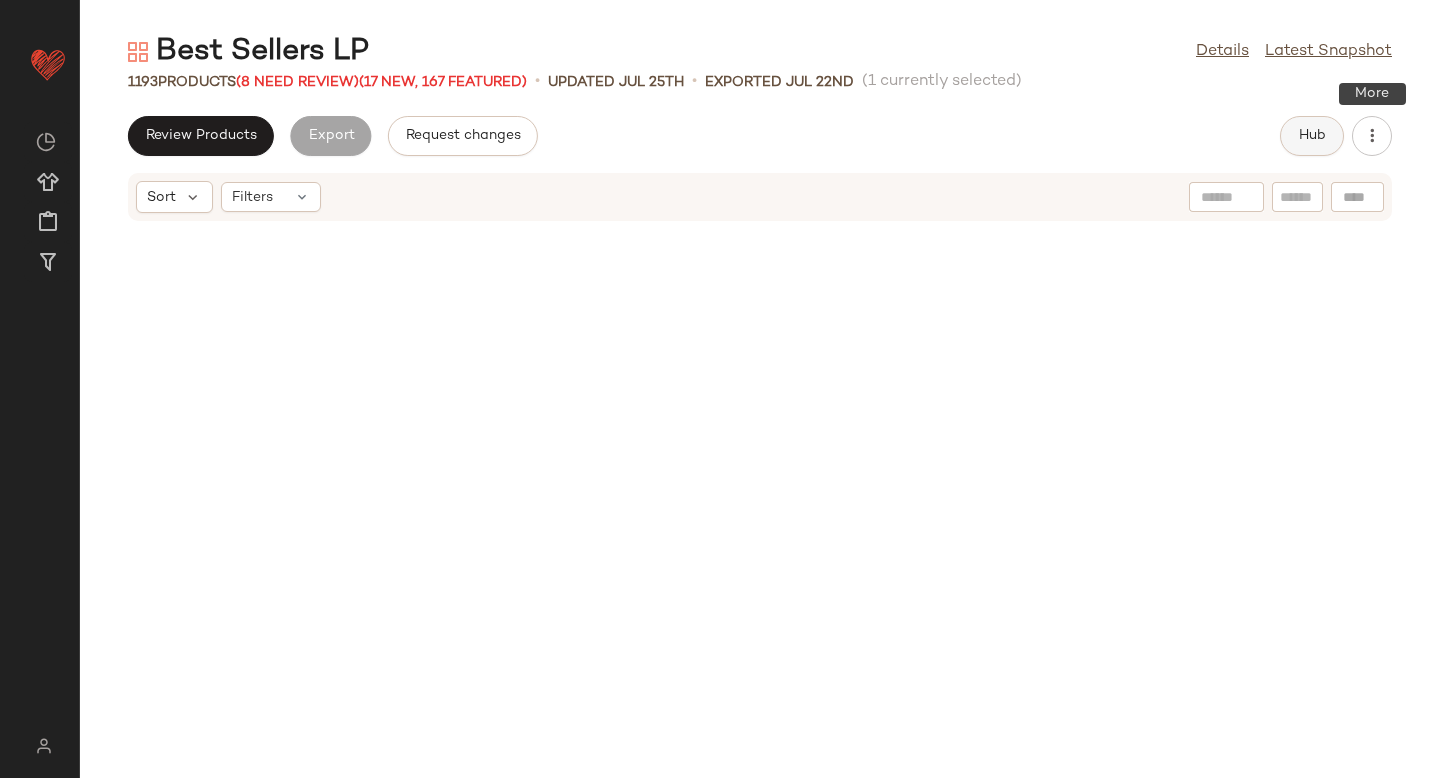 scroll, scrollTop: 1114, scrollLeft: 0, axis: vertical 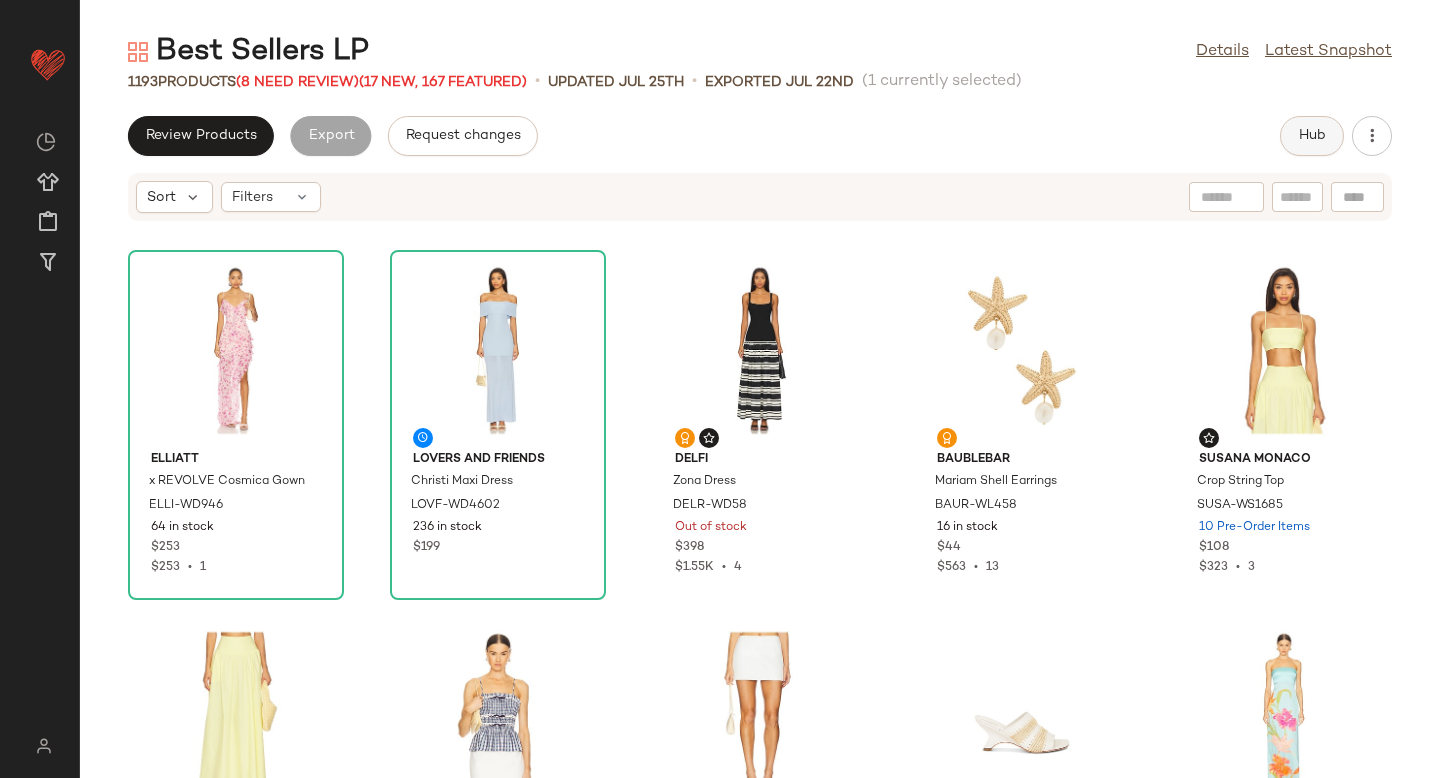 click on "Hub" 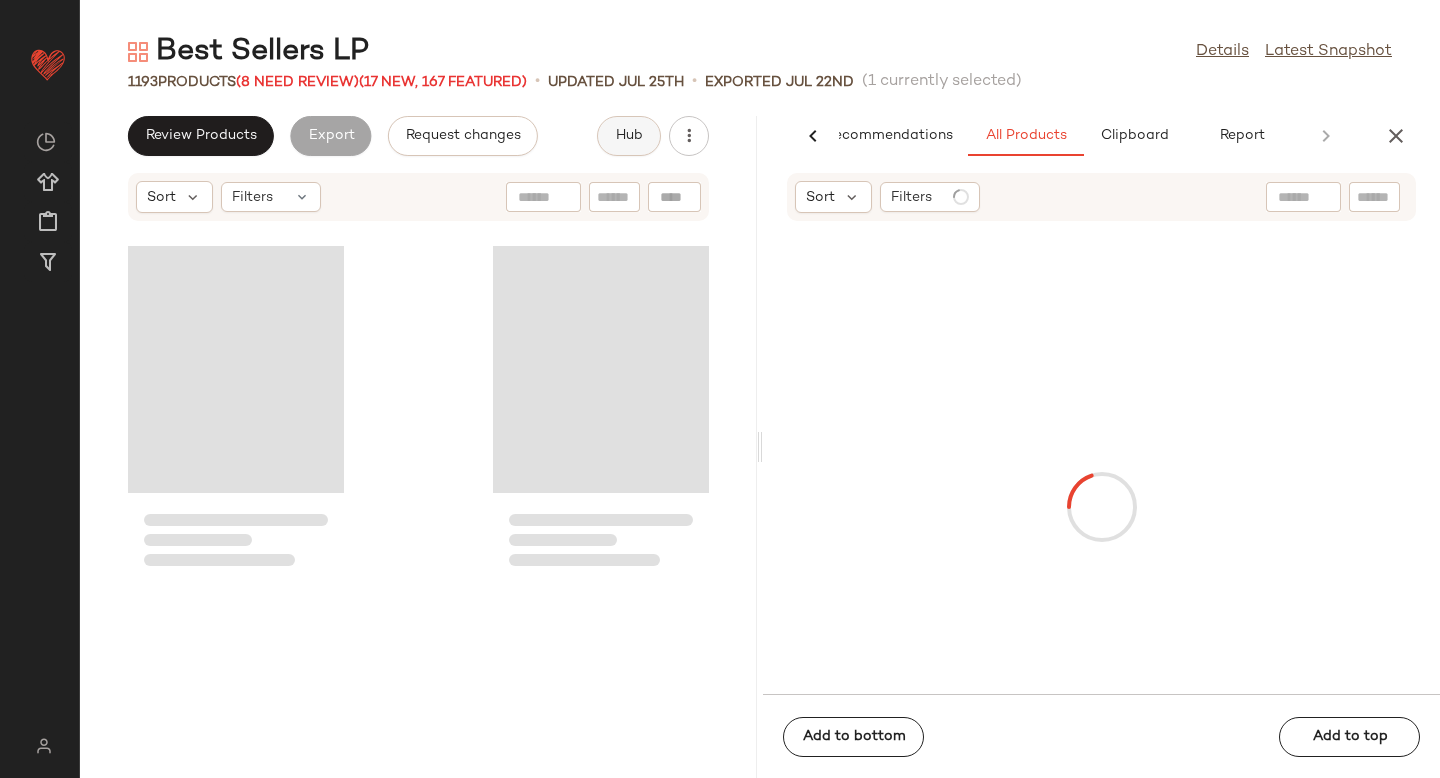 scroll, scrollTop: 0, scrollLeft: 47, axis: horizontal 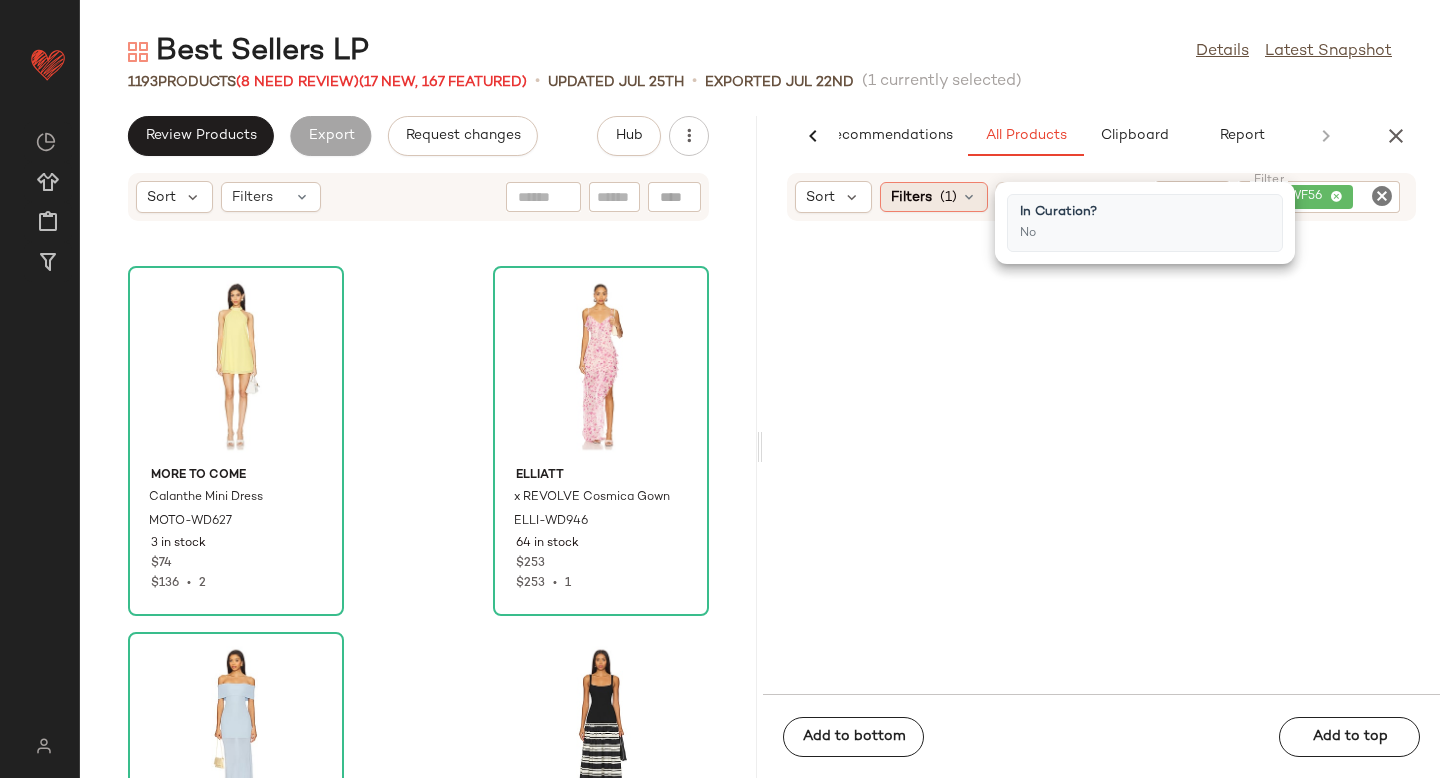 click on "Filters  (1)" 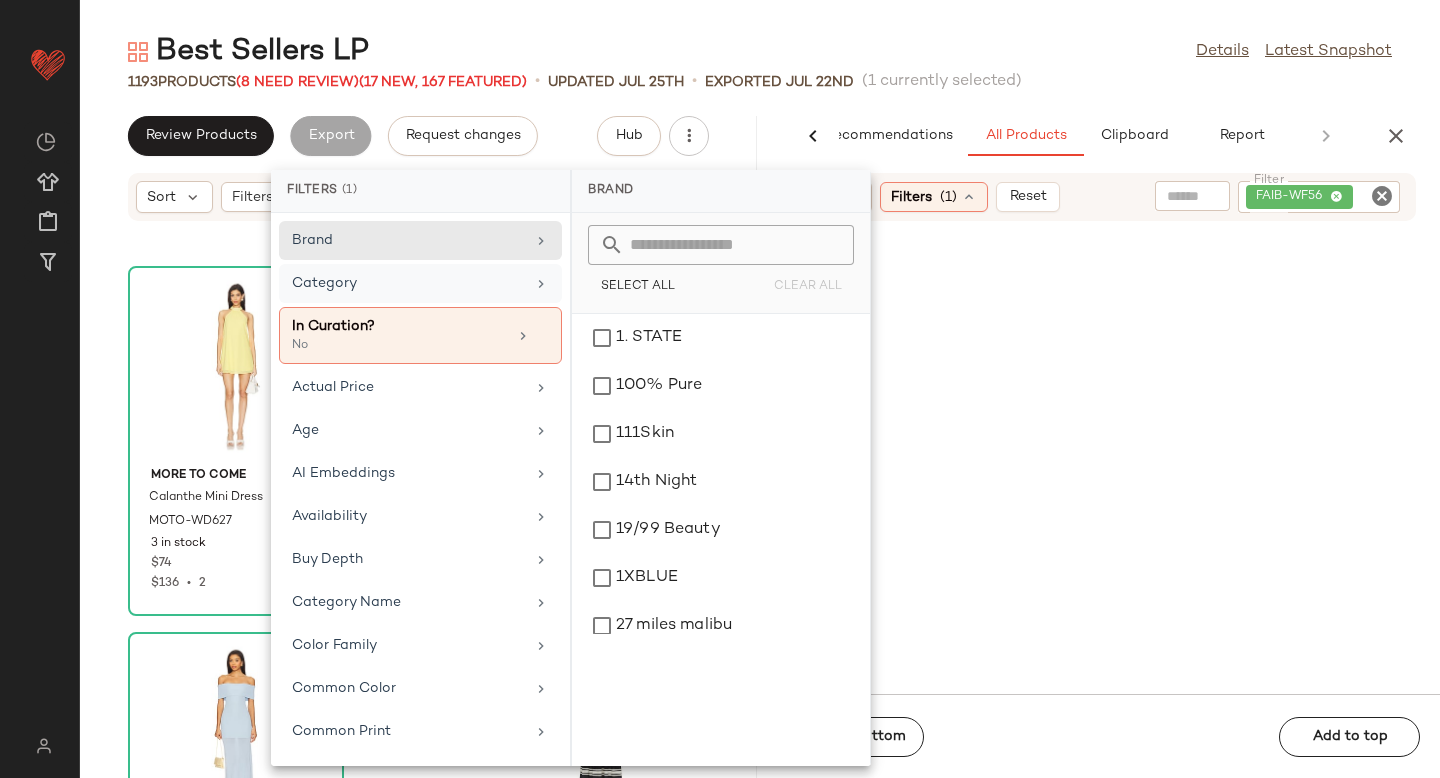 click on "Category" at bounding box center (408, 283) 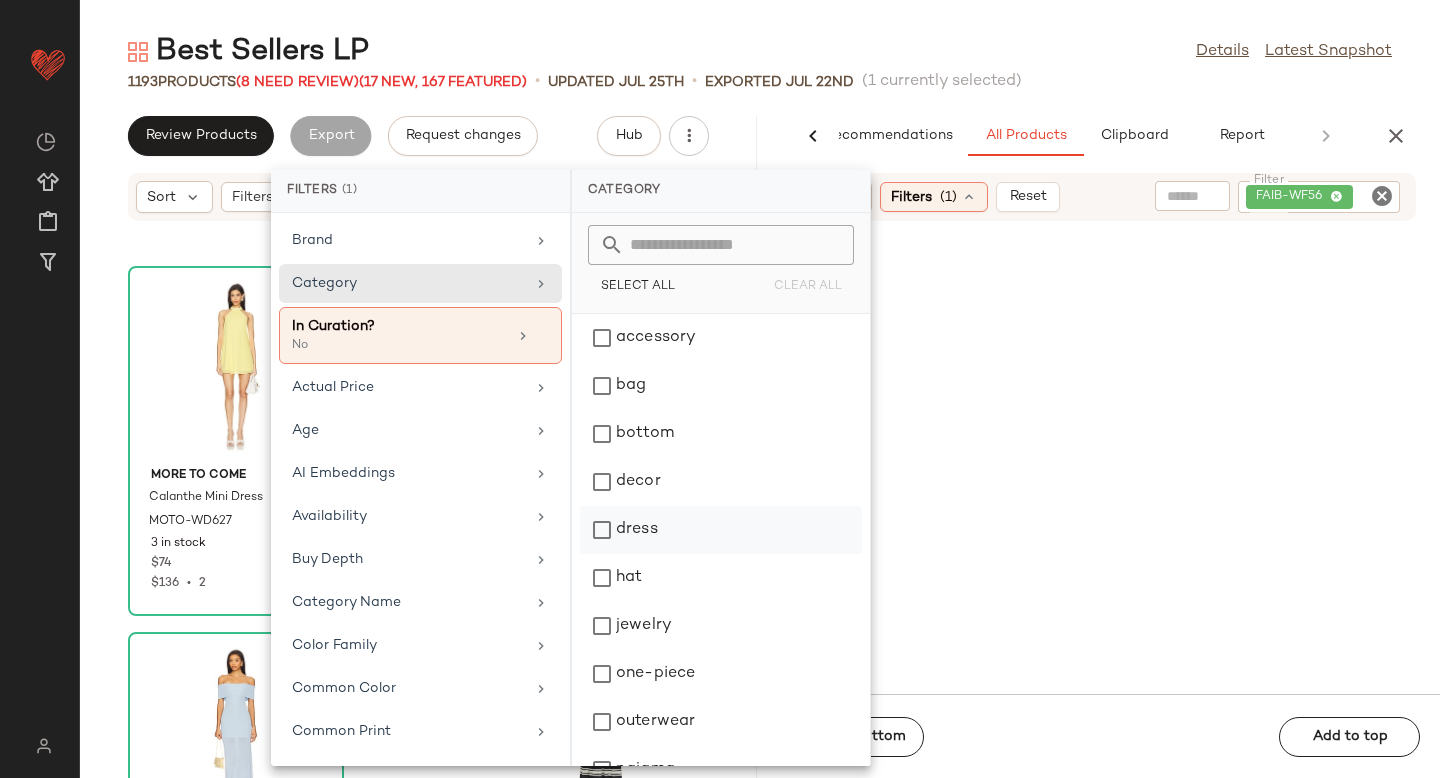 click on "dress" 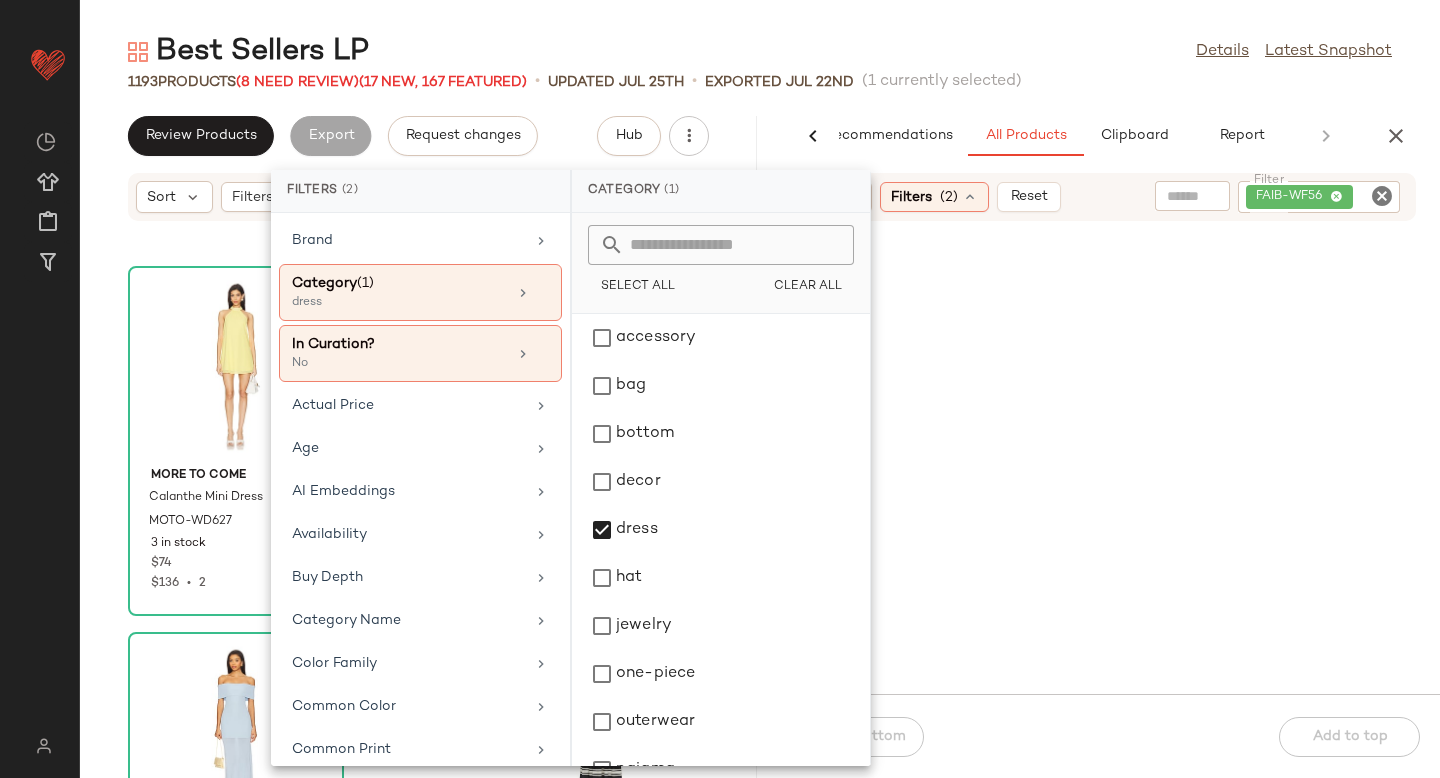 click 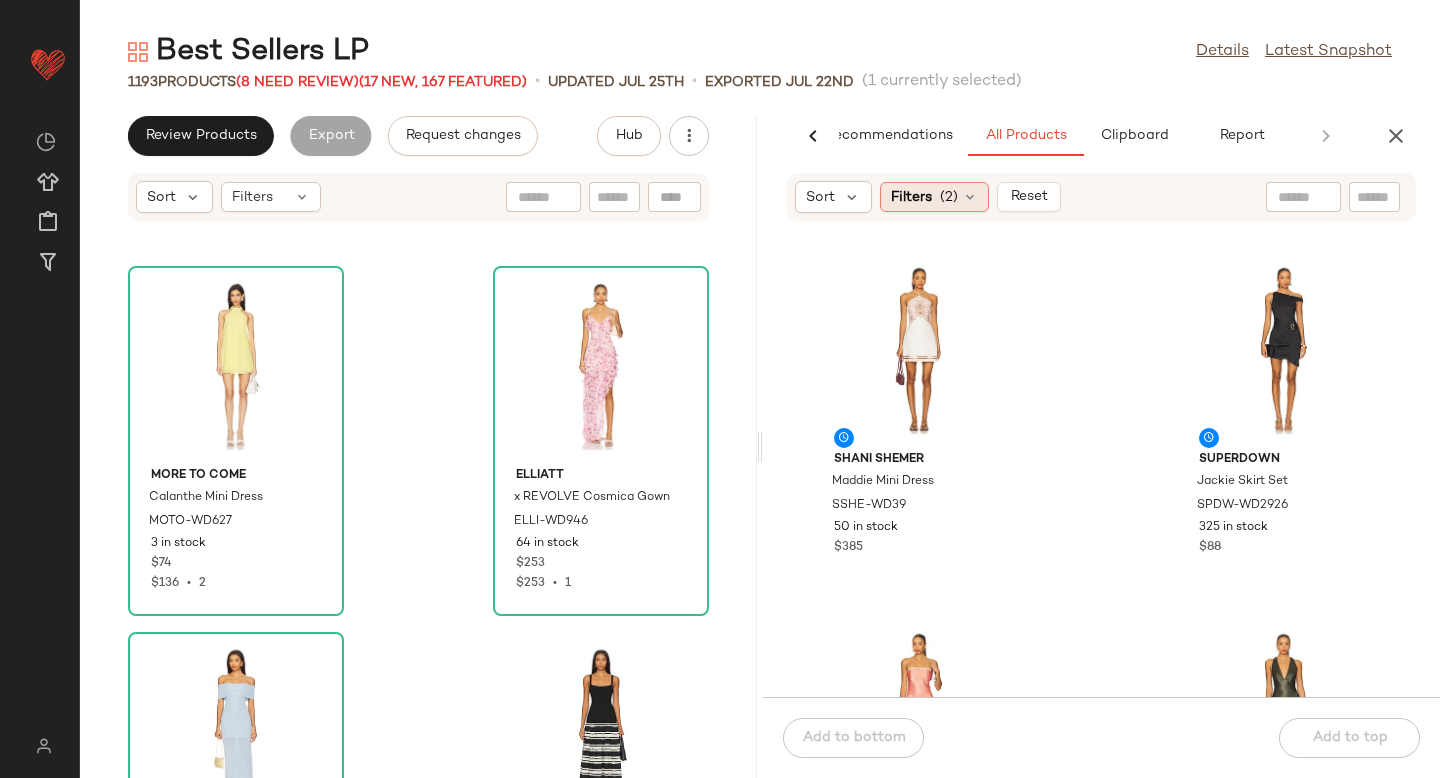 click on "Filters" at bounding box center [911, 197] 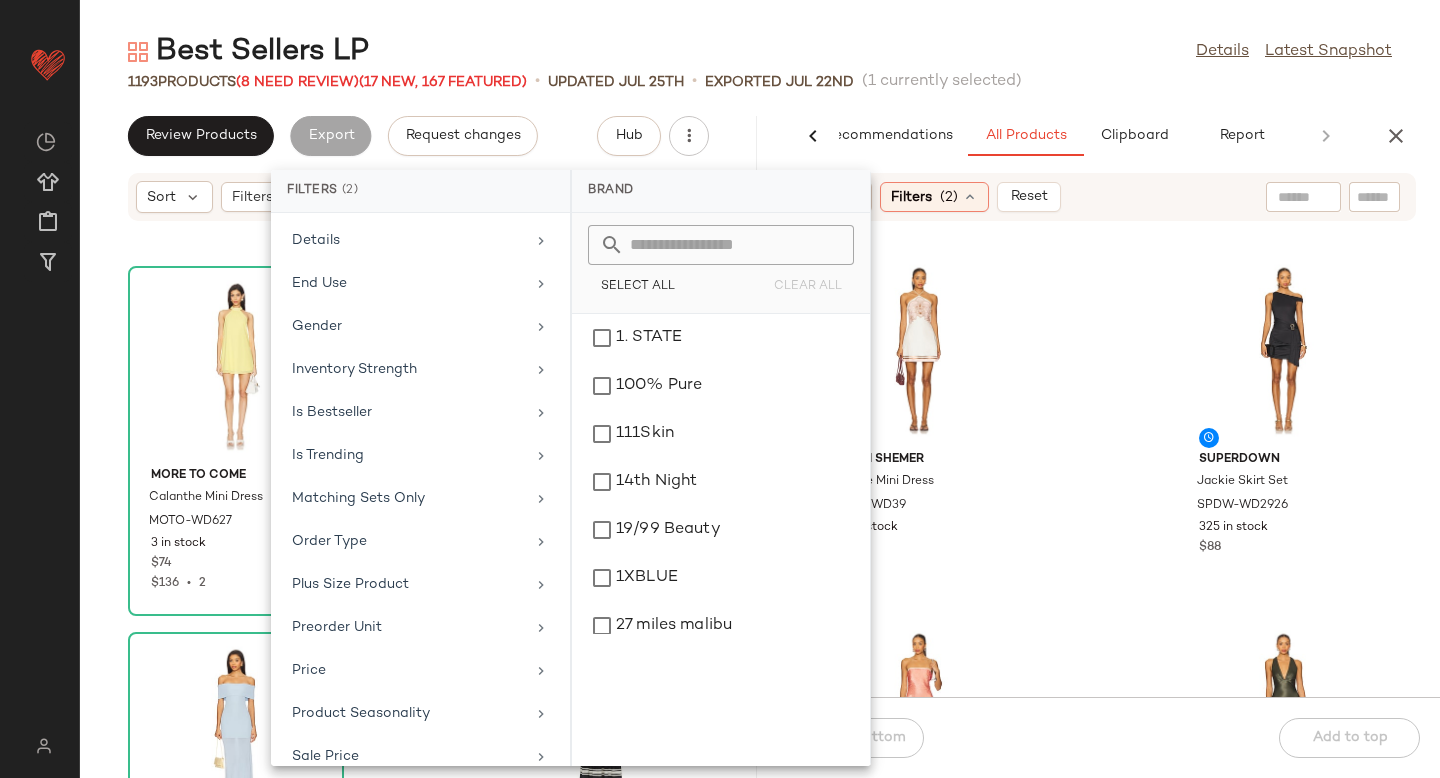 scroll, scrollTop: 620, scrollLeft: 0, axis: vertical 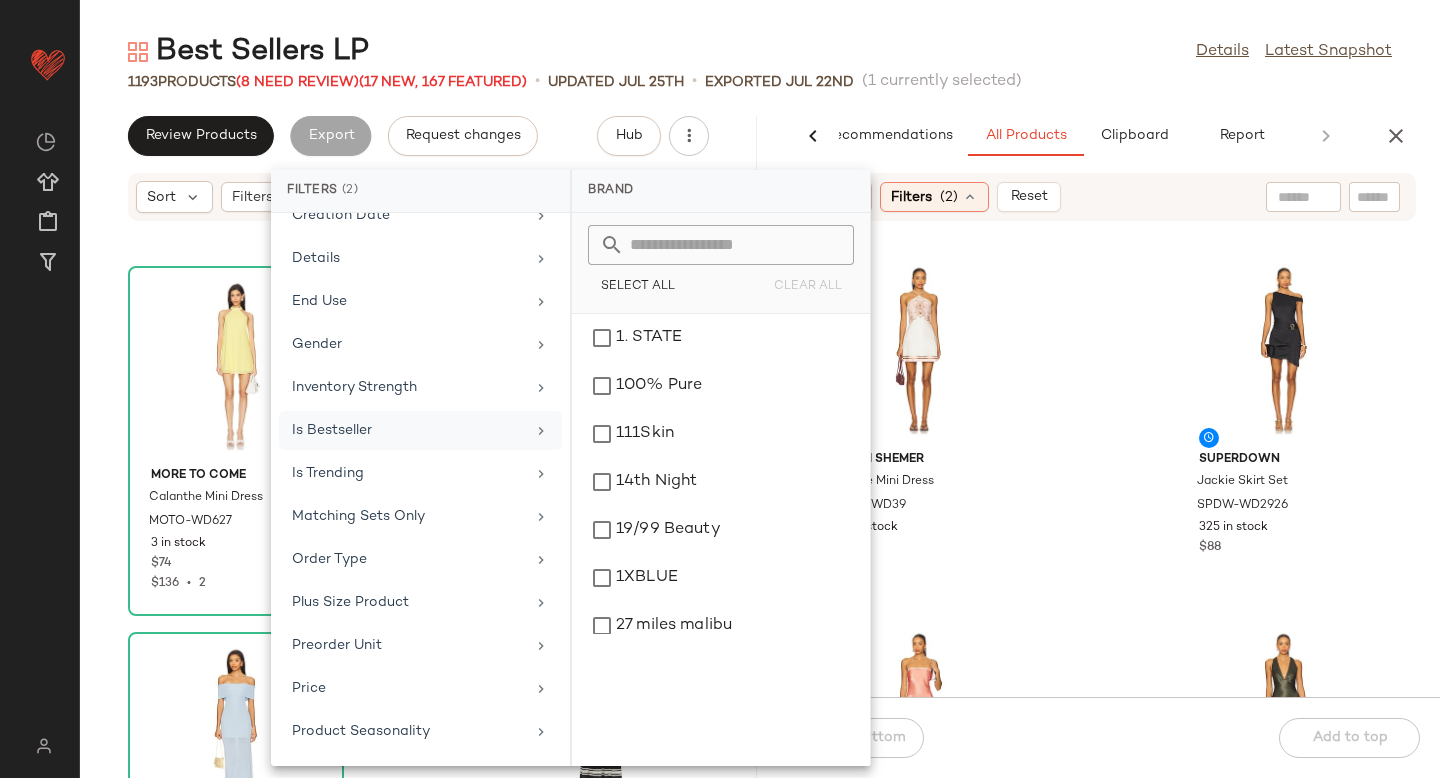 click on "Is Bestseller" at bounding box center (408, 430) 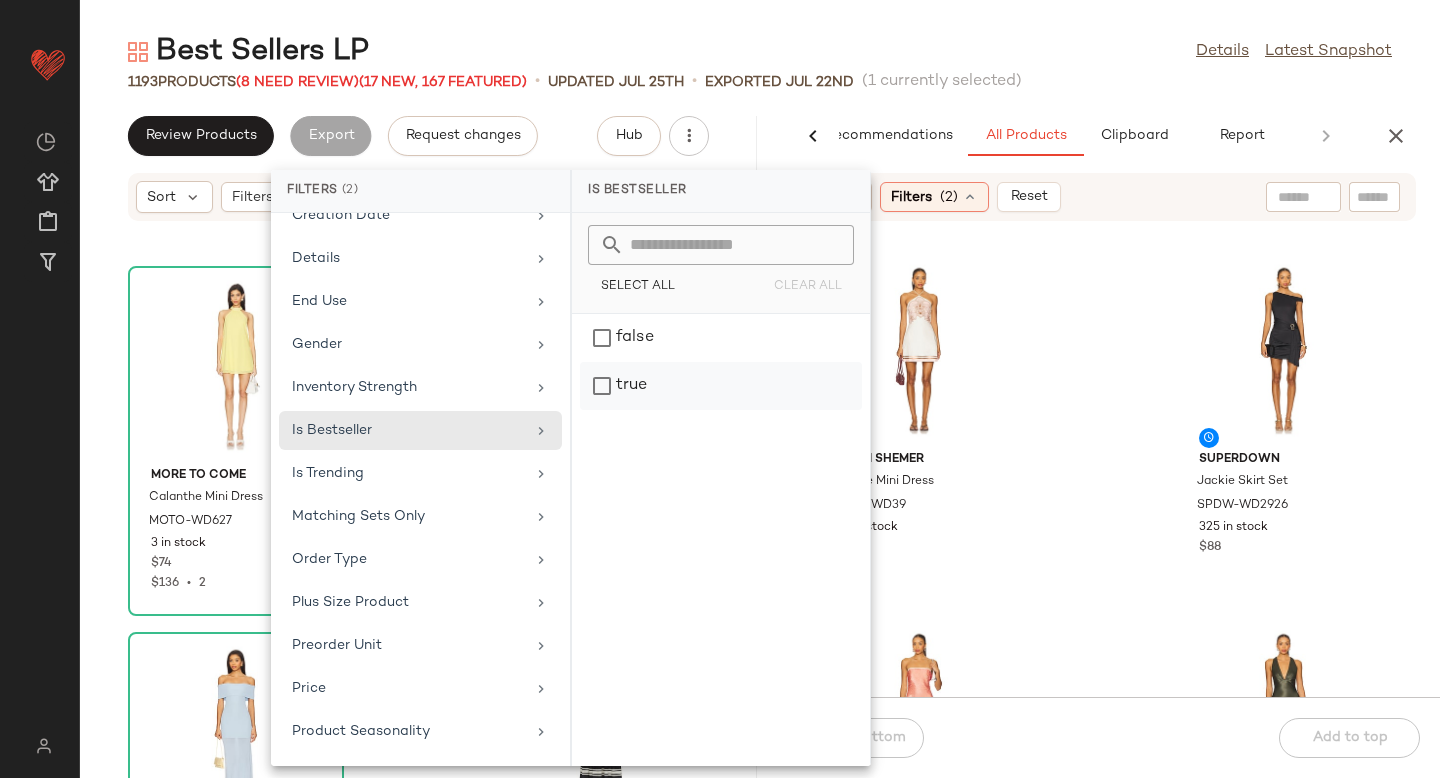 click on "true" 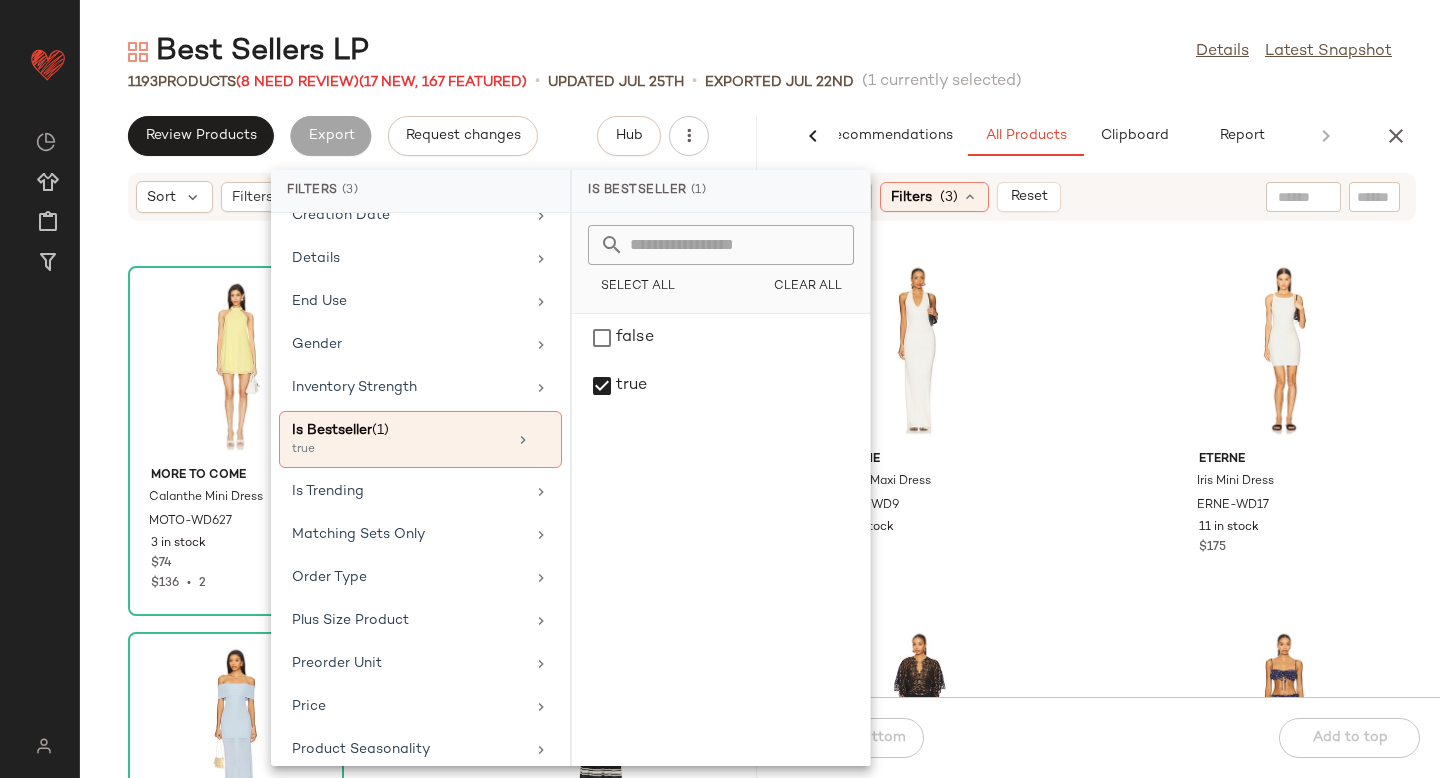 click on "Eterne Halter Maxi Dress ERNE-WD9 19 in stock $255 Eterne Iris Mini Dress ERNE-WD17 11 in stock $175 Norma Kamali Obie Gown NKAM-WD777 7 in stock $395 MORE TO COME Mandy Mini Skirt Set MOTO-WD766 1 in stock $92 For Love & Lemons Daisy Lace Mini Dress FORL-WD1425 27 in stock $269 ET OCHS Ara Gown ETOR-WD28 9 in stock $498 EB Denim Estelle Mini Dress EBDR-WD29 8 in stock $365 Susana Monaco Side Gathered Slit Dress SUSA-WD2201 12 in stock $198 $396 • 2" 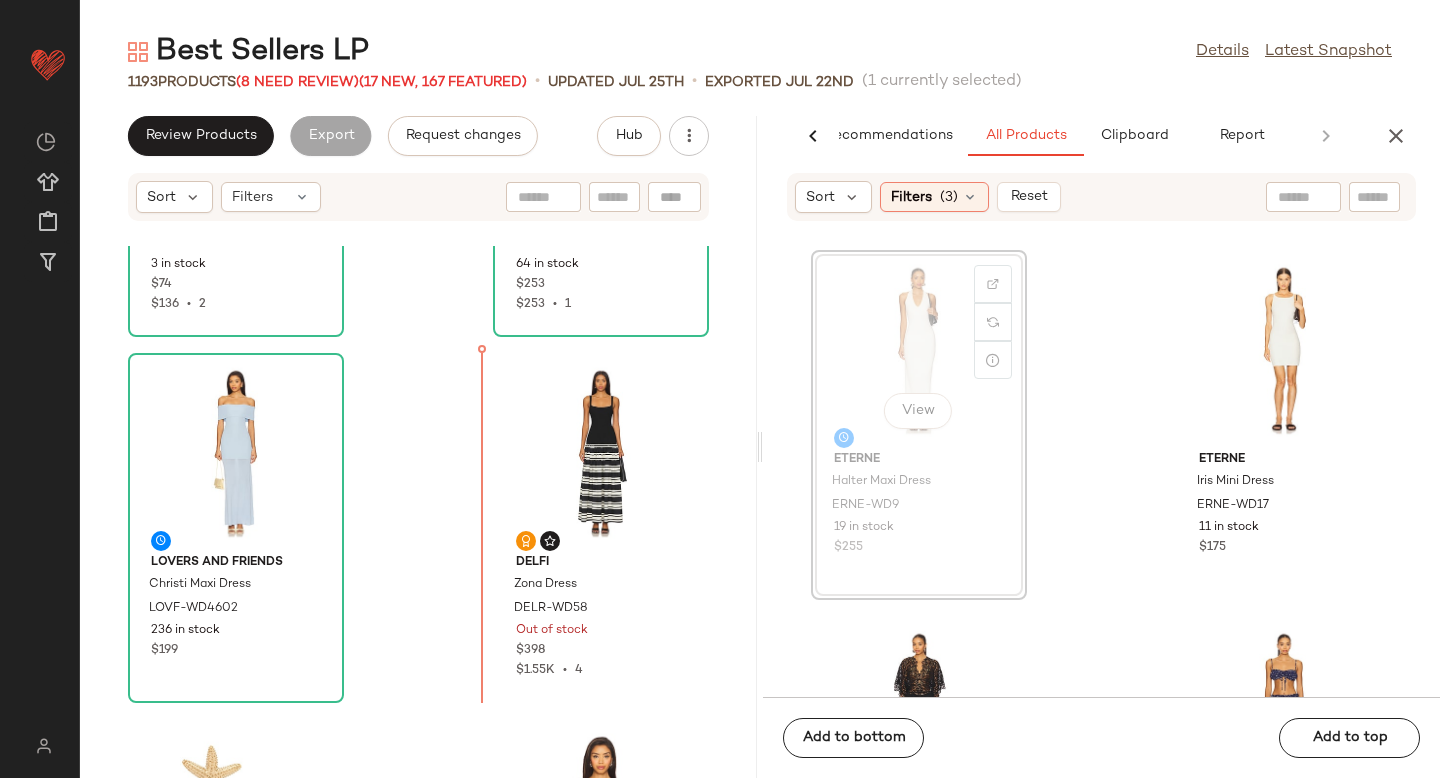 scroll, scrollTop: 2852, scrollLeft: 0, axis: vertical 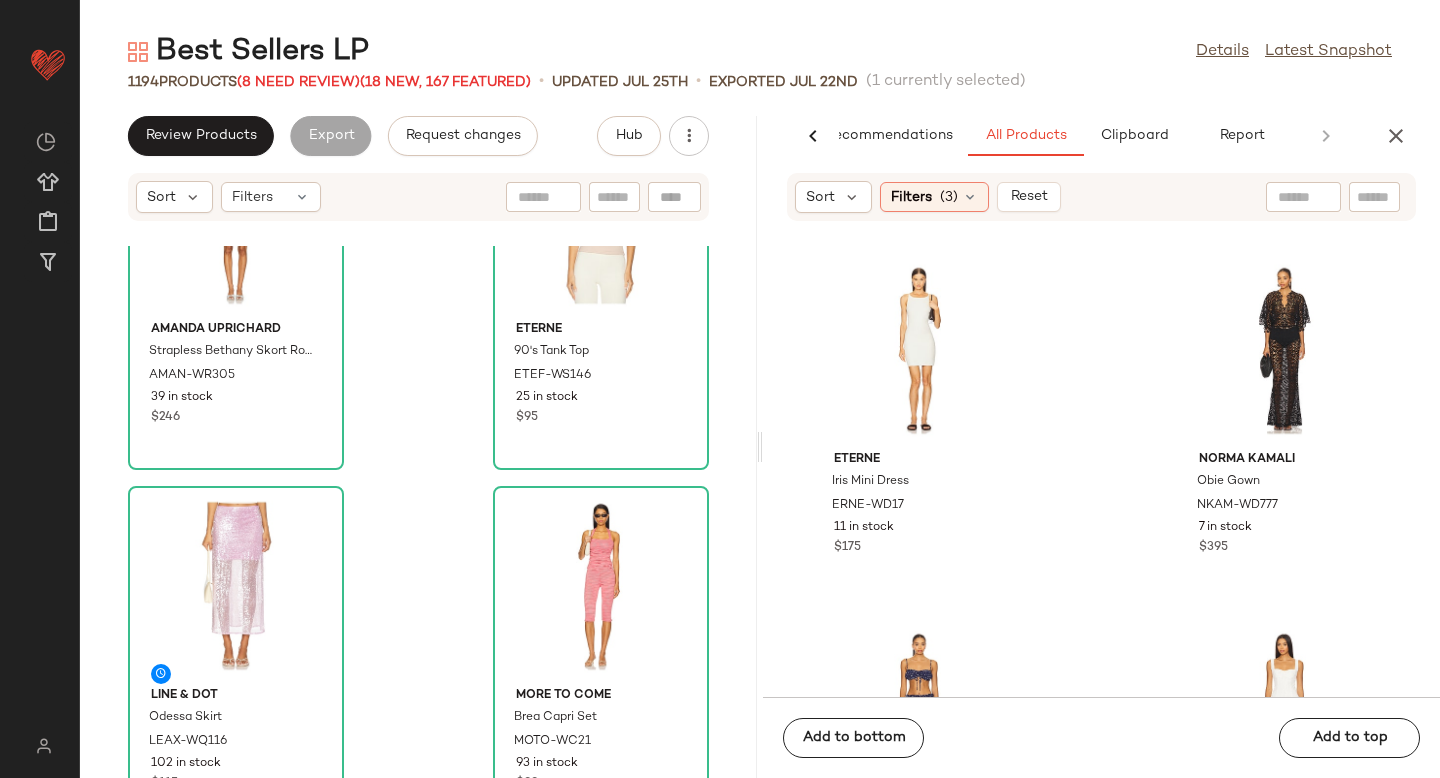 click on "Sort  Filters  (3)   Reset" at bounding box center [1101, 197] 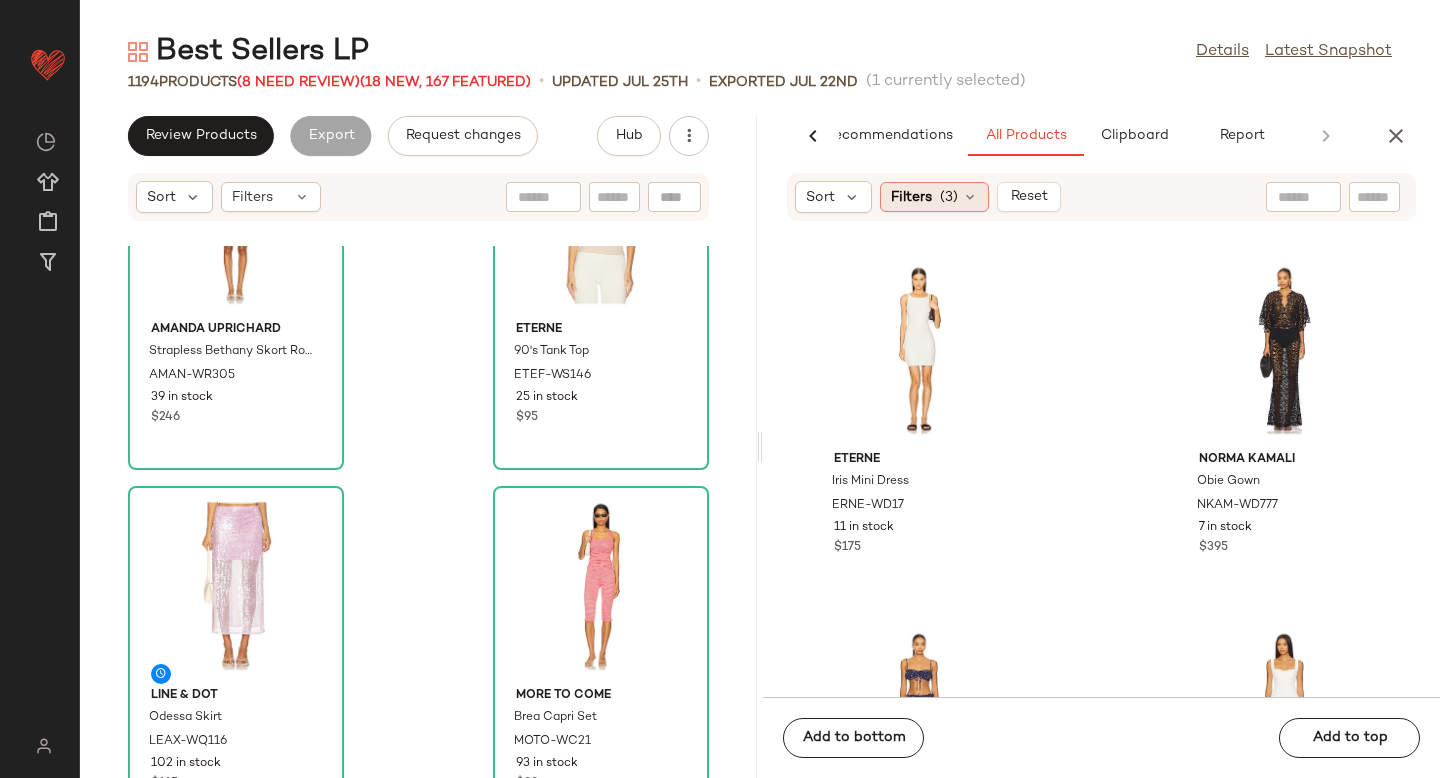 click on "(3)" at bounding box center [949, 197] 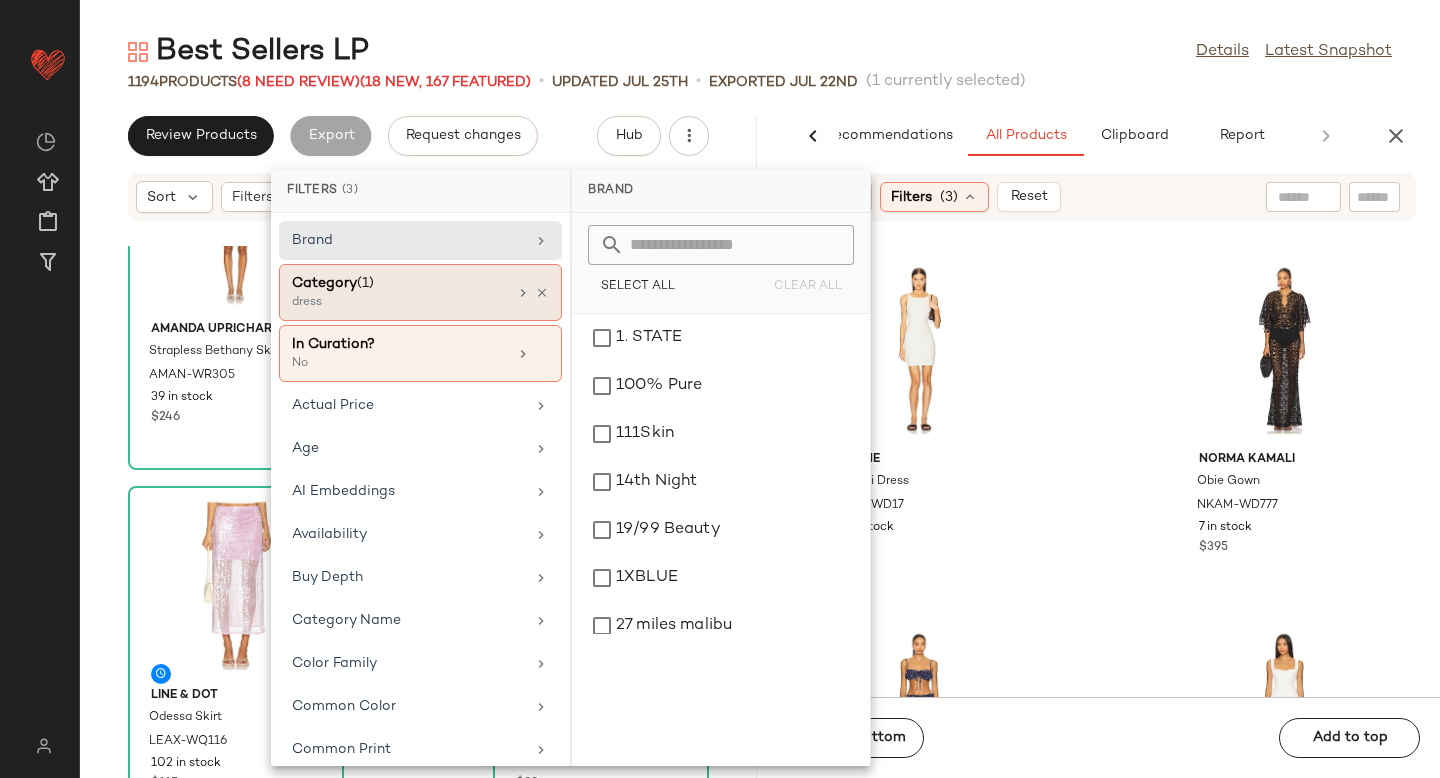 click on "Category  (1)  dress" at bounding box center [399, 292] 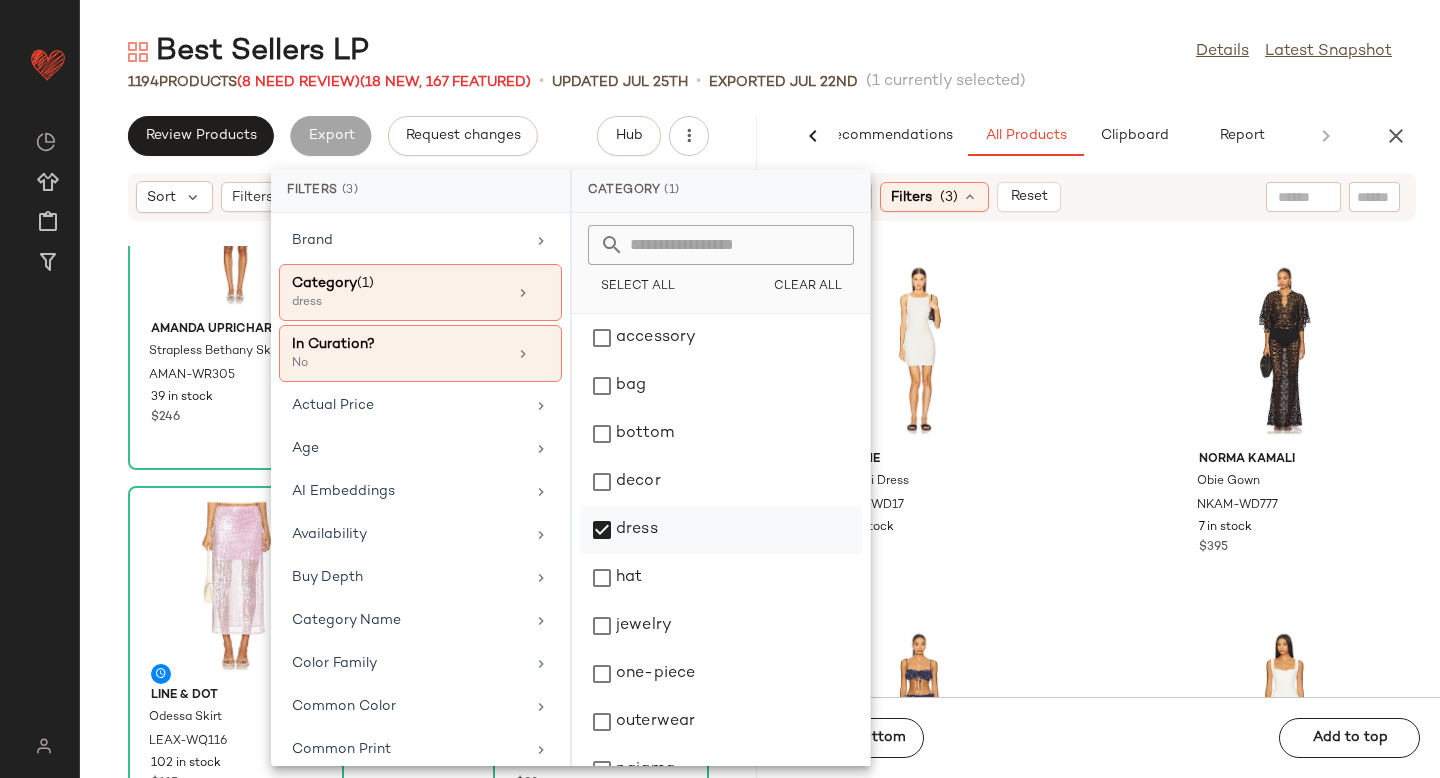 click on "dress" 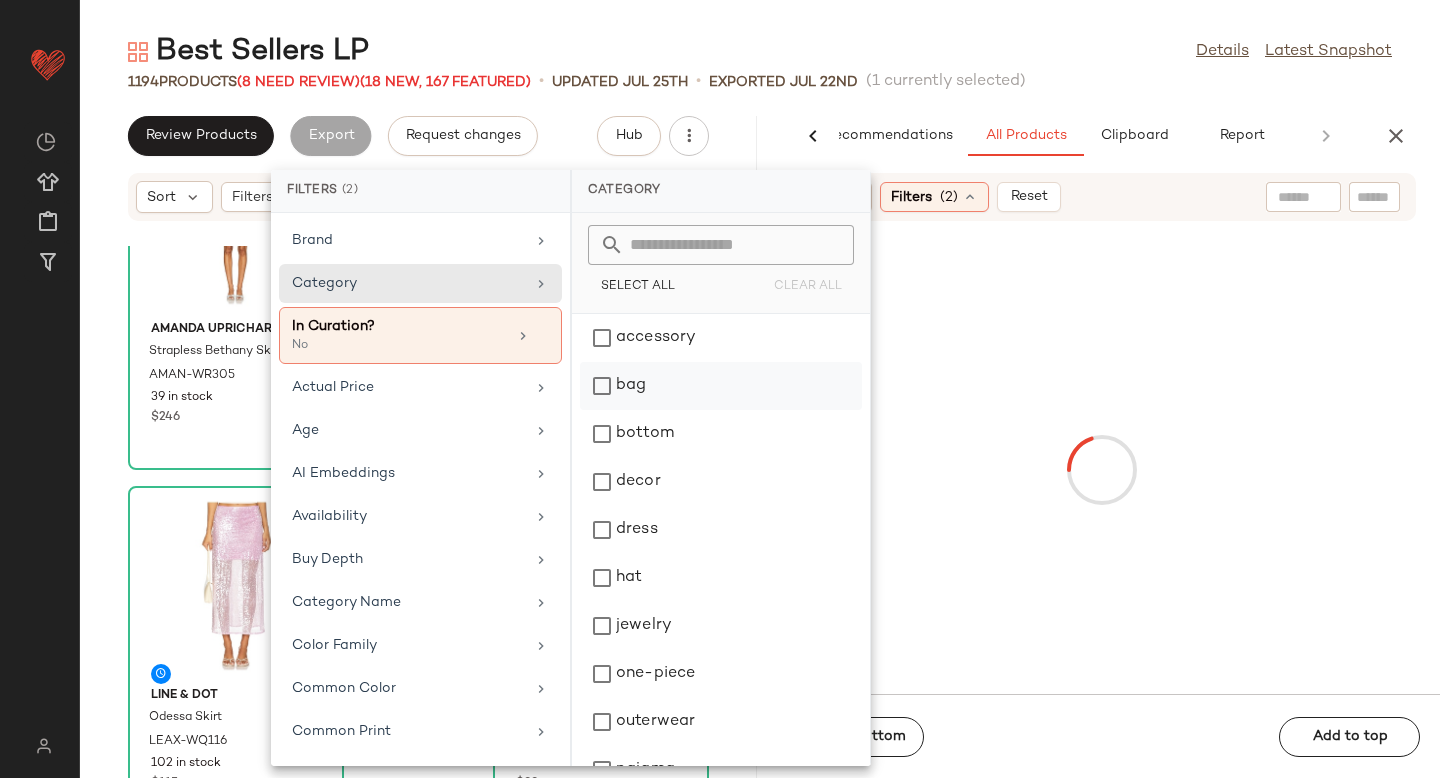 click on "bag" 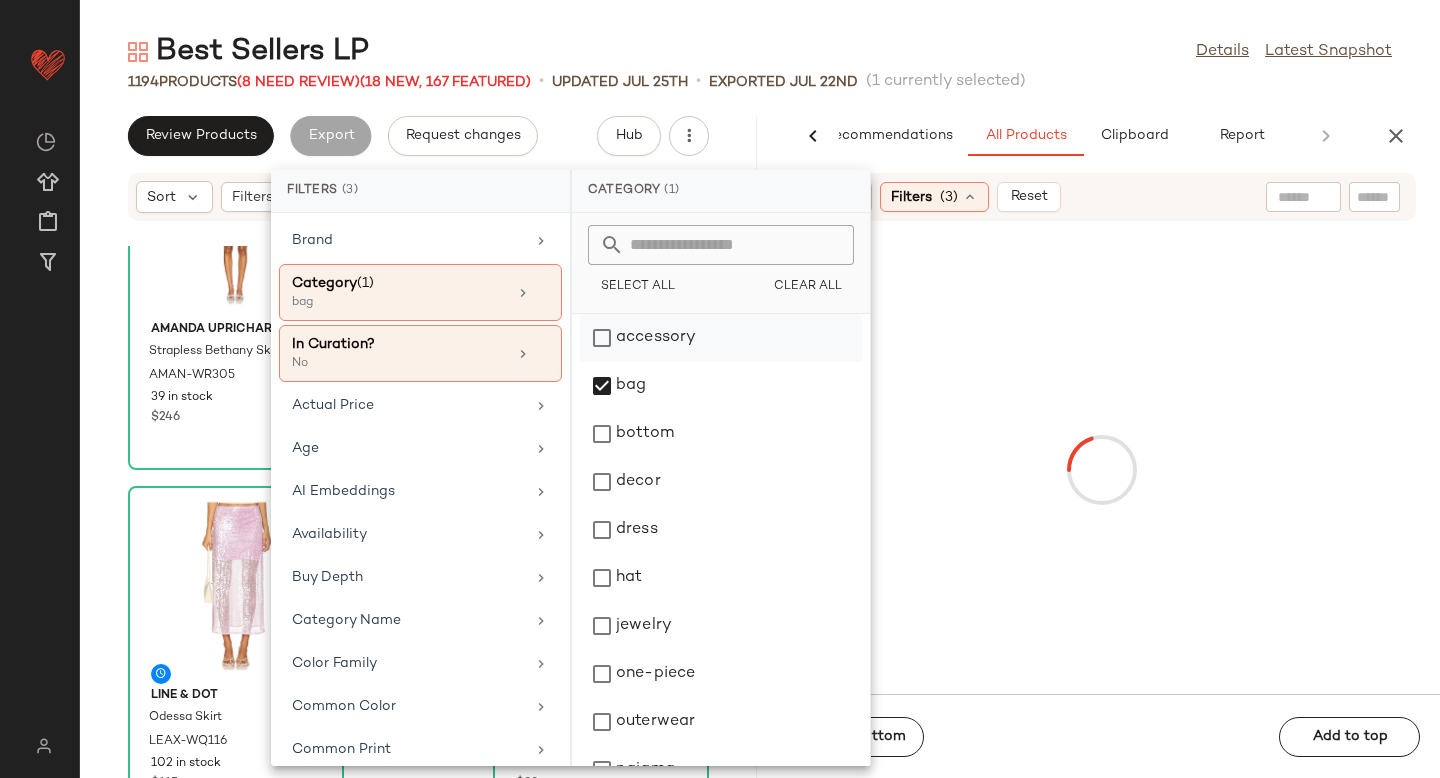 click on "accessory" 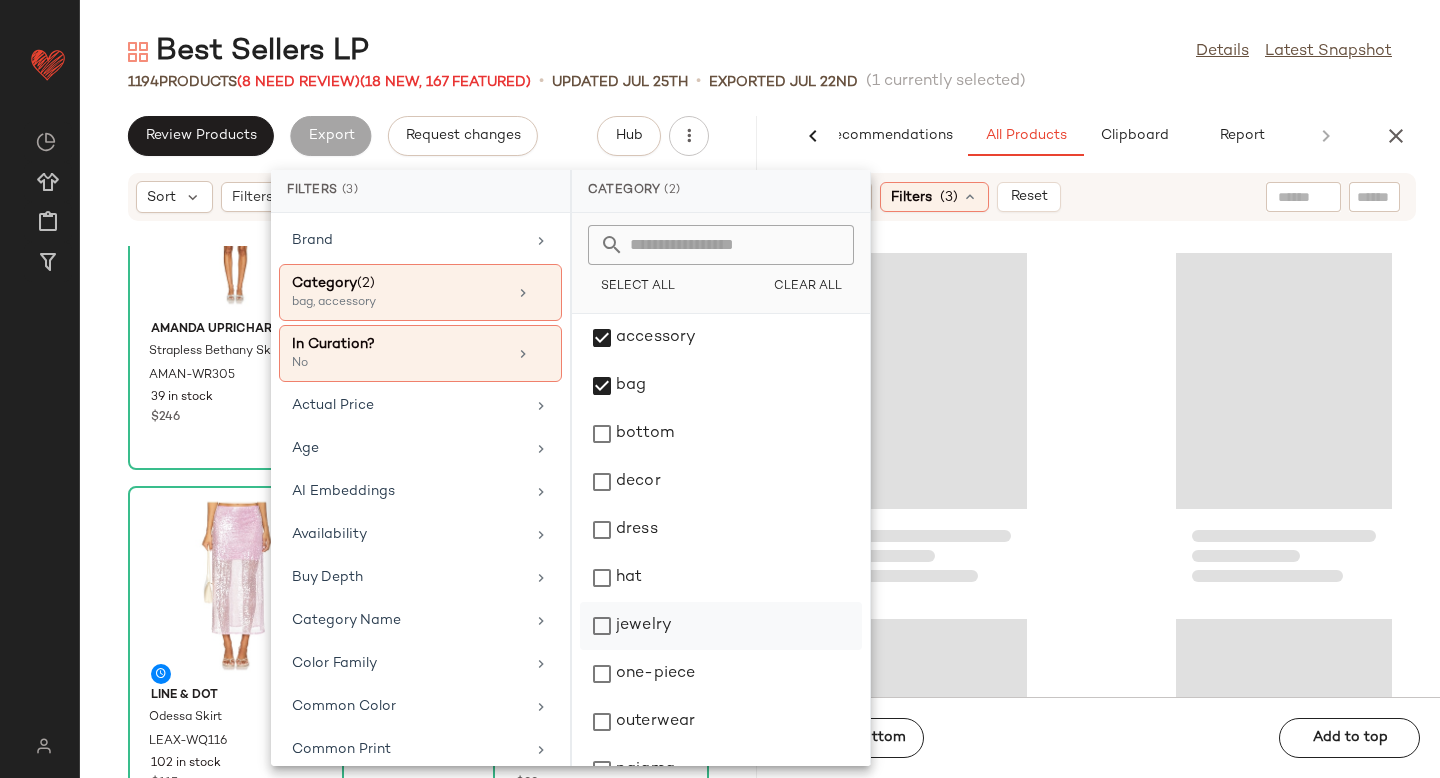 scroll, scrollTop: 93, scrollLeft: 0, axis: vertical 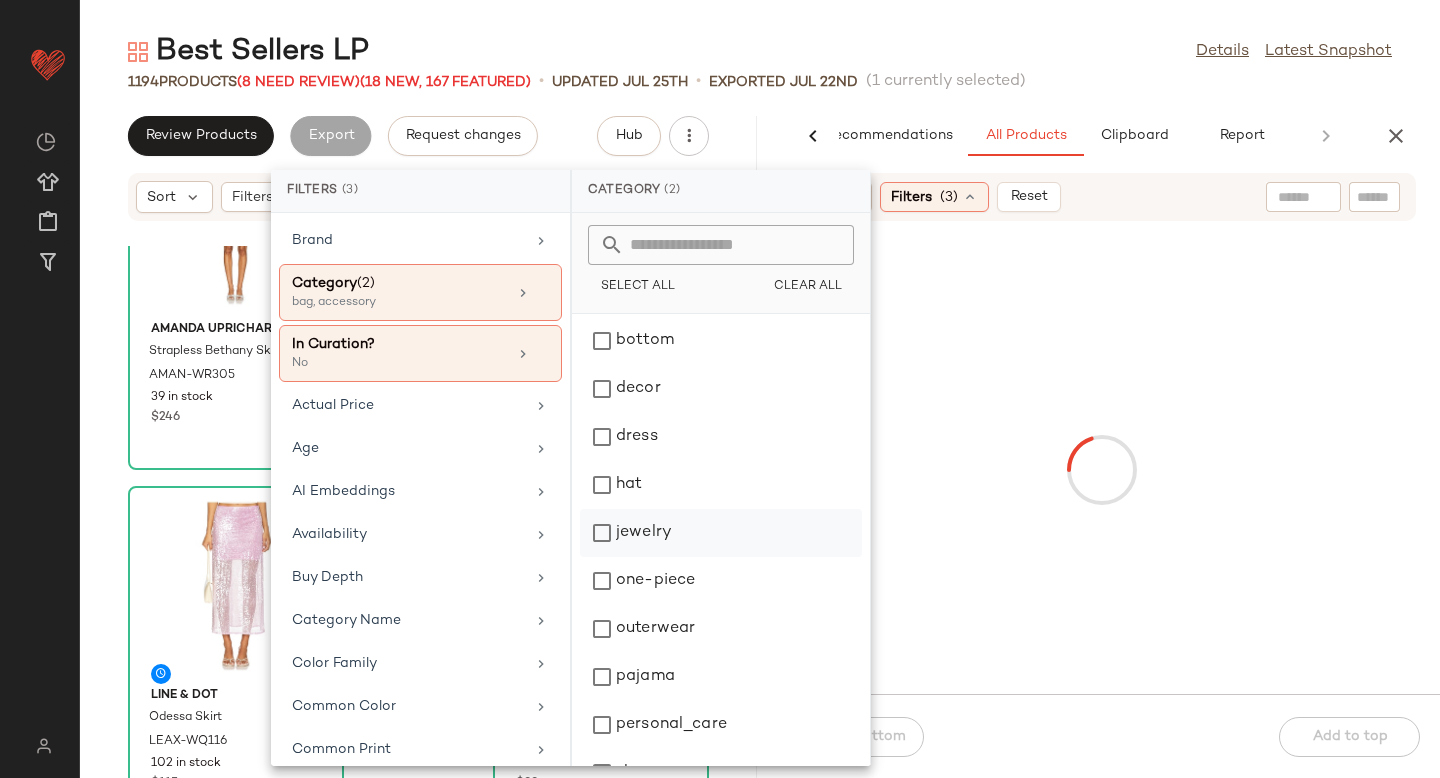 click on "jewelry" 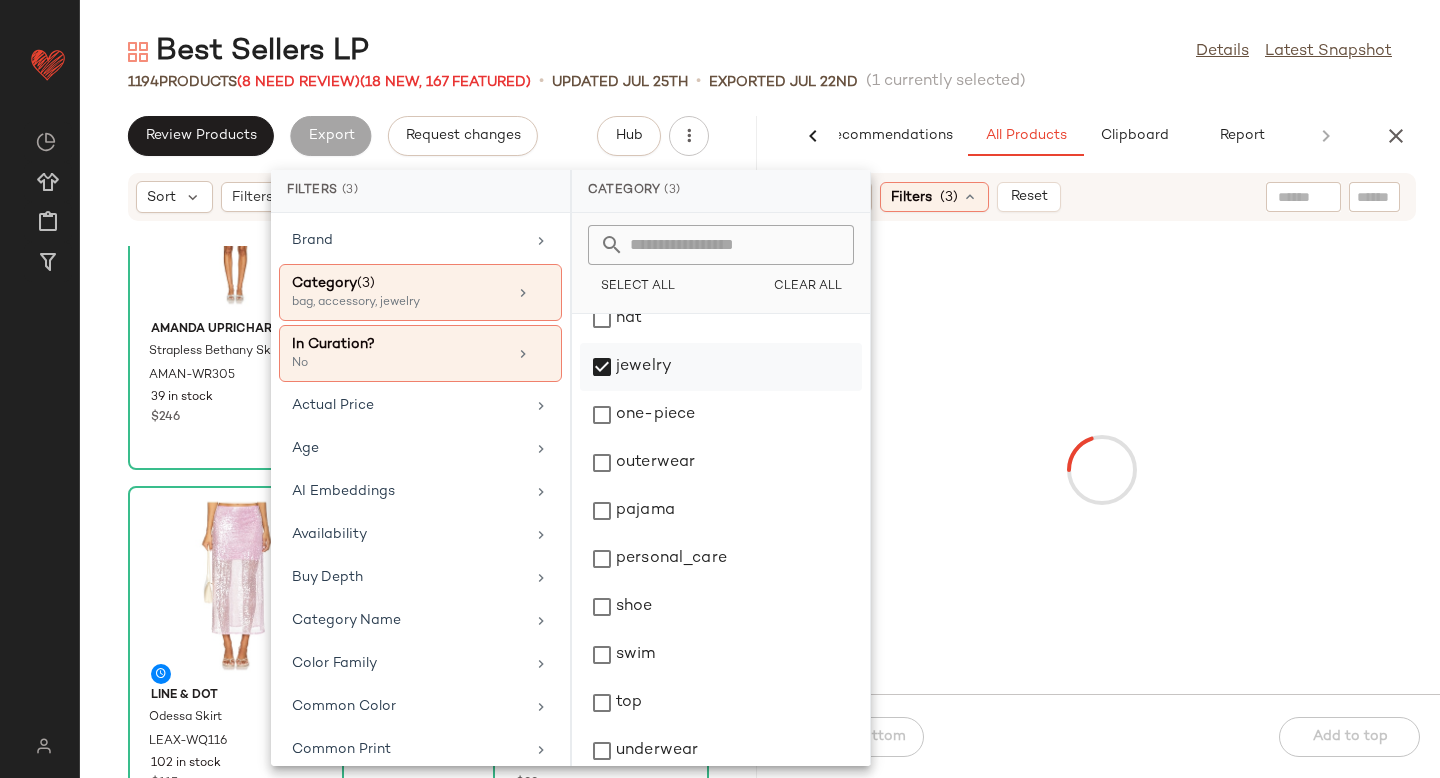 scroll, scrollTop: 276, scrollLeft: 0, axis: vertical 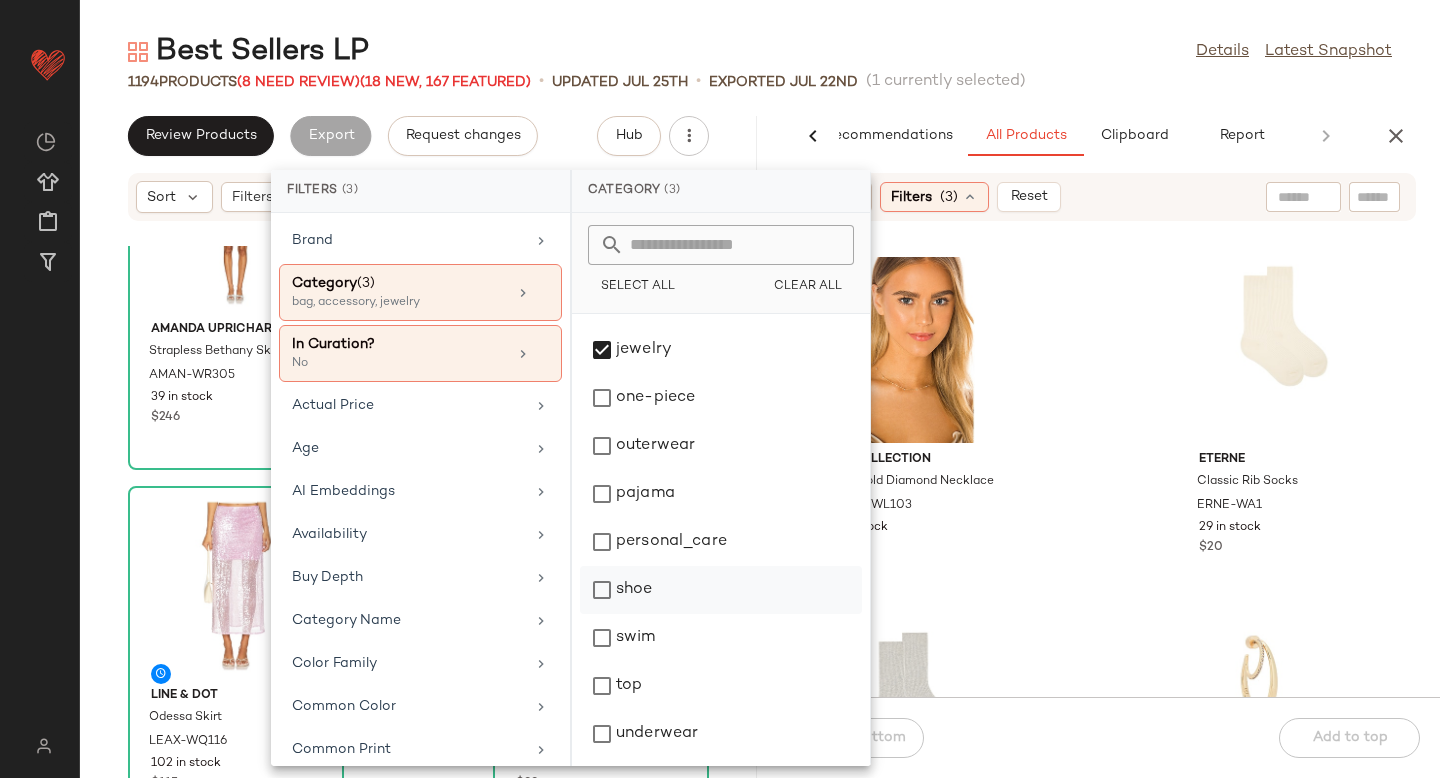 click on "shoe" 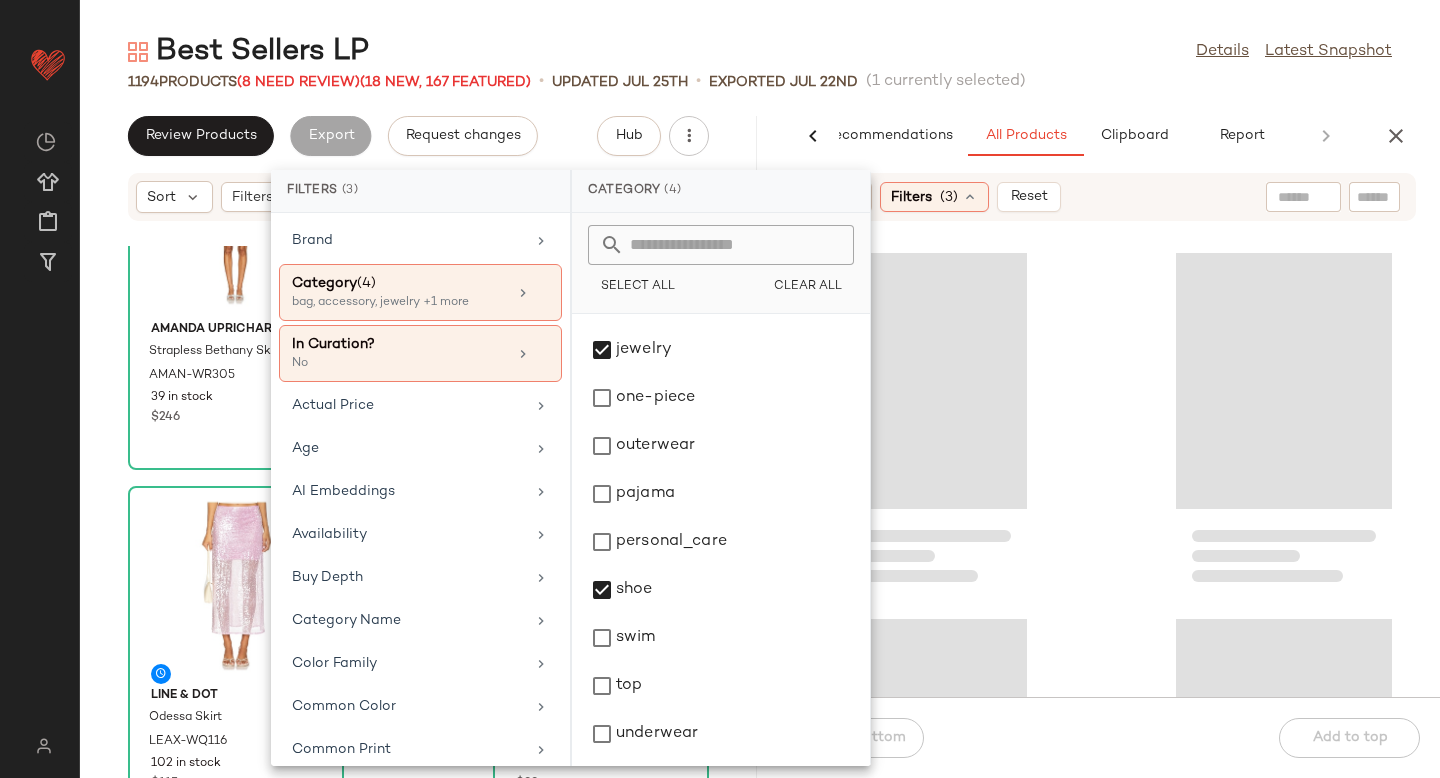 click 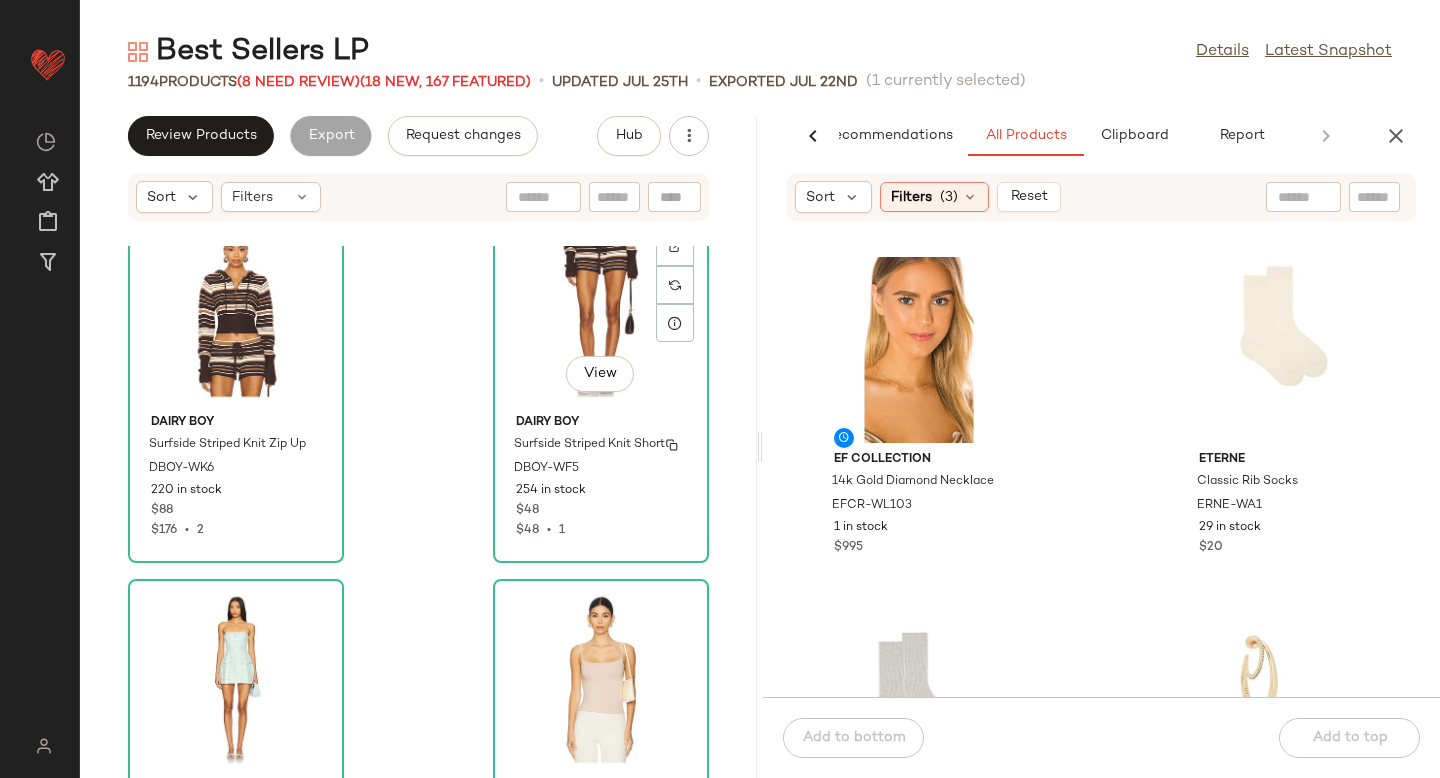 scroll, scrollTop: 42, scrollLeft: 0, axis: vertical 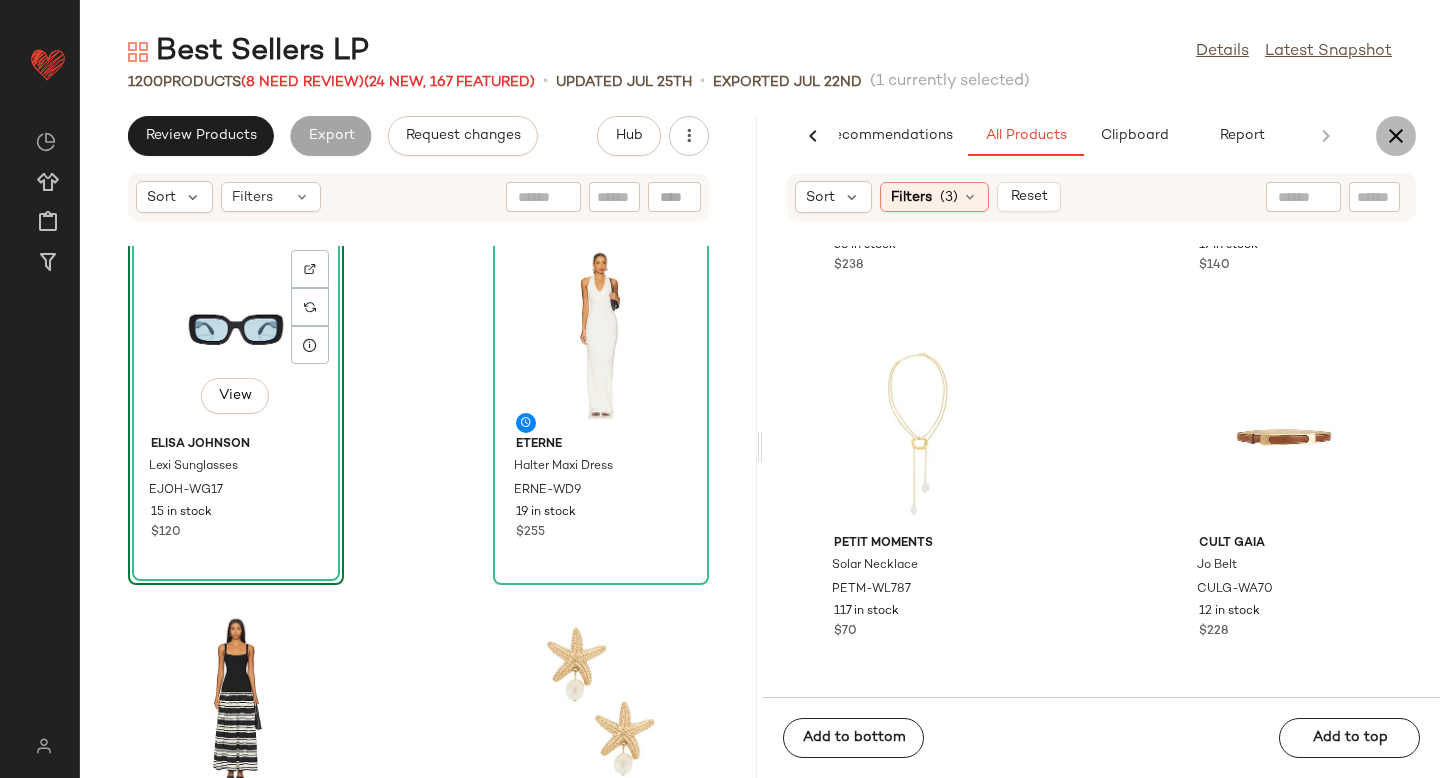 click 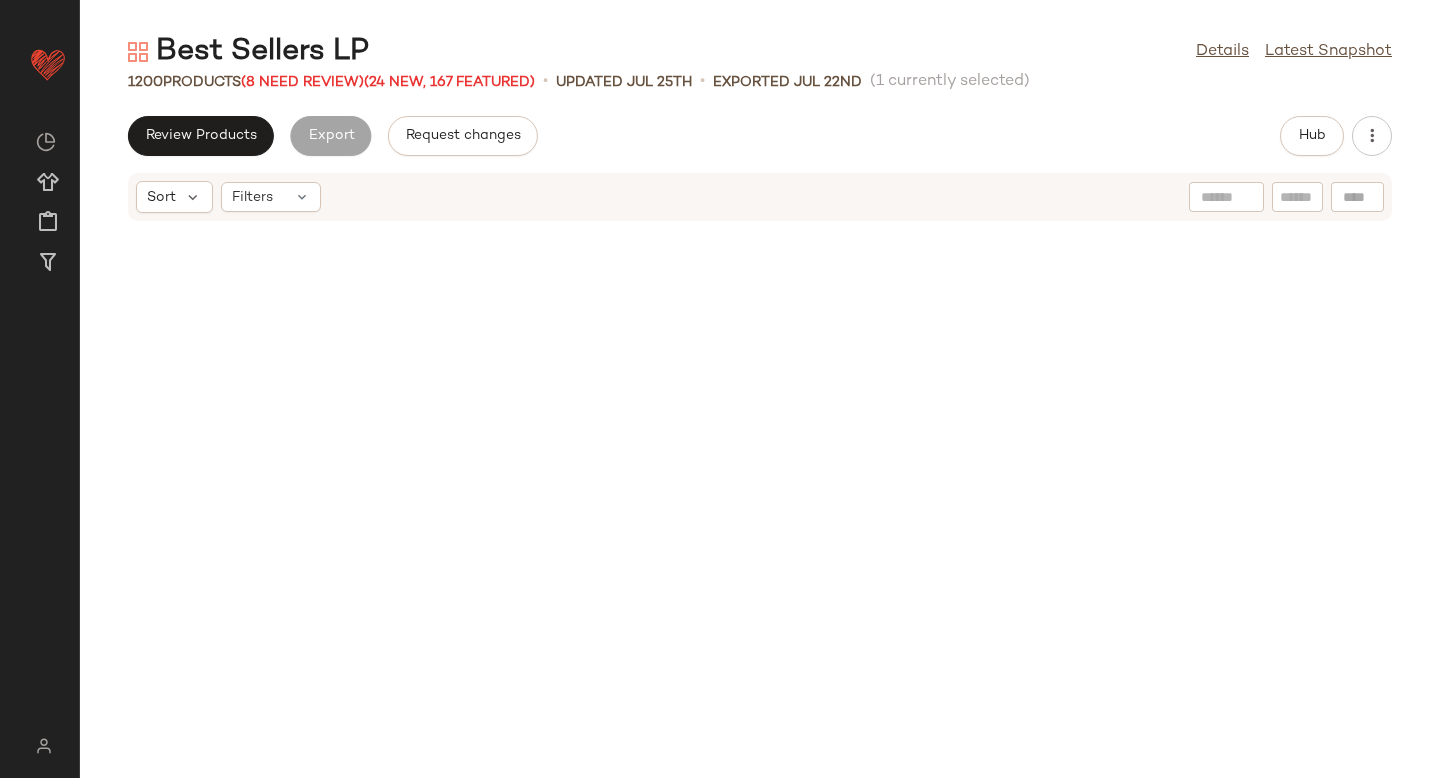 scroll, scrollTop: 1464, scrollLeft: 0, axis: vertical 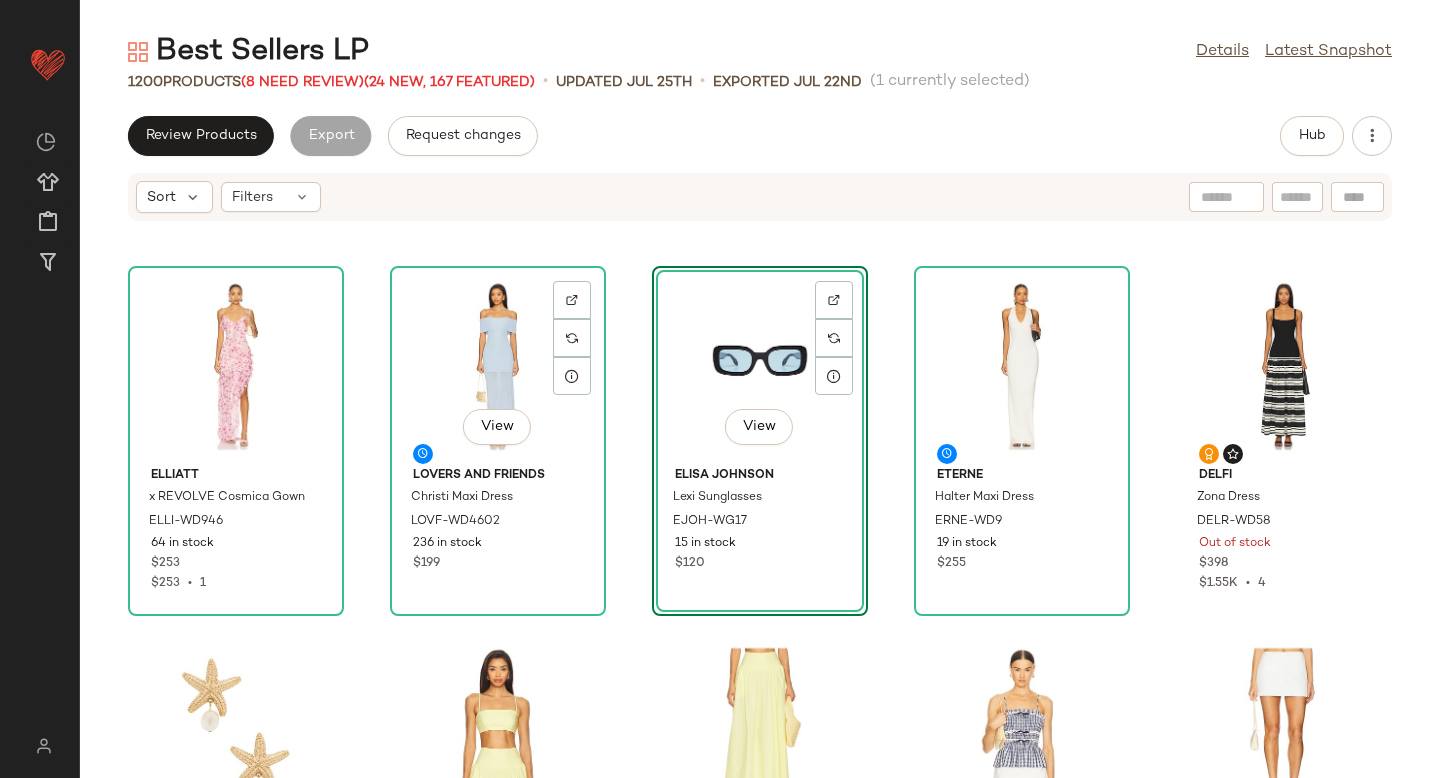 click on "ELLIATT x REVOLVE Cosmica Gown ELLI-WD946 64 in stock $253 $253 • 1 View Lovers and Friends Christi Maxi Dress LOVF-WD4602 236 in stock $199 View Elisa Johnson Lexi Sunglasses EJOH-WG17 15 in stock $120 Eterne Halter Maxi Dress ERNE-WD9 19 in stock $255 DELFI Zona Dress DELR-WD58 Out of stock $398 $1.55K • 4 BaubleBar Mariam Shell Earrings BAUR-WL458 16 in stock $44 $563 • 13 Susana Monaco Crop String Top SUSA-WS1685 10 Pre-Order Items $108 $323 • 3 Susana Monaco Drop Waist Skirt SUSA-WQ130 1 in stock $188 $187 • 1 Damson Madder Katya Cami DDER-WS45 15 in stock $105 $105 • 1 Nakedvice Quinn Skirt NEDV-WQ11 53 in stock $120 SIMKHAI Shadow Mule Raffia Sandal JSKI-WZ69 14 in stock $492 $492 • 1 retrofete Vivi Dress ROFR-WD942 Out of stock $798 $798 • 1 superdown Dorah Short Set SPDW-WR280 30 Pre-Order Items $86 $344 • 4 Elisa Johnson Jane Sunglasses EJOH-WG14 133 Pre-Order Items $145 MISA Los Angeles Ora Top MISA-WS315 27 in stock $255 MISA Los Angeles Reshma Pant $295 1" 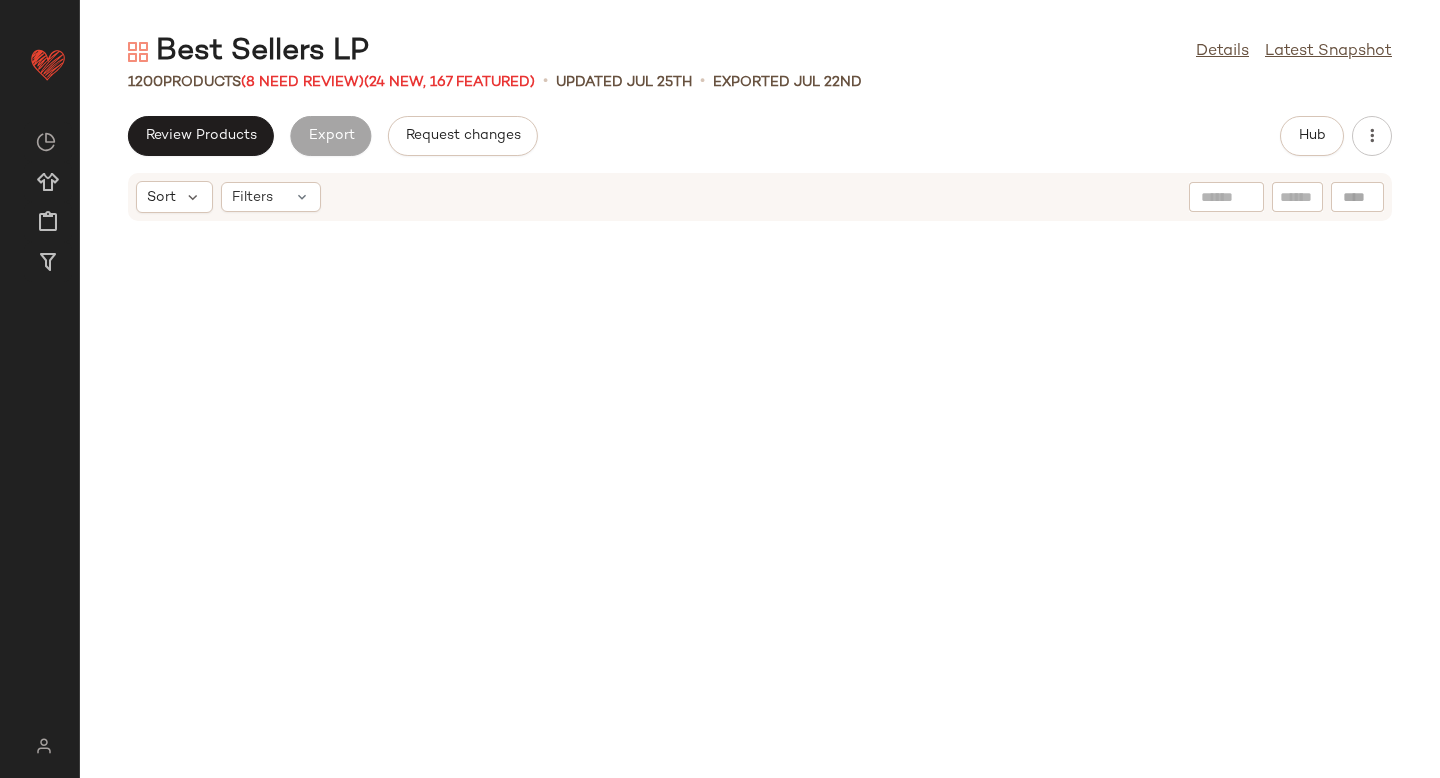 scroll, scrollTop: 0, scrollLeft: 0, axis: both 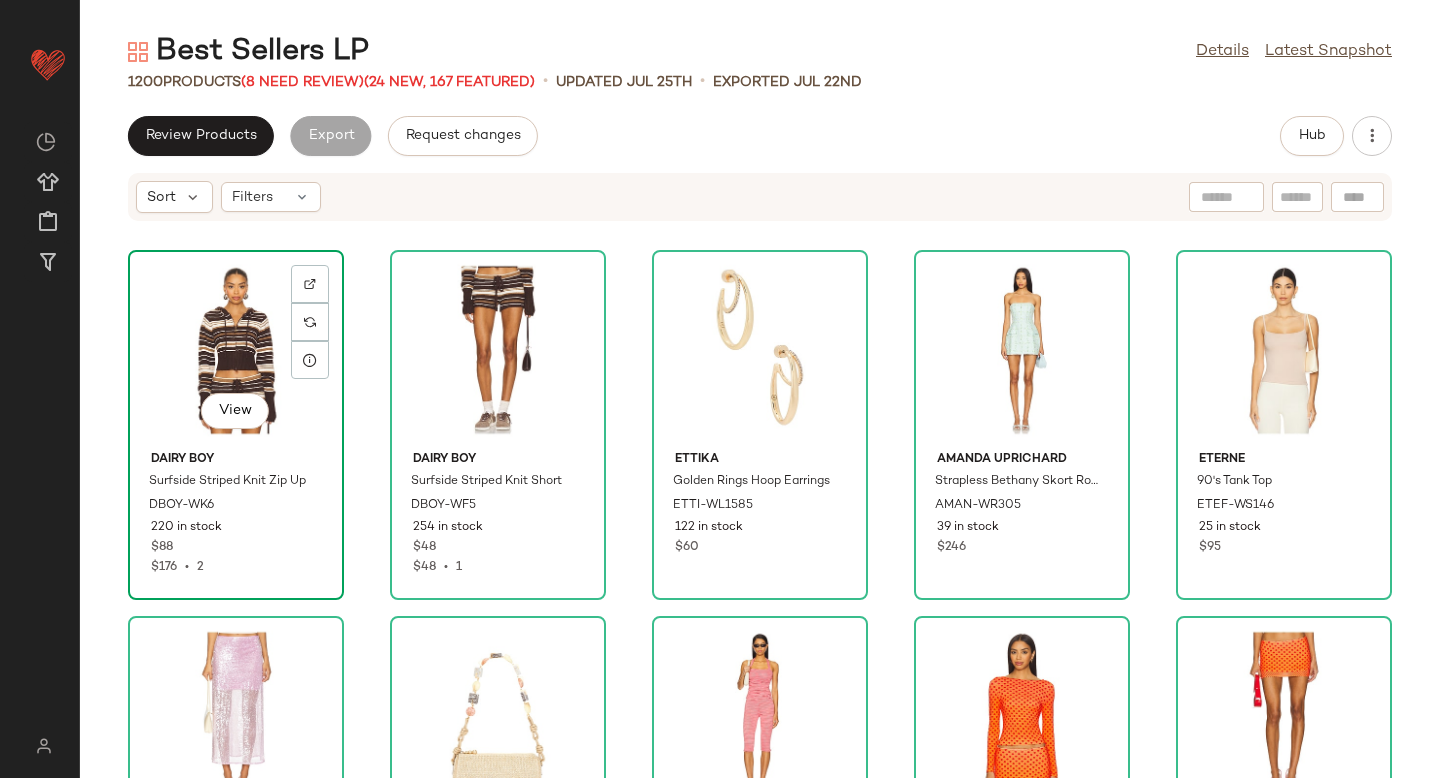 click on "View" 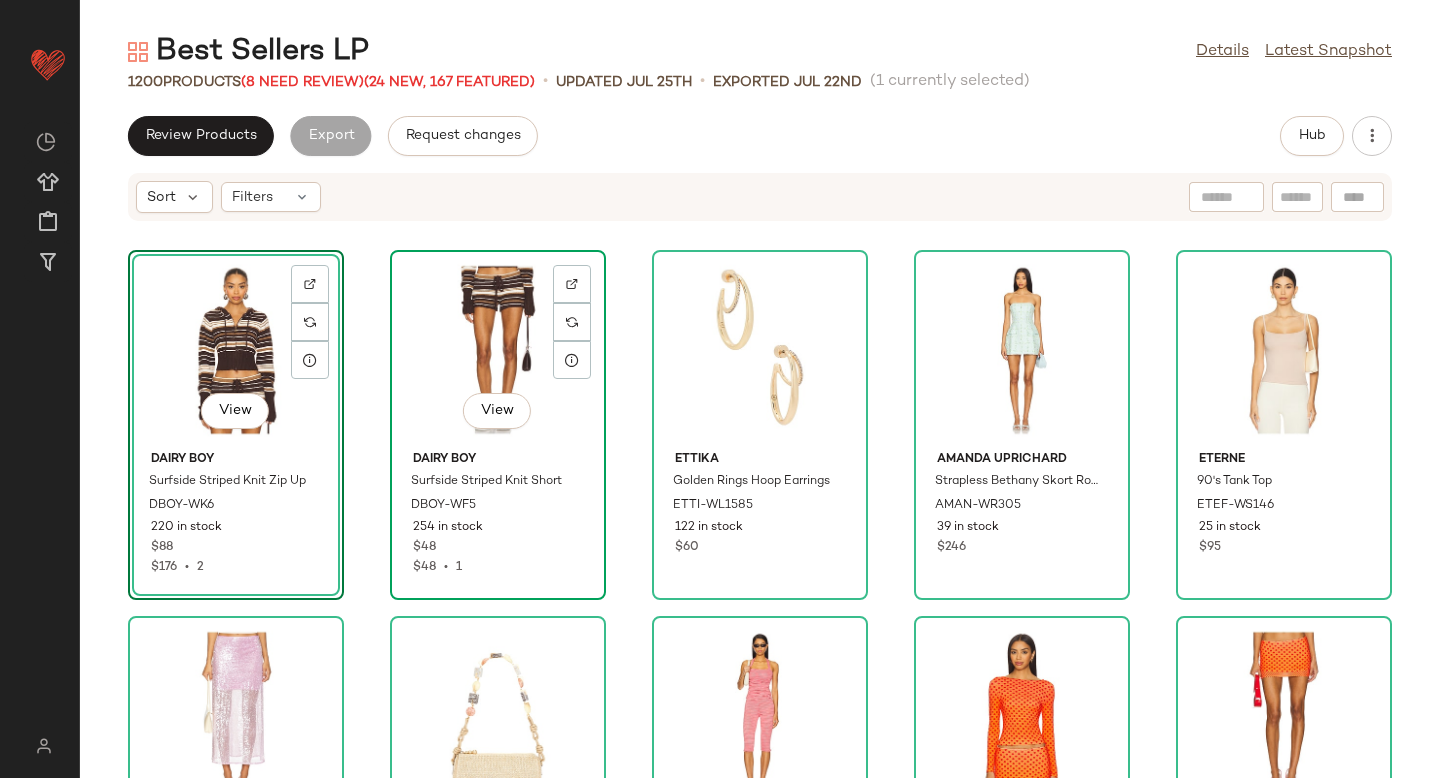 click on "View" 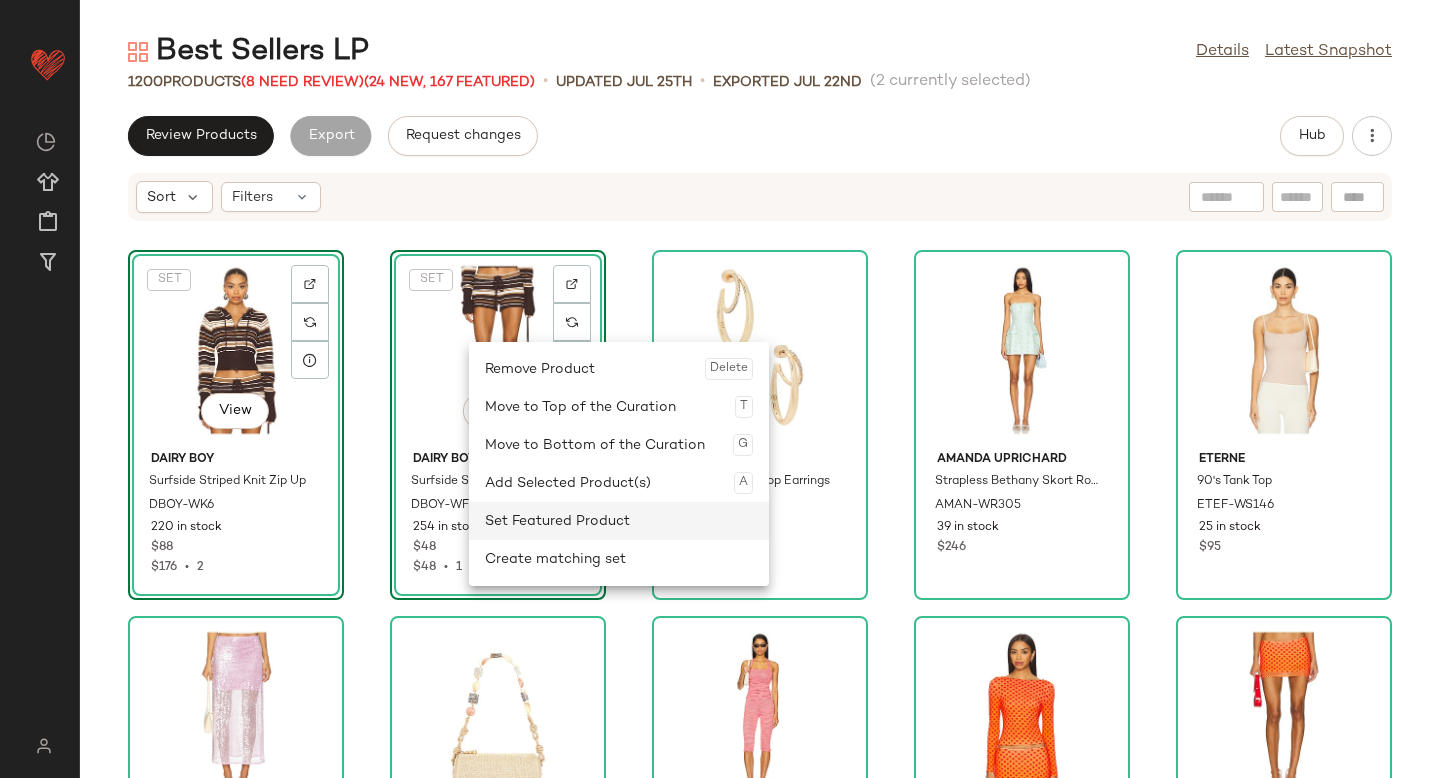click on "Set Featured Product" 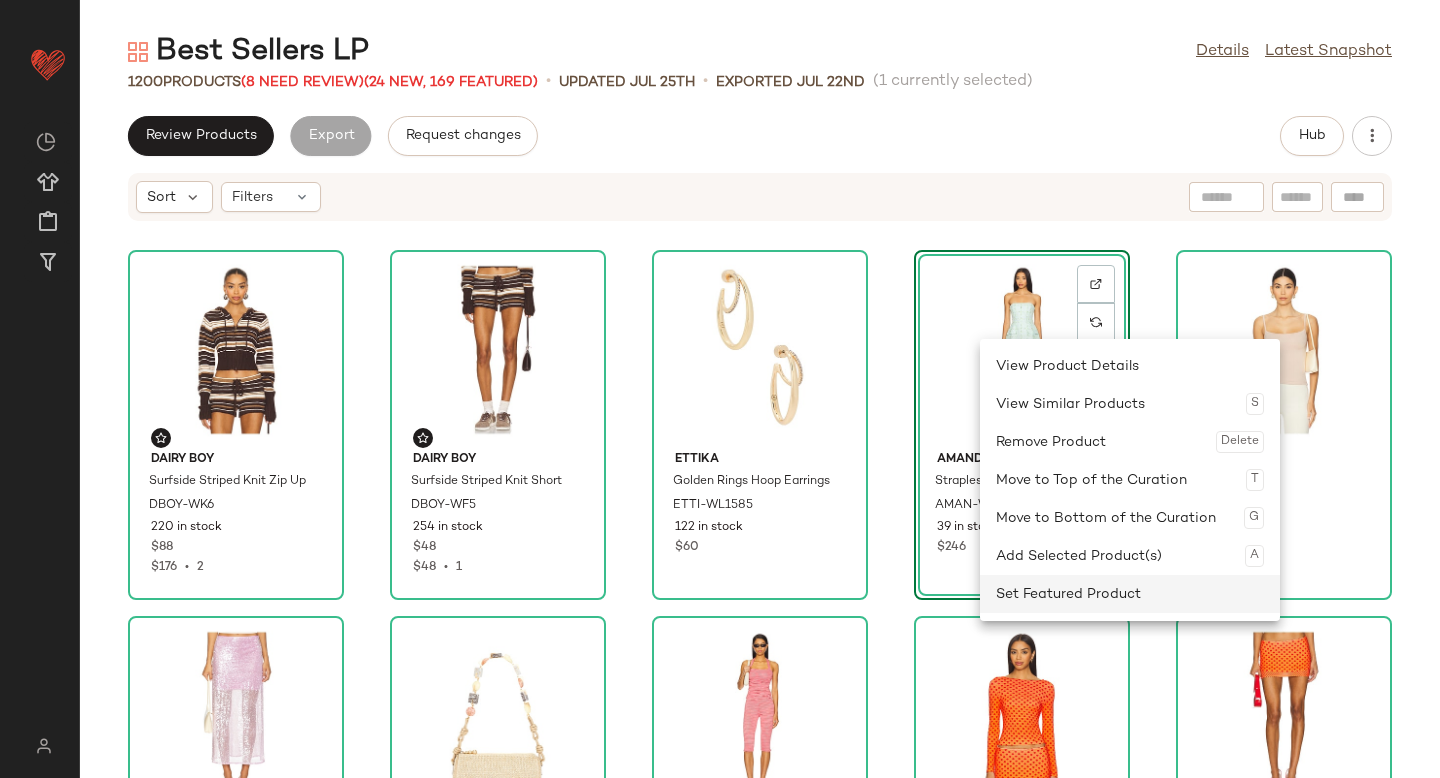 click on "Set Featured Product" 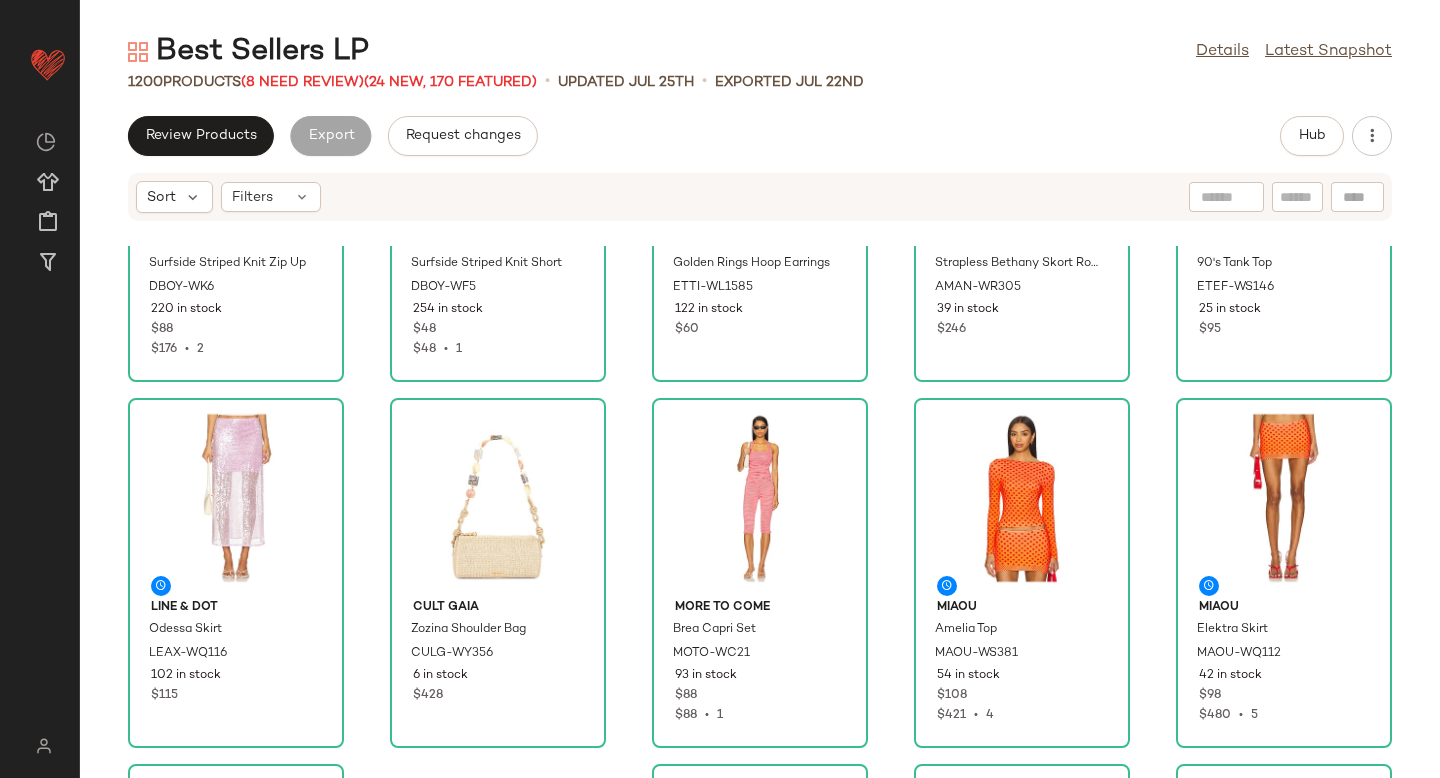 scroll, scrollTop: 221, scrollLeft: 0, axis: vertical 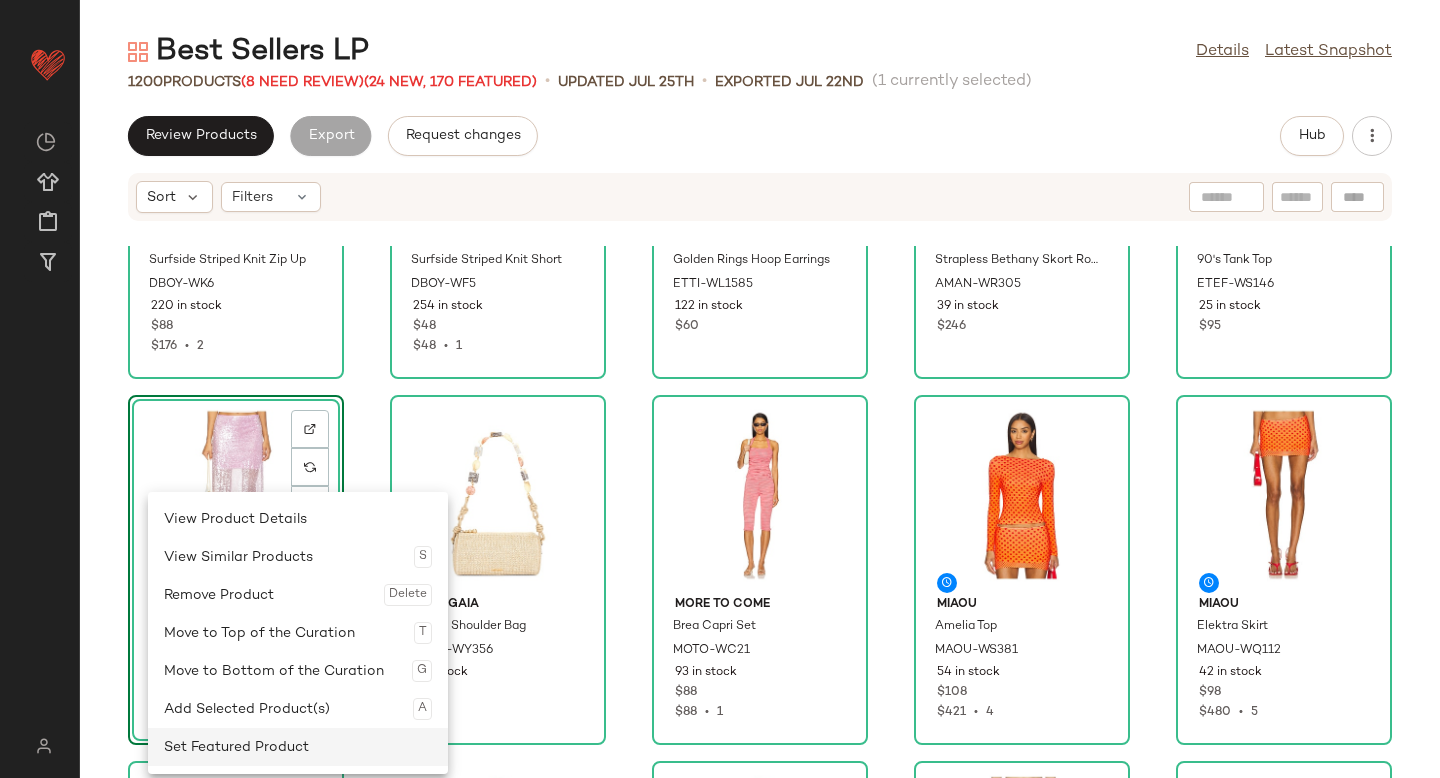 click on "Set Featured Product" 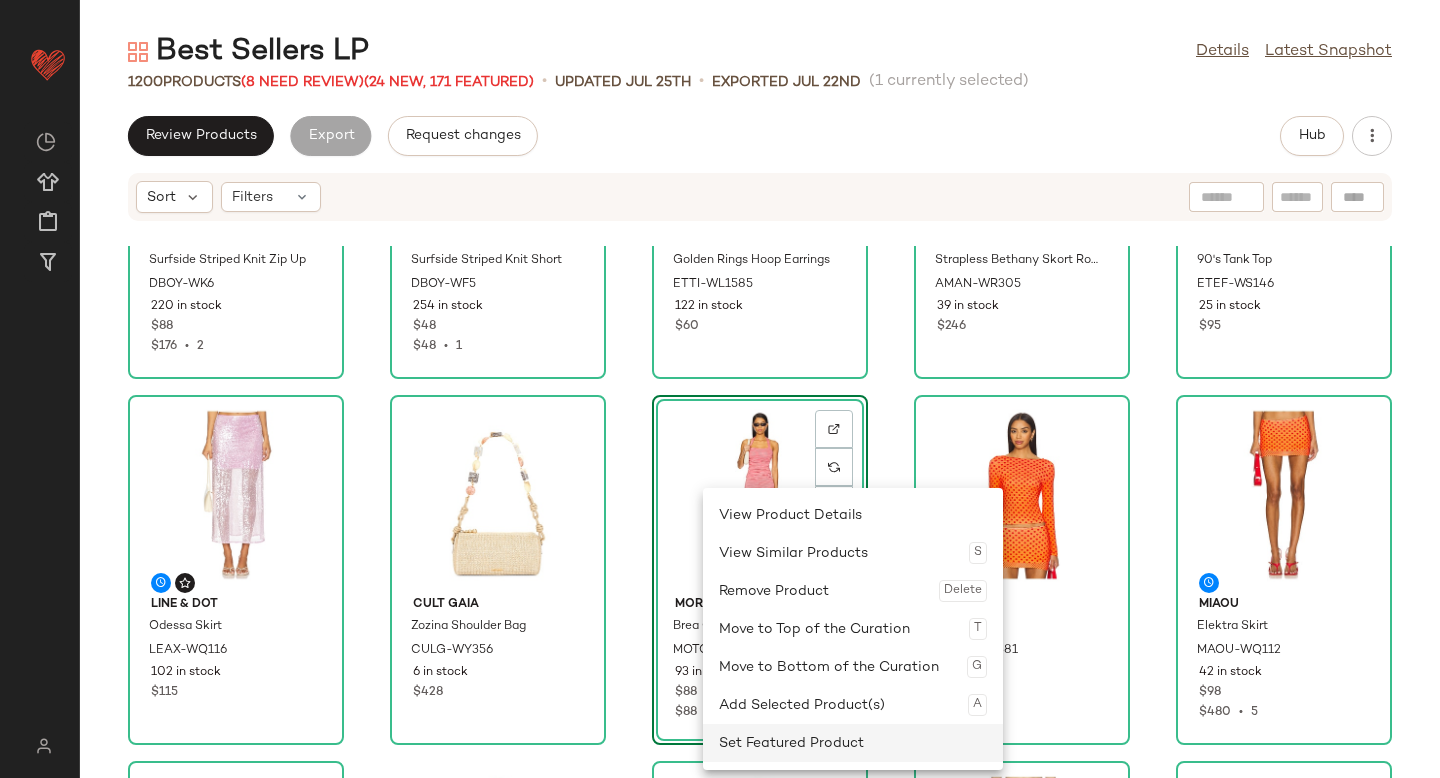 click on "Set Featured Product" 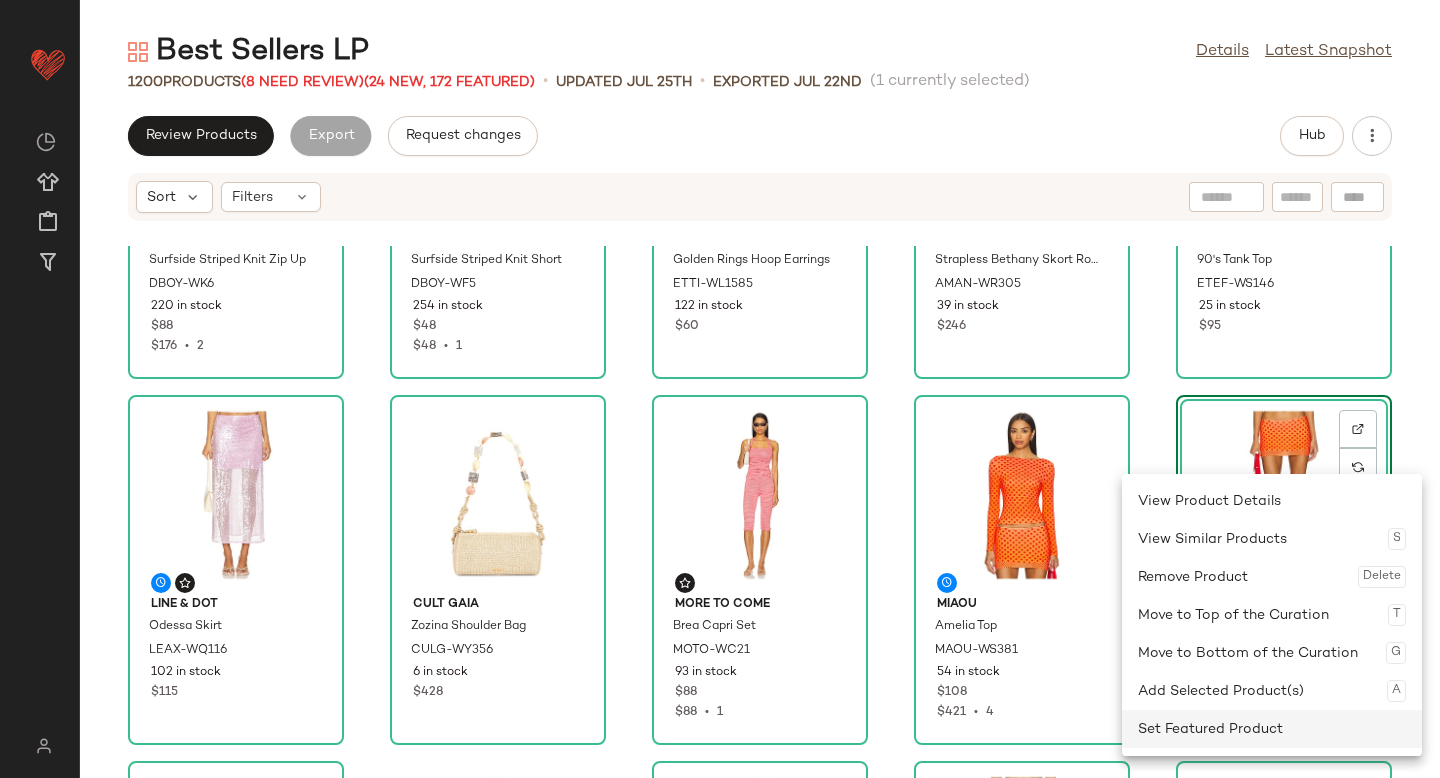 click on "Set Featured Product" 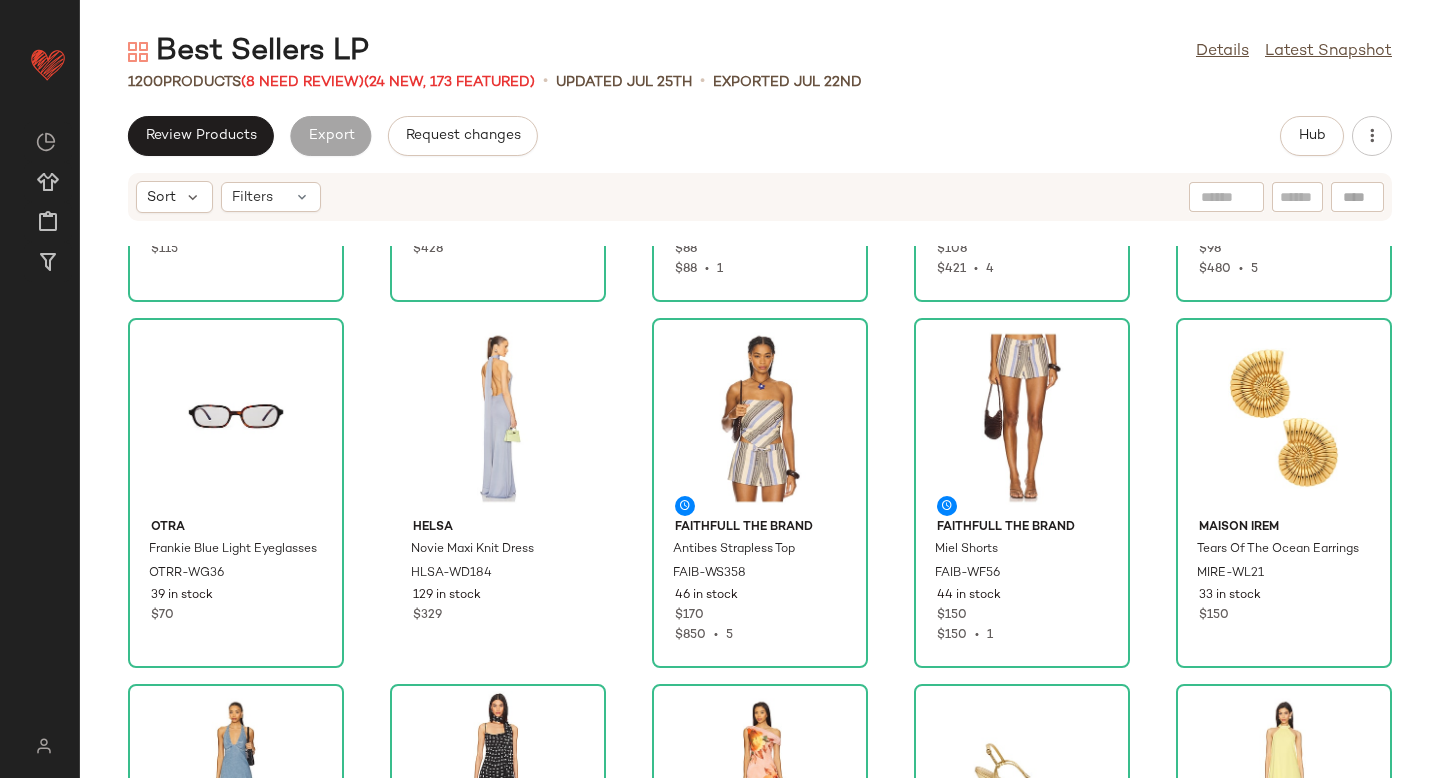 scroll, scrollTop: 687, scrollLeft: 0, axis: vertical 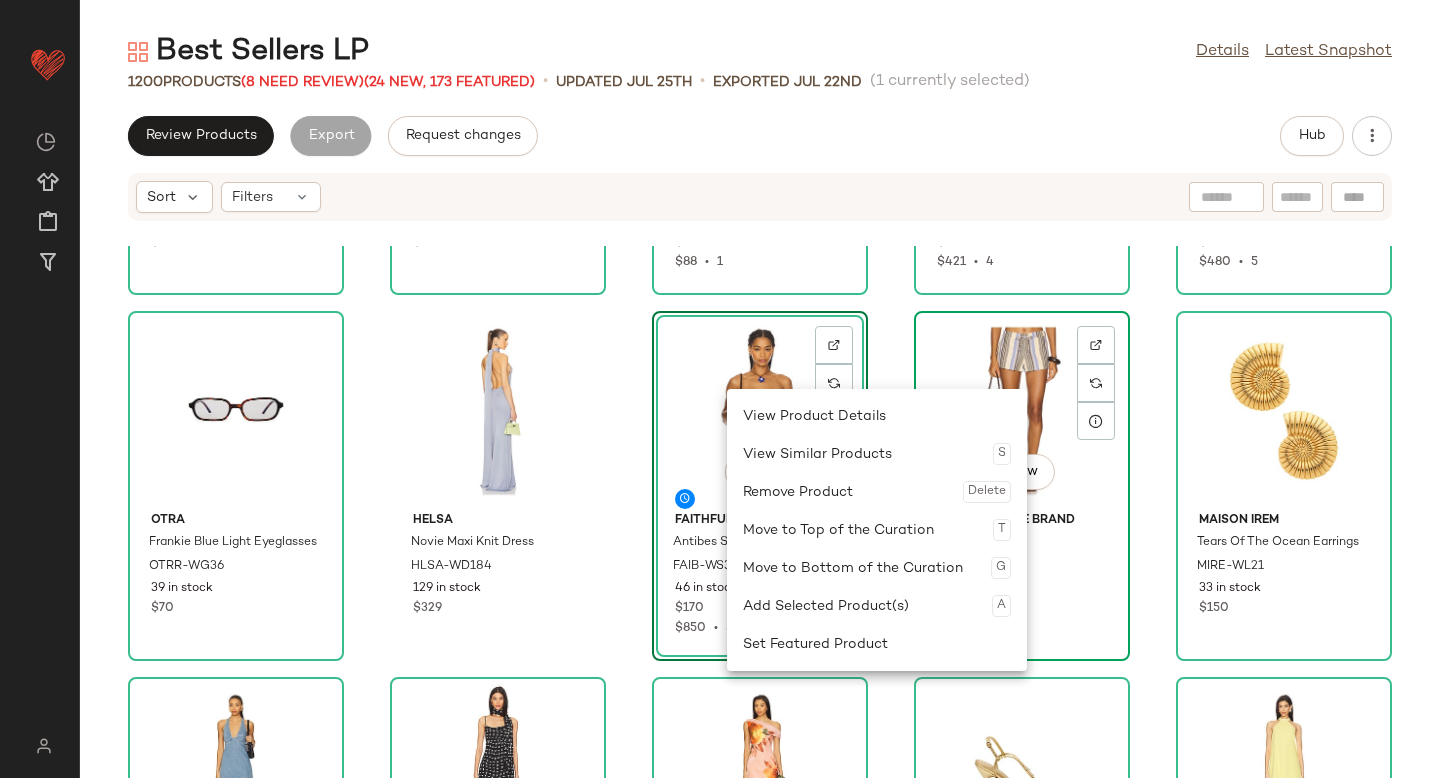 click on "View" 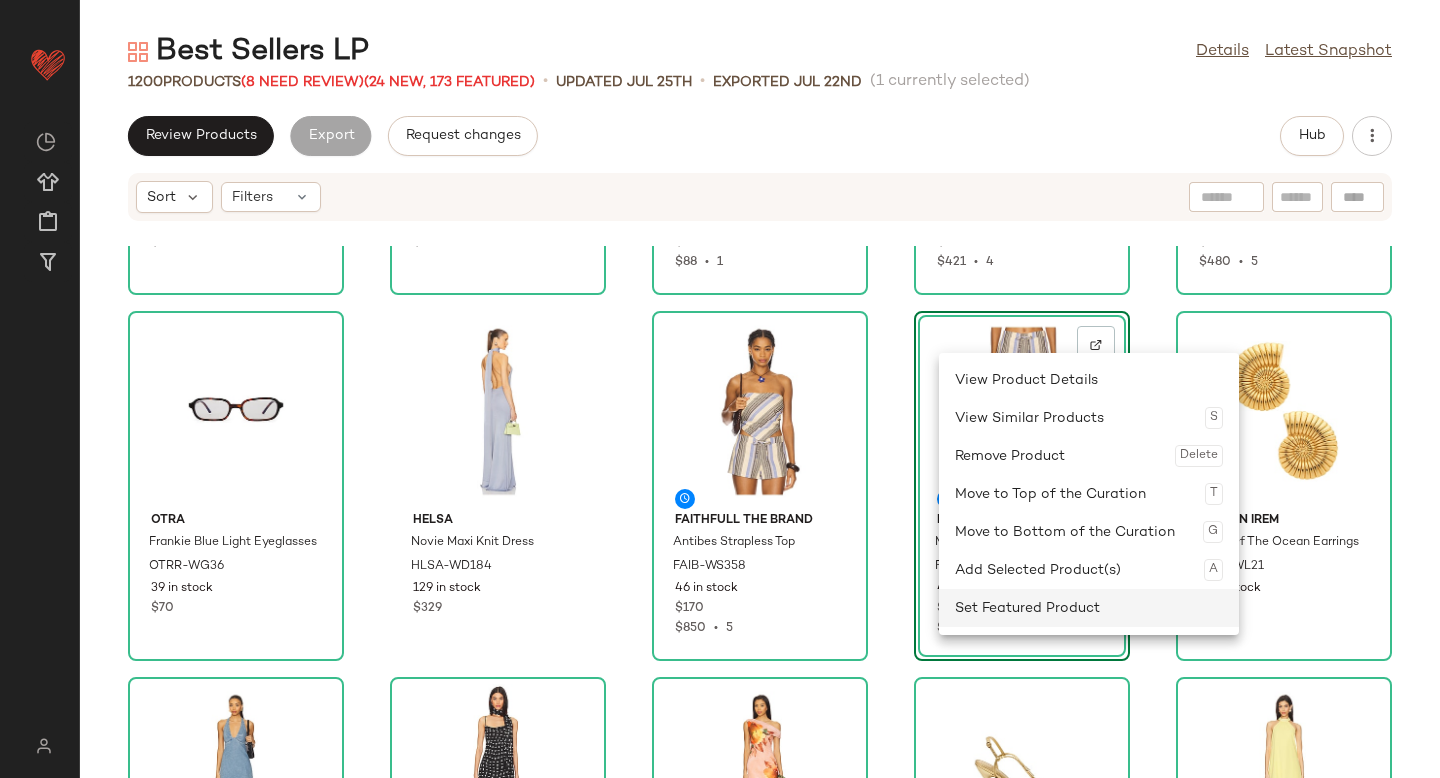 click on "Set Featured Product" 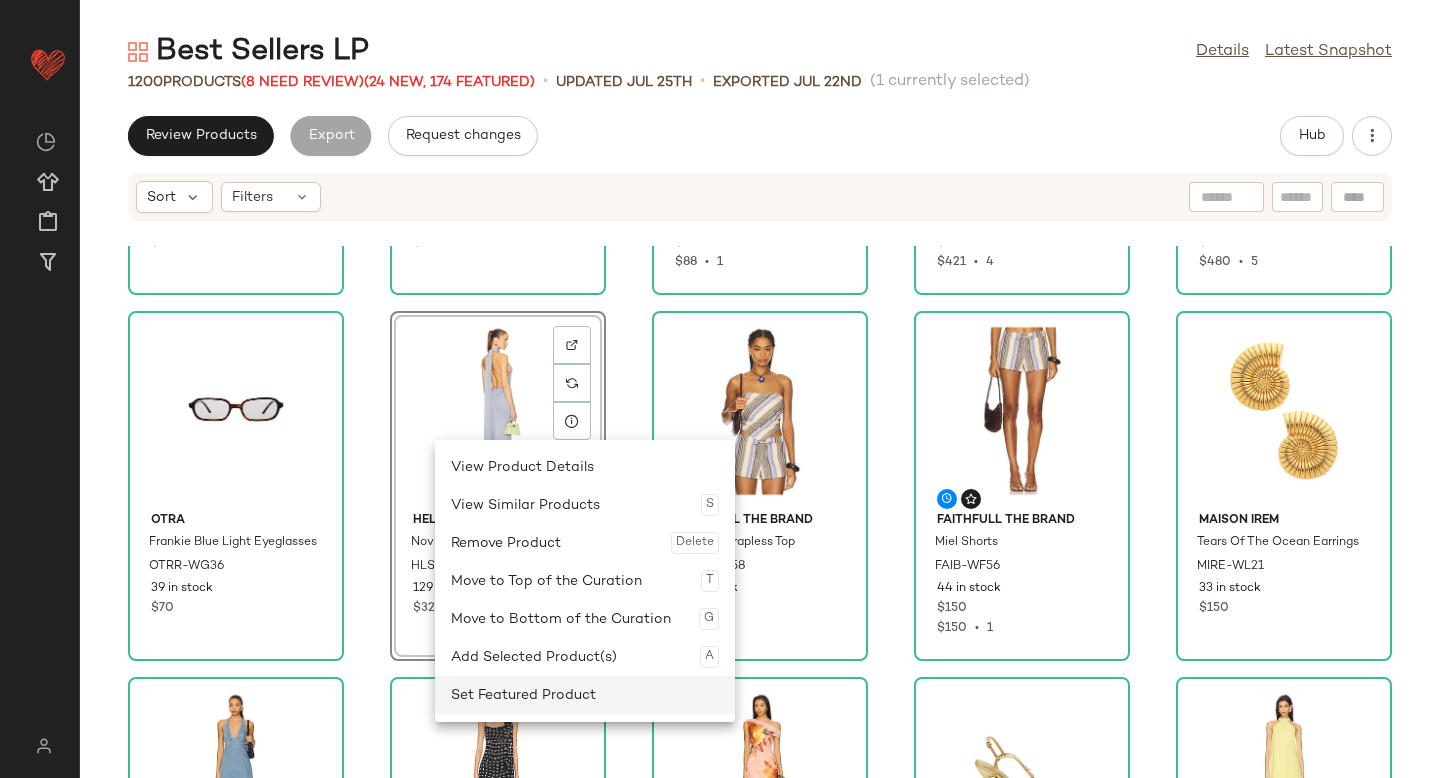 click on "Set Featured Product" 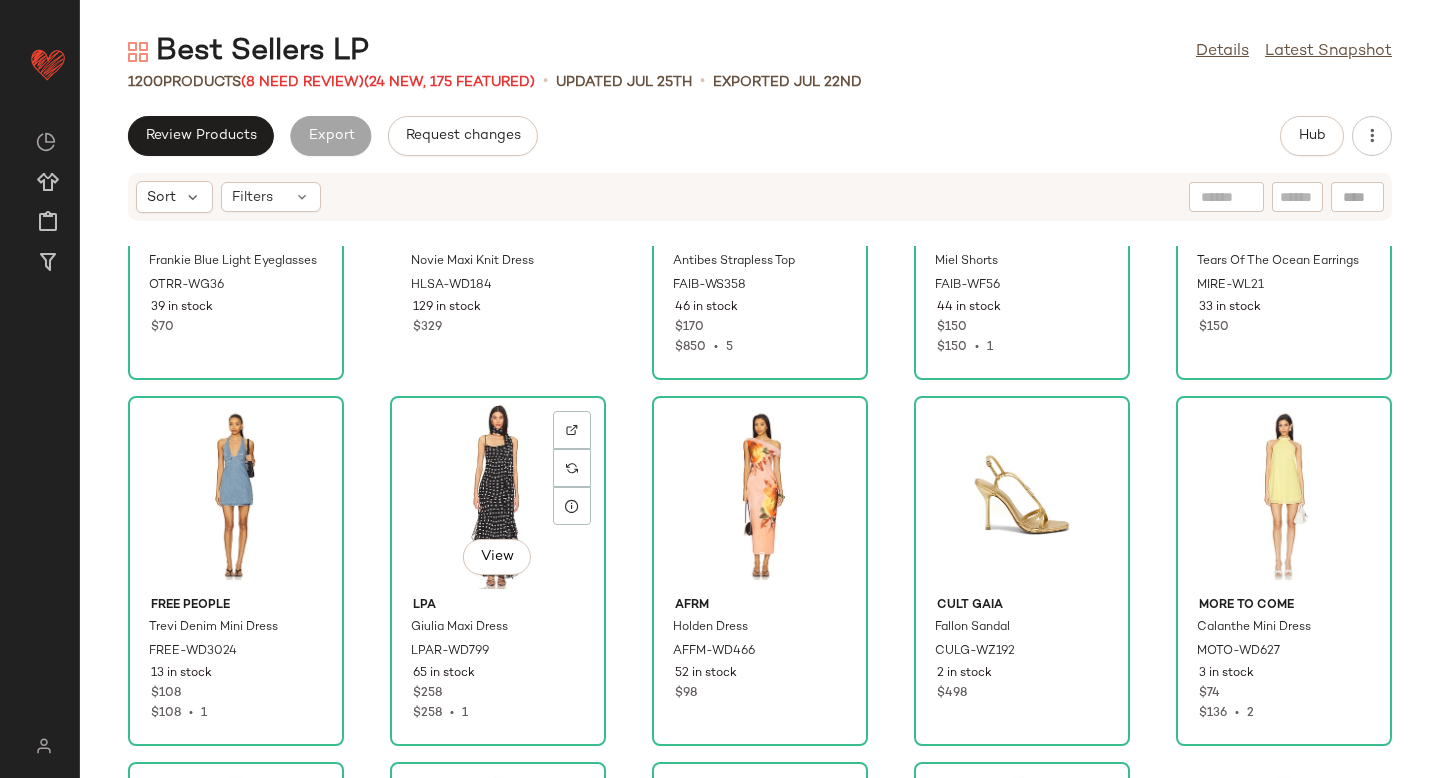 scroll, scrollTop: 986, scrollLeft: 0, axis: vertical 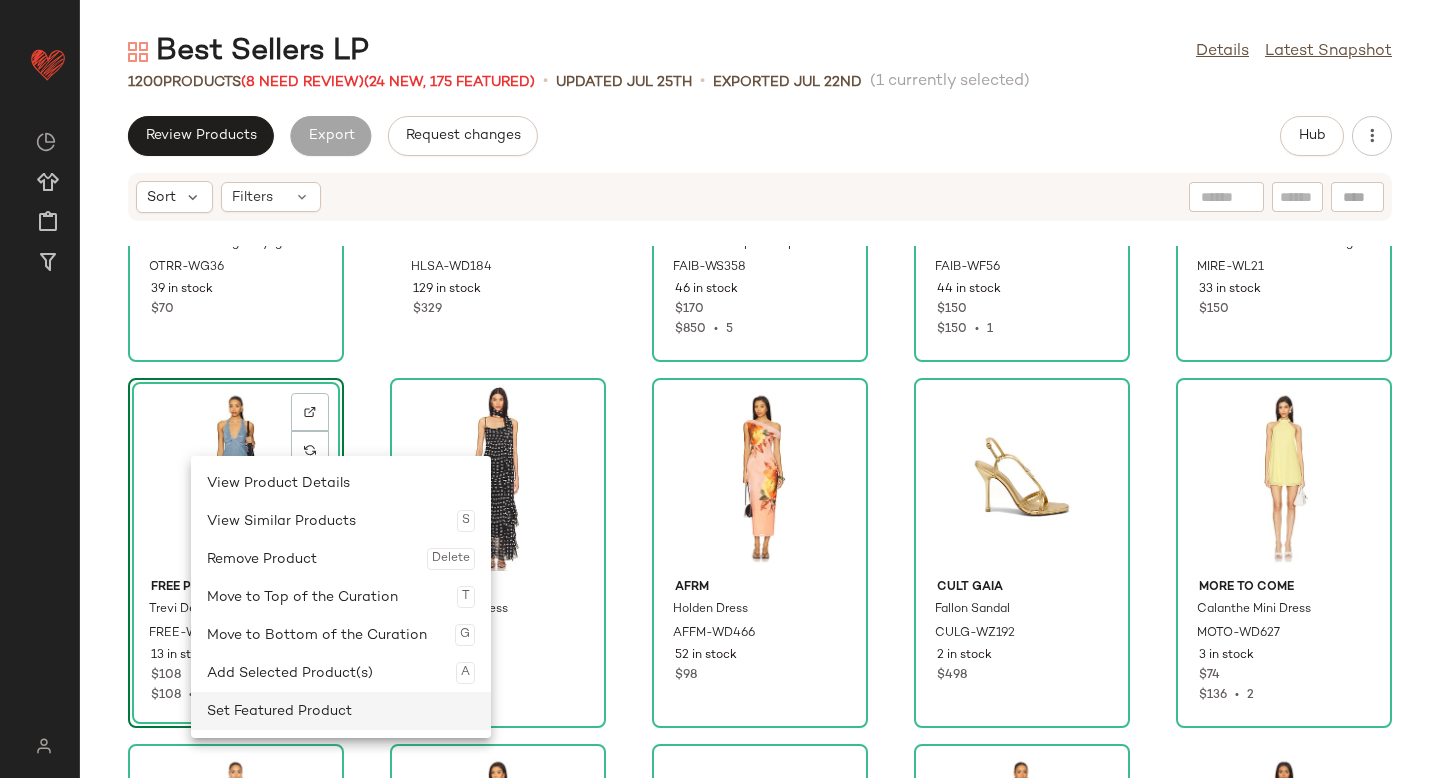 click on "Set Featured Product" 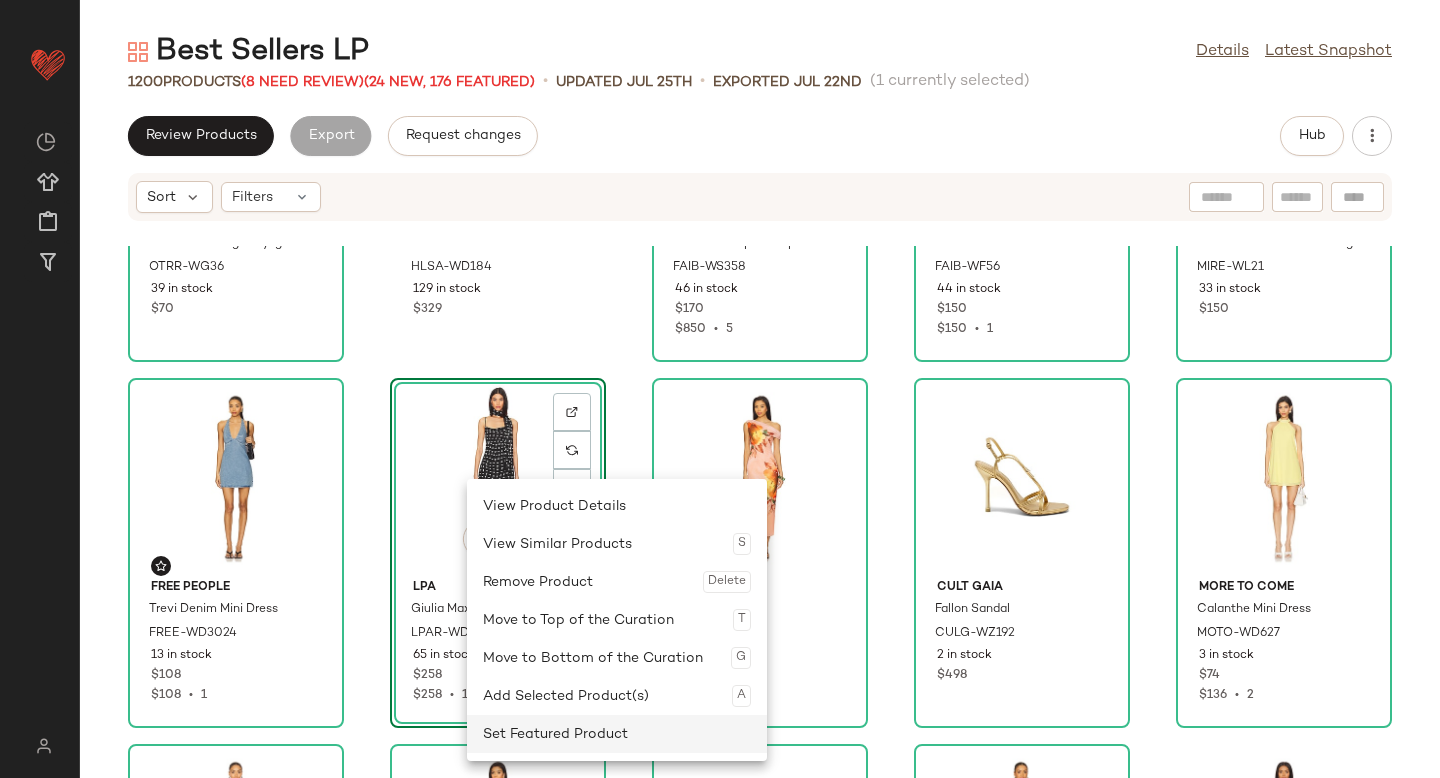 click on "Set Featured Product" 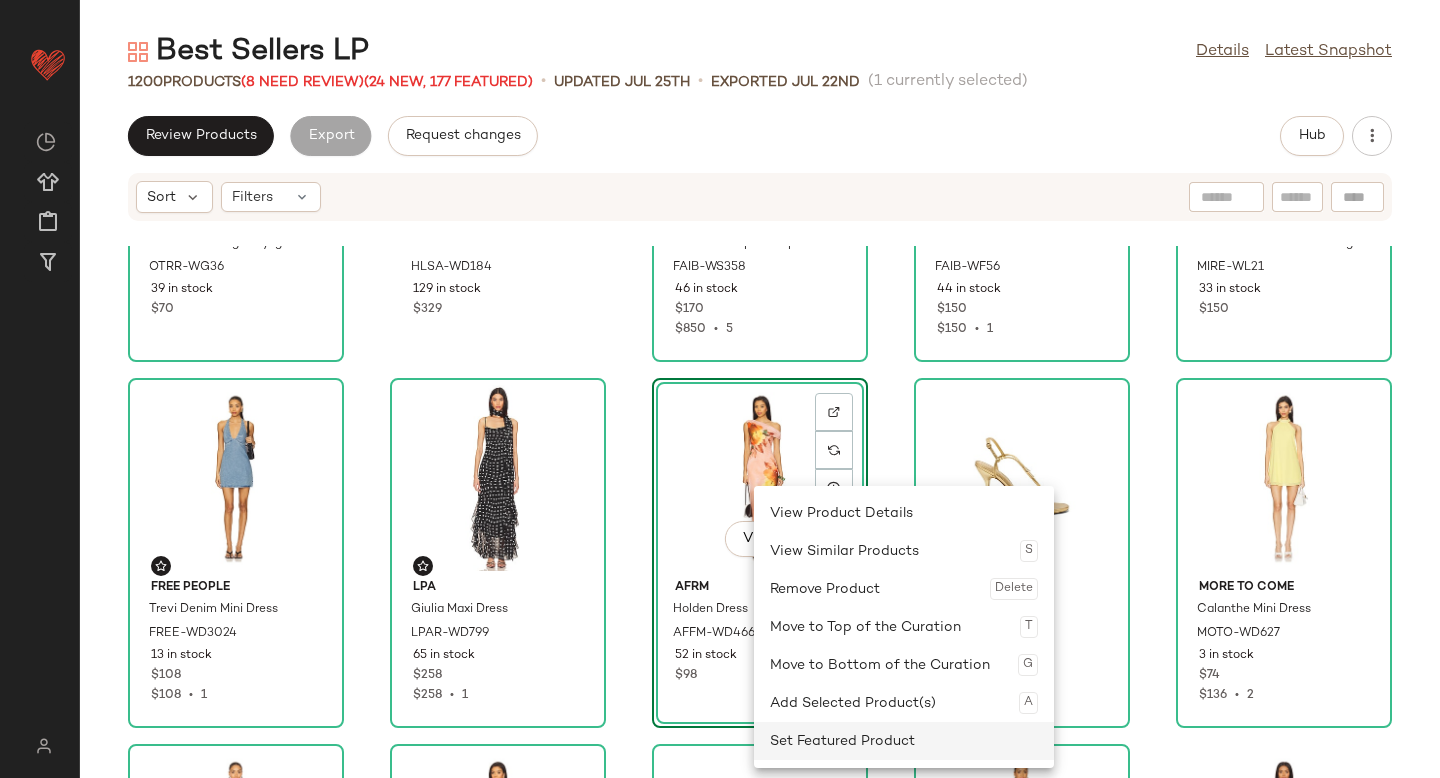 click on "Set Featured Product" 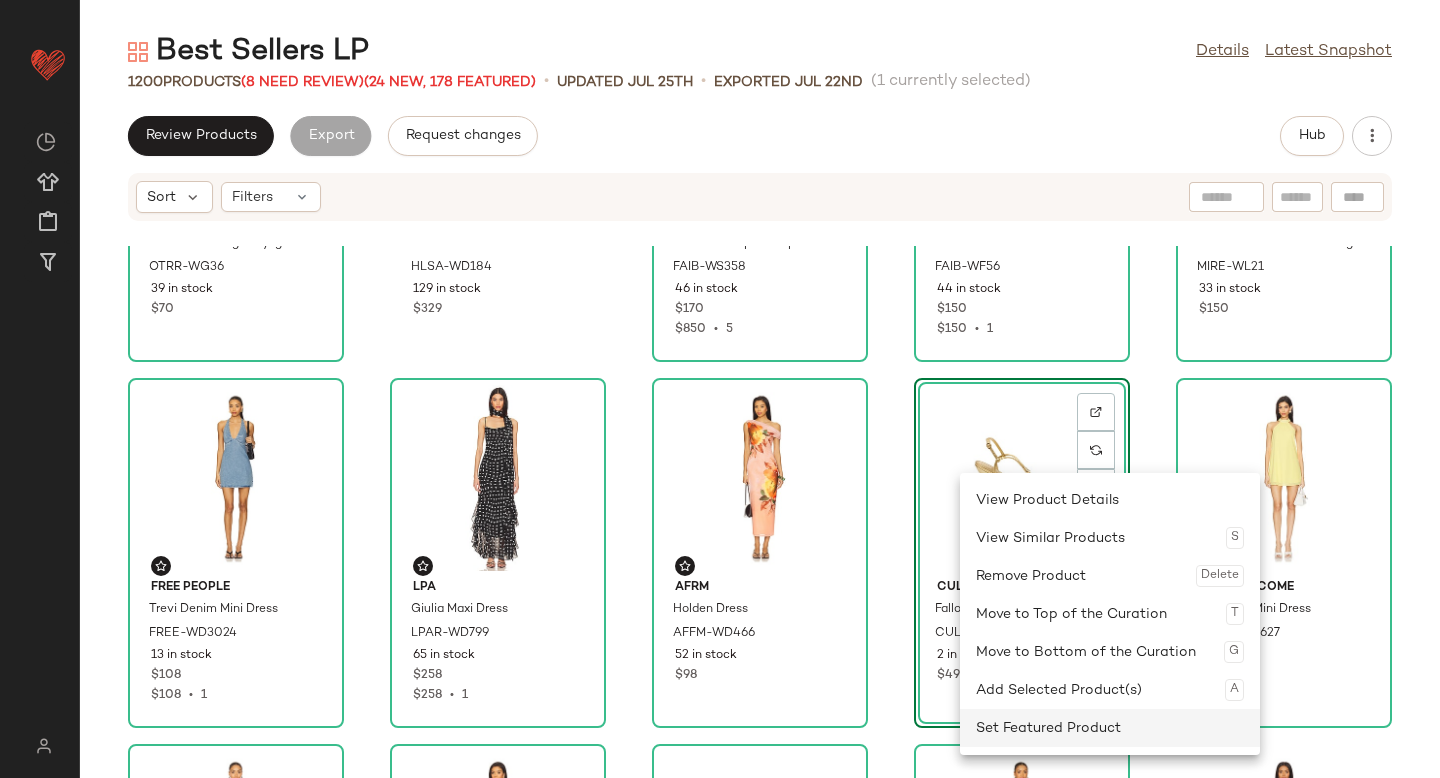 click on "Set Featured Product" 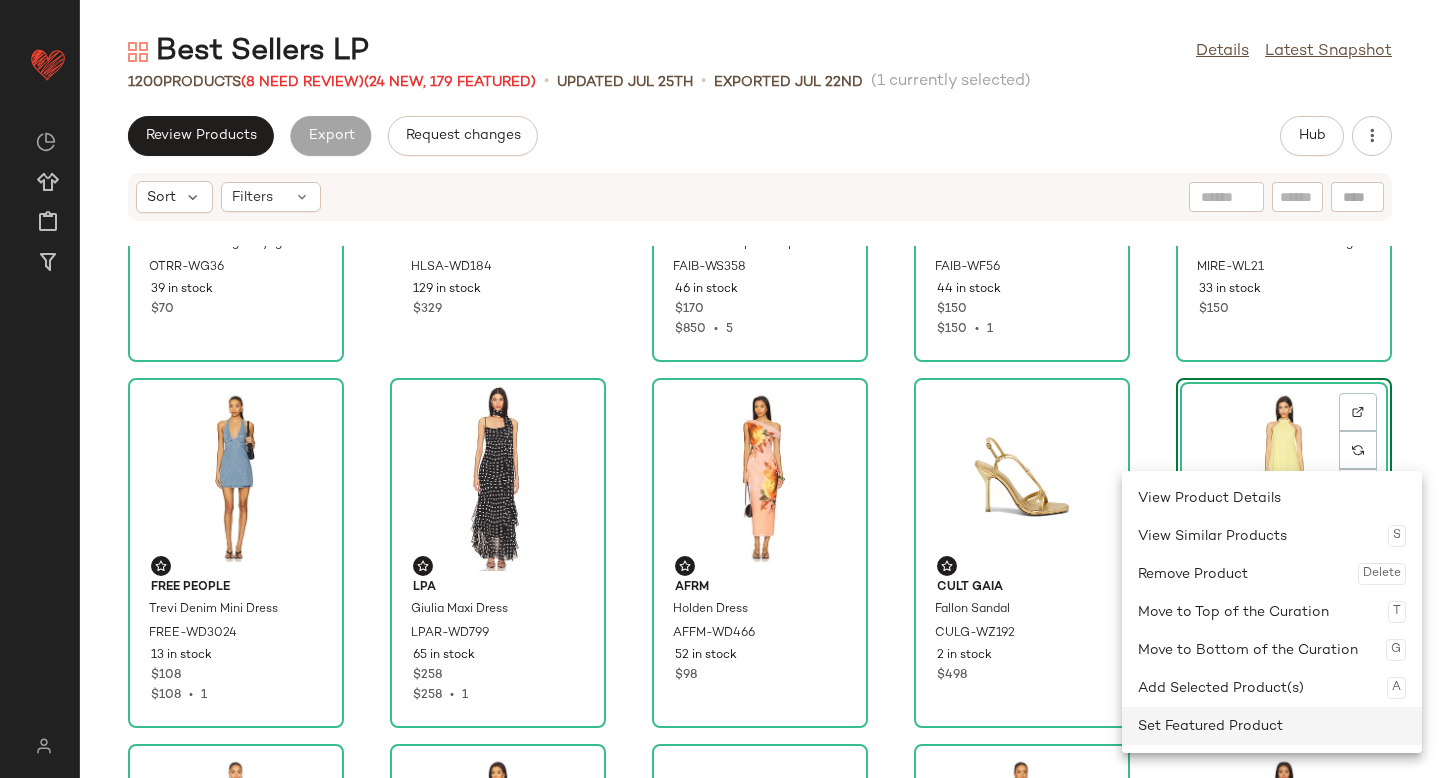 click on "Set Featured Product" 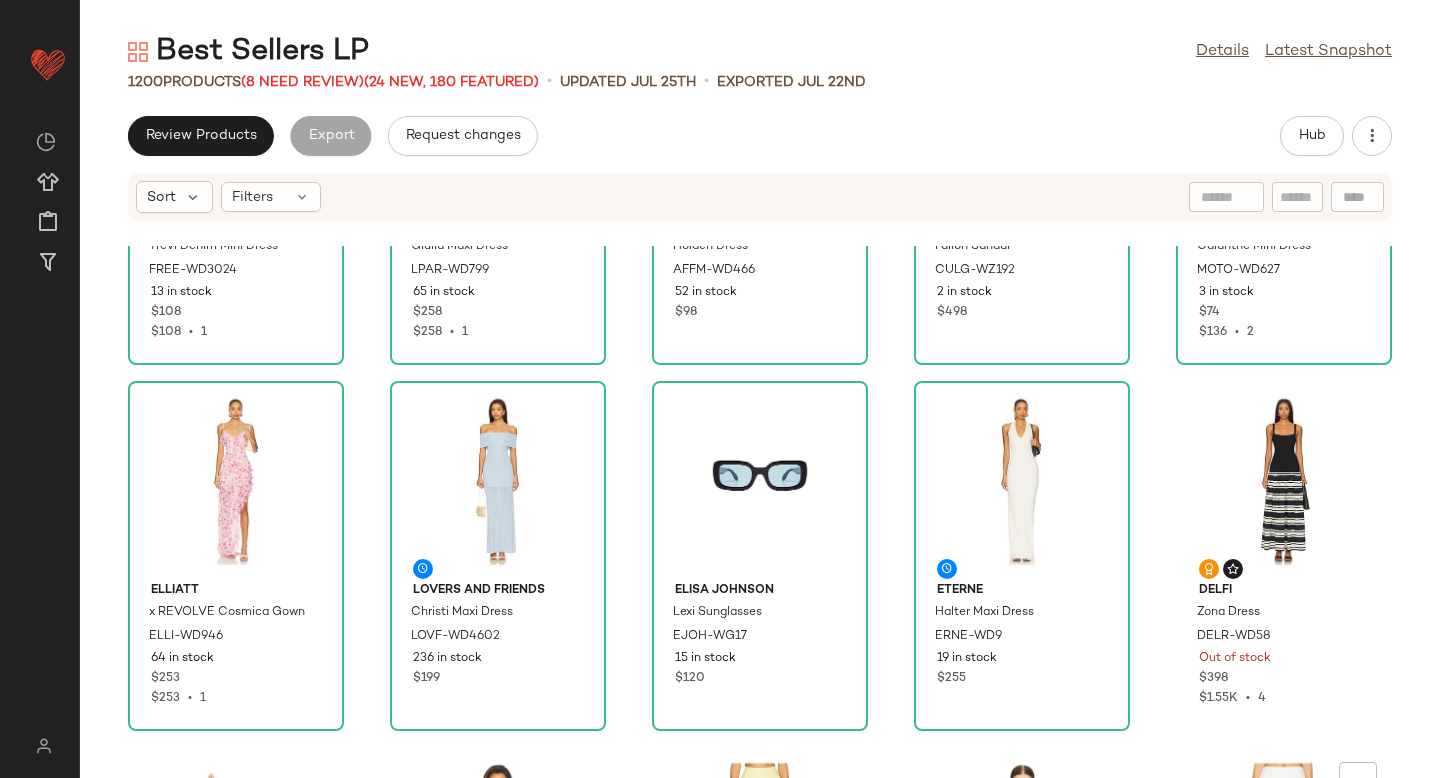 scroll, scrollTop: 1392, scrollLeft: 0, axis: vertical 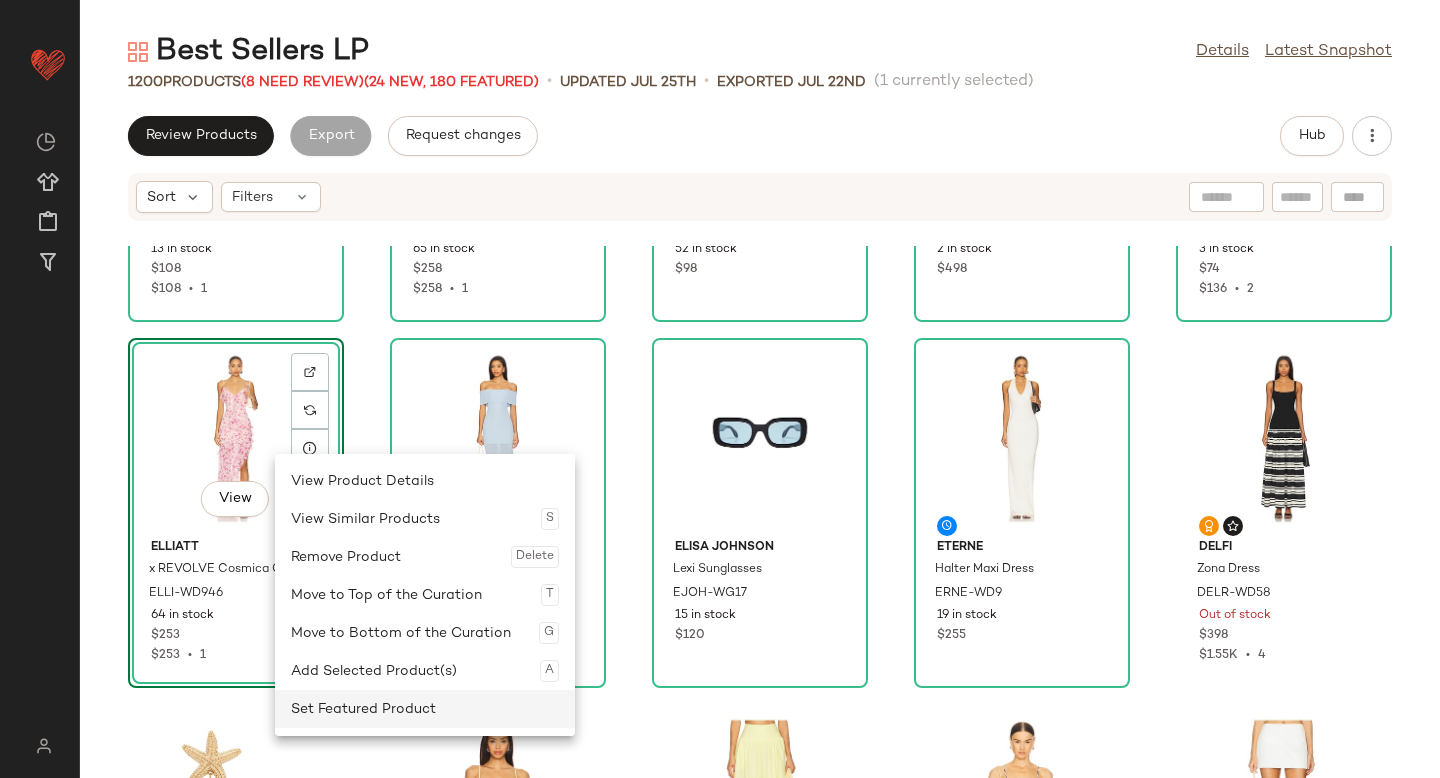 click on "Set Featured Product" 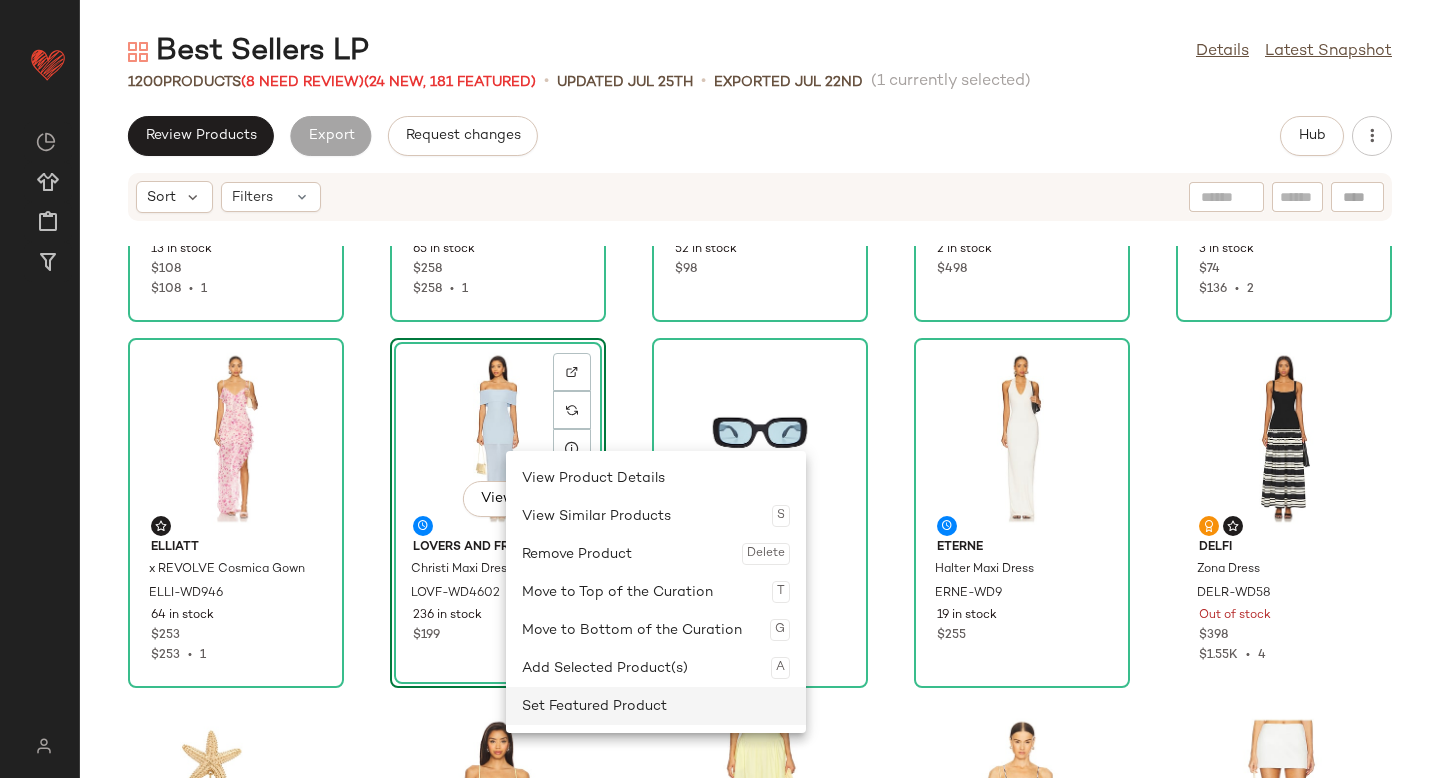 click on "Set Featured Product" 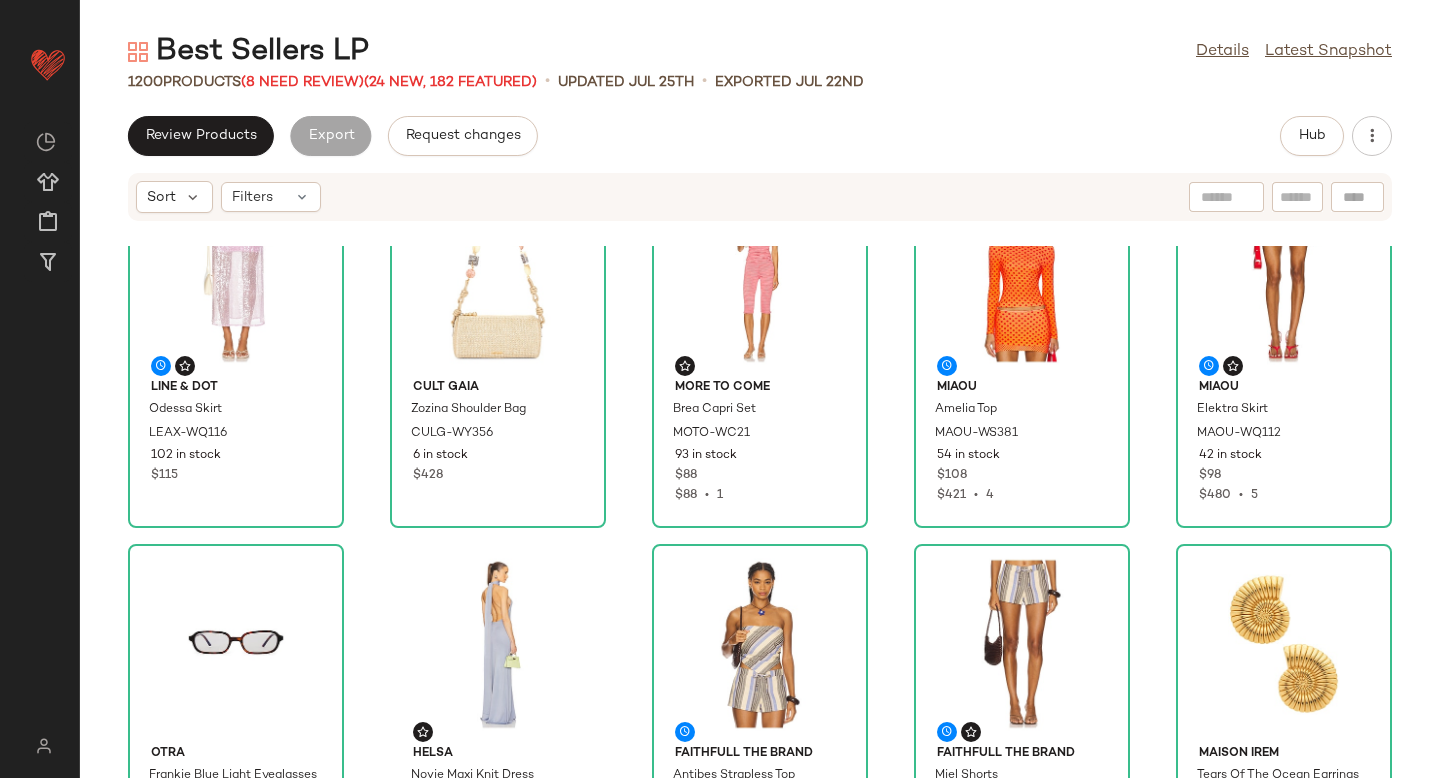 scroll, scrollTop: 0, scrollLeft: 0, axis: both 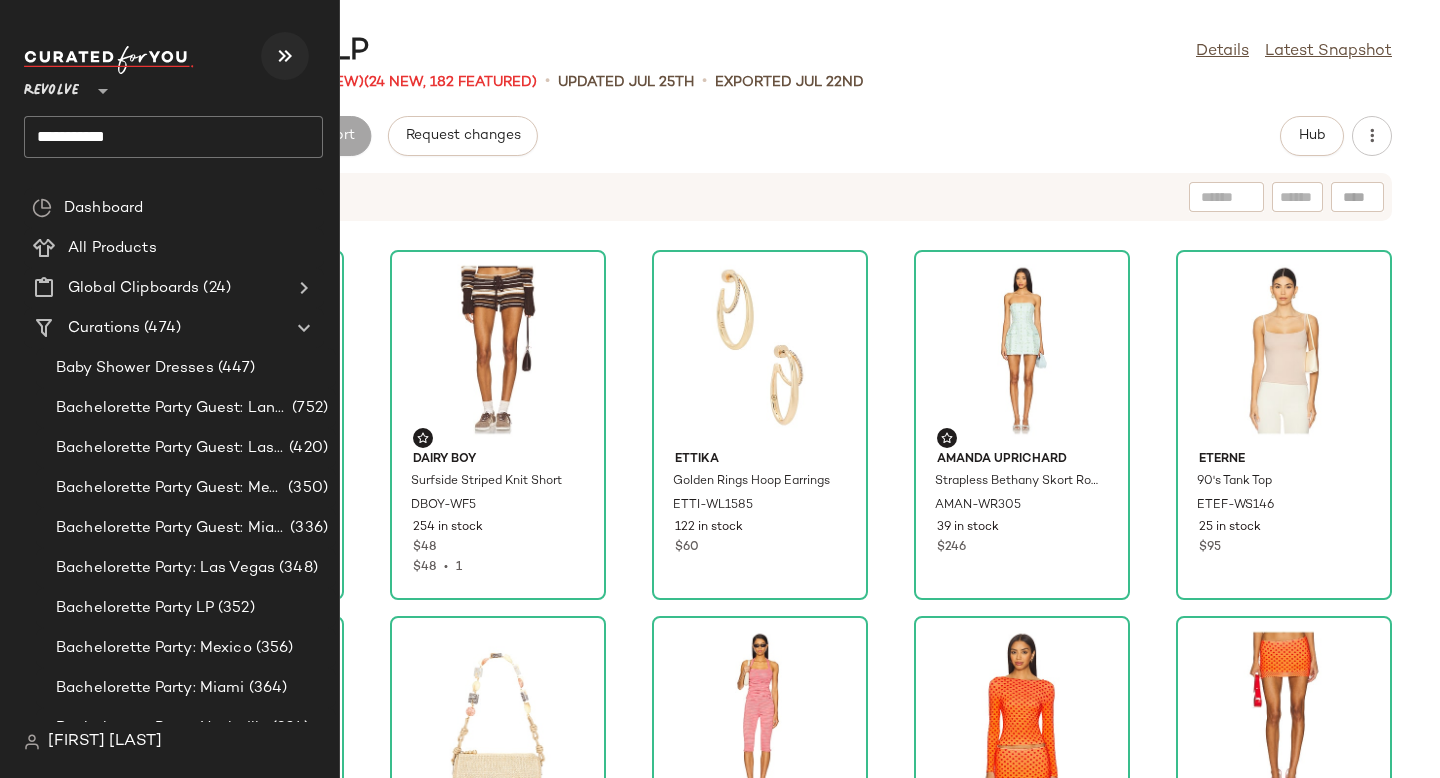 click at bounding box center [285, 56] 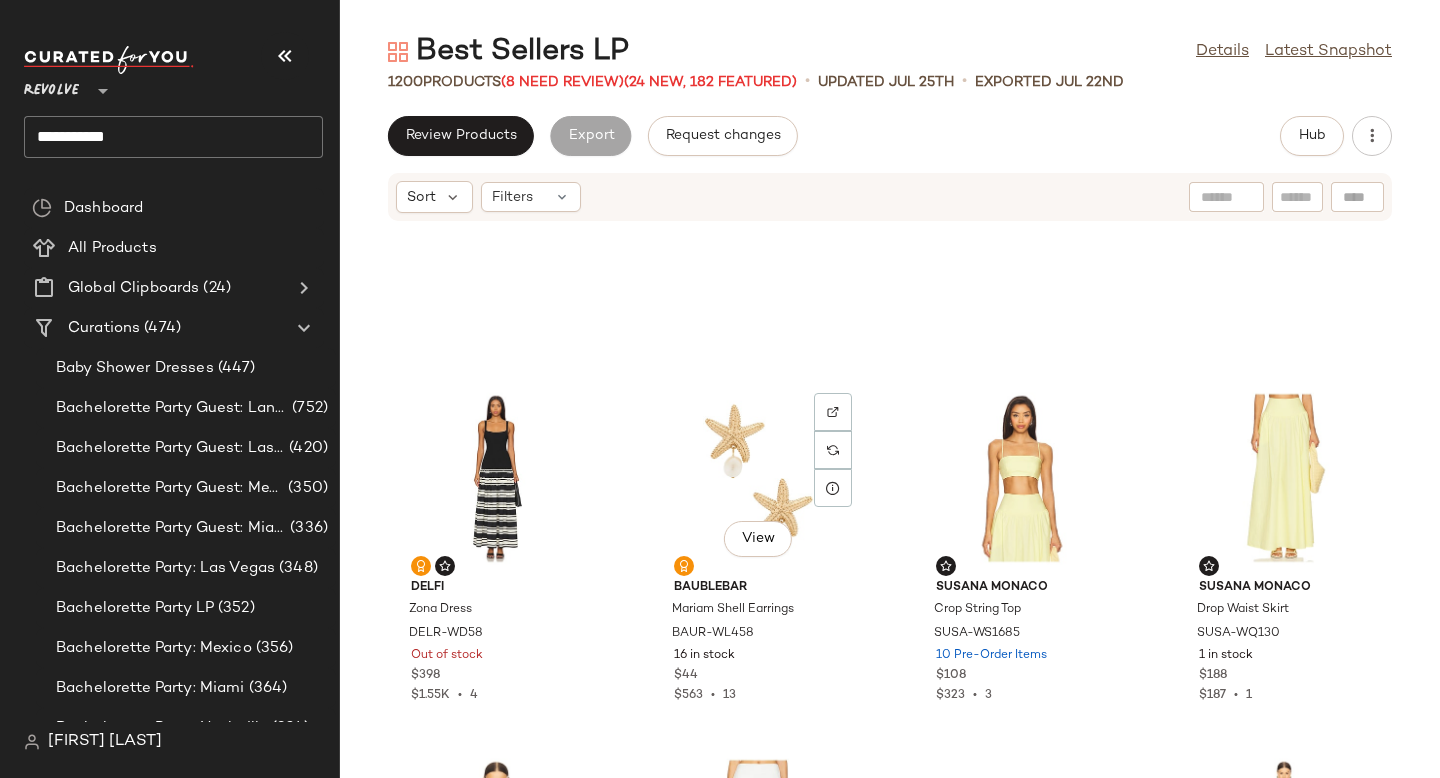 scroll, scrollTop: 2071, scrollLeft: 0, axis: vertical 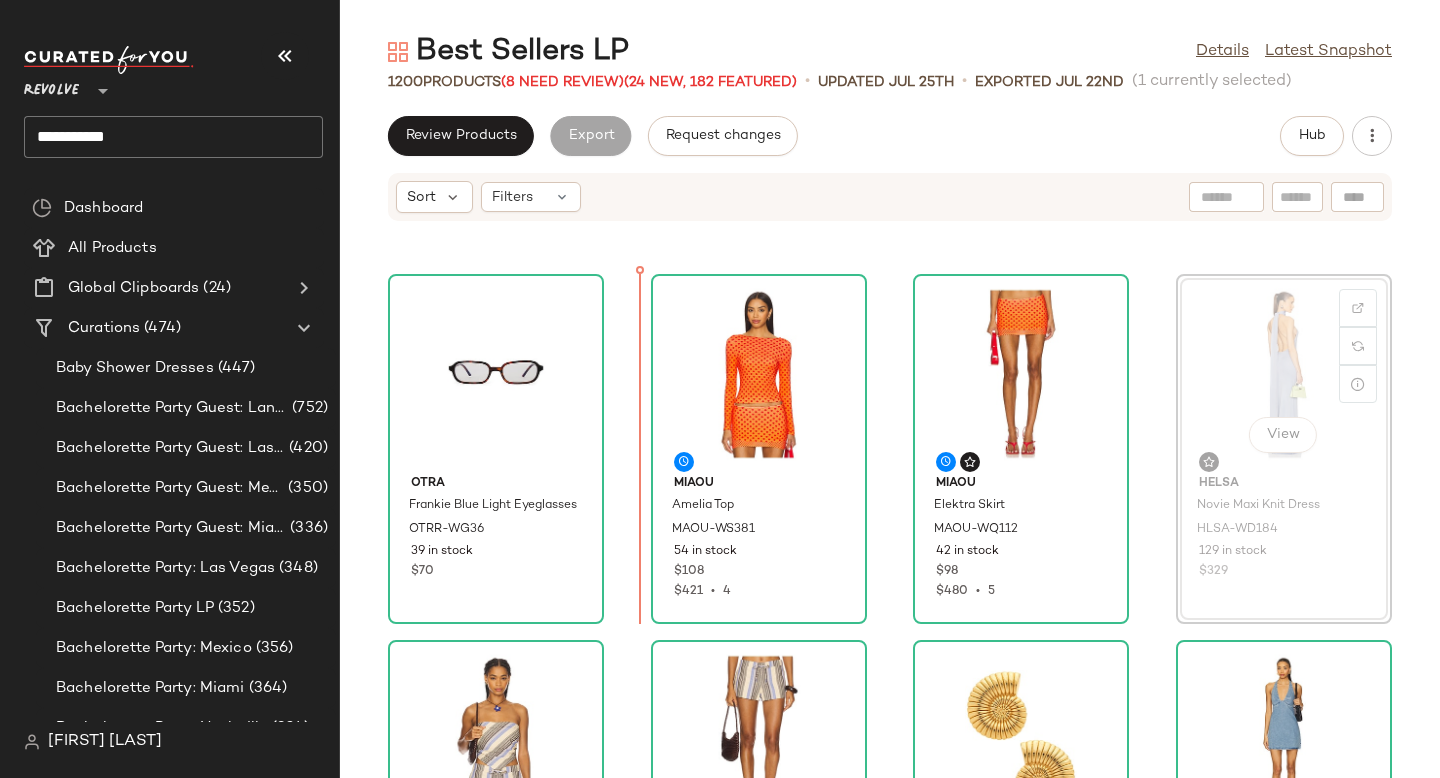 drag, startPoint x: 1219, startPoint y: 354, endPoint x: 607, endPoint y: 432, distance: 616.95056 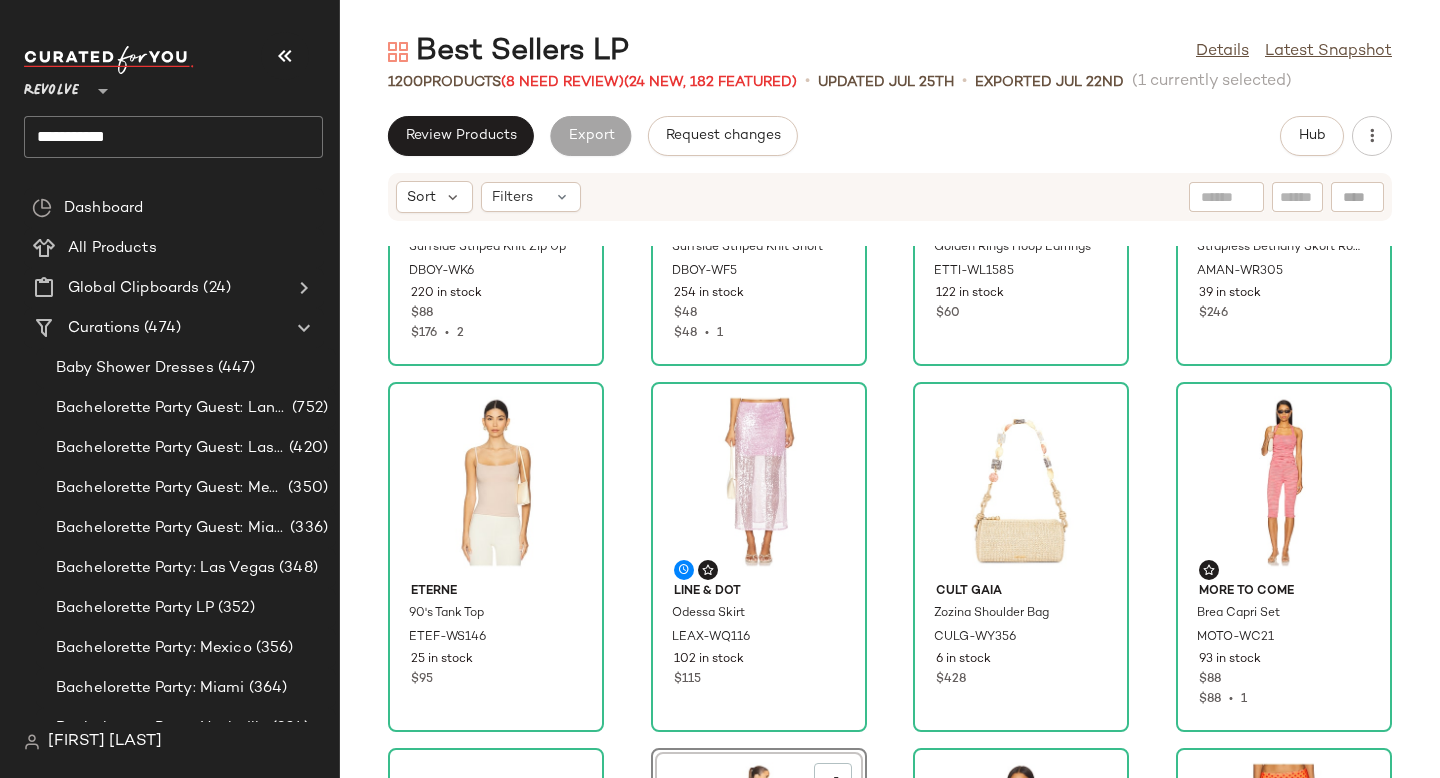 scroll, scrollTop: 183, scrollLeft: 0, axis: vertical 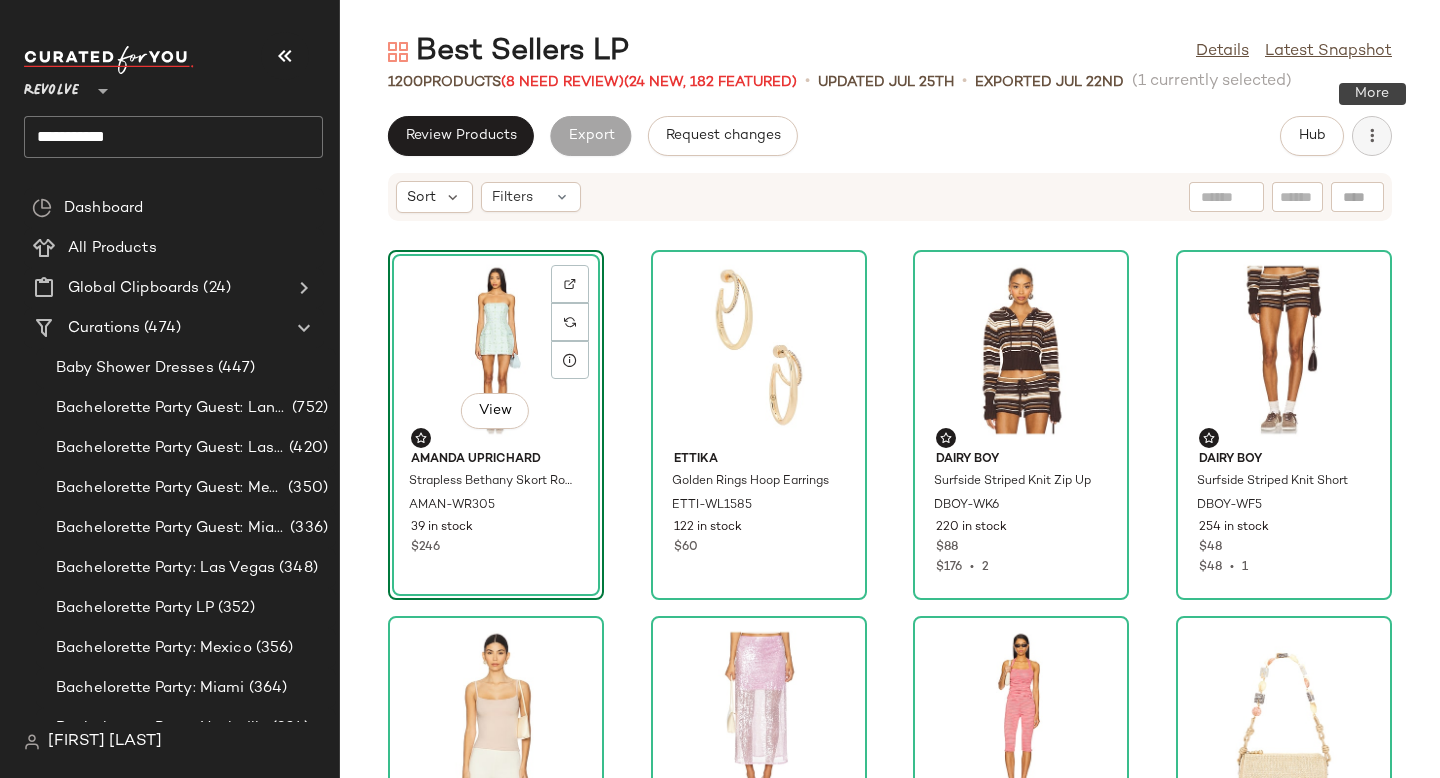click 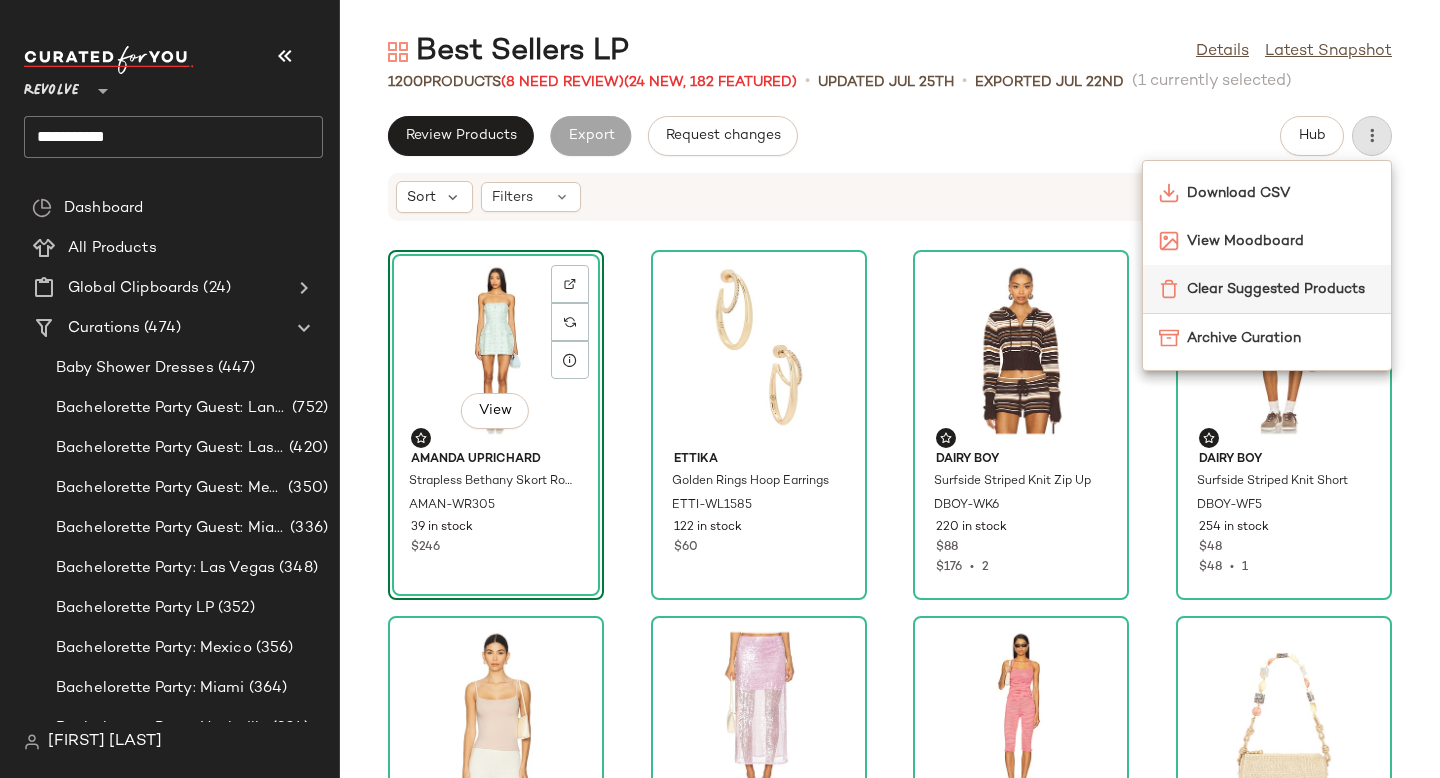 click on "Clear Suggested Products" at bounding box center [1281, 289] 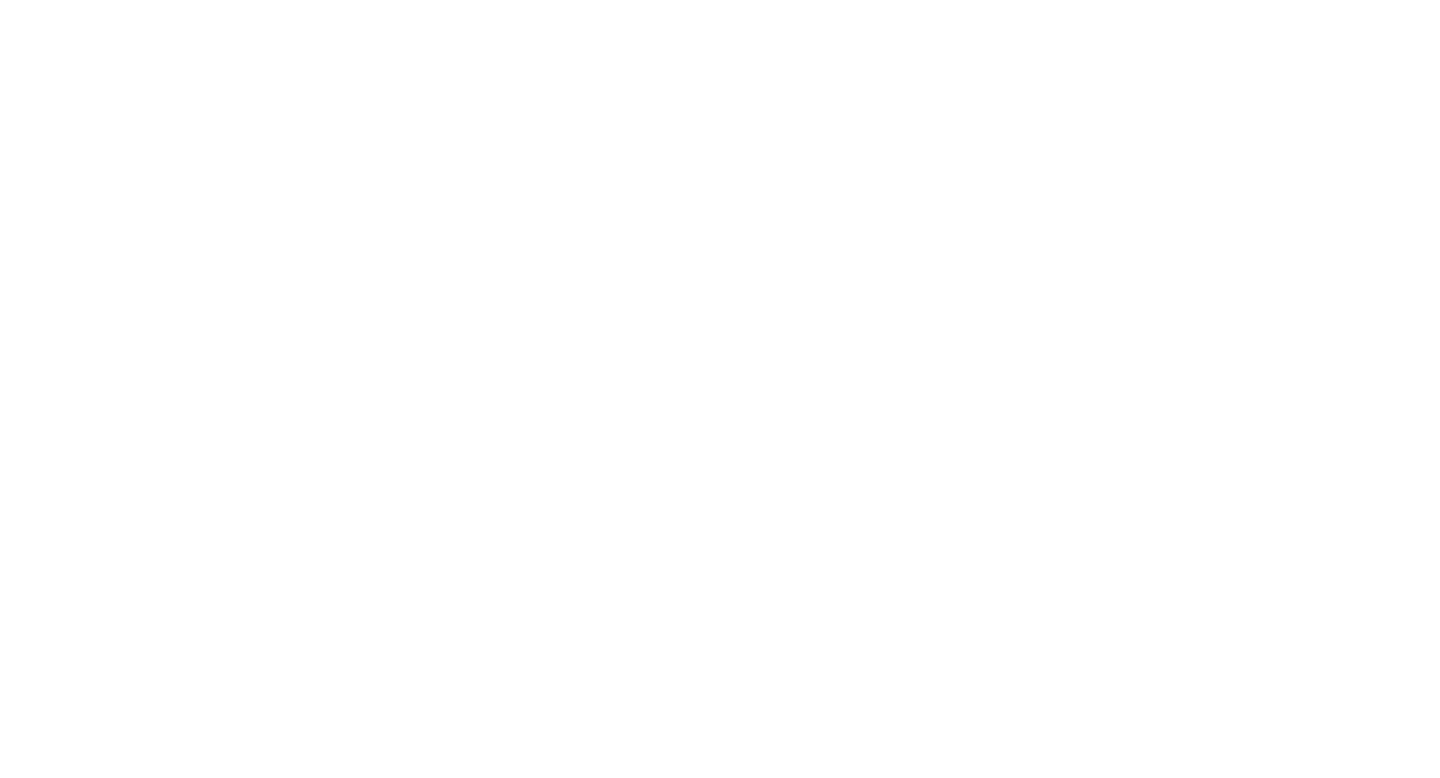scroll, scrollTop: 0, scrollLeft: 0, axis: both 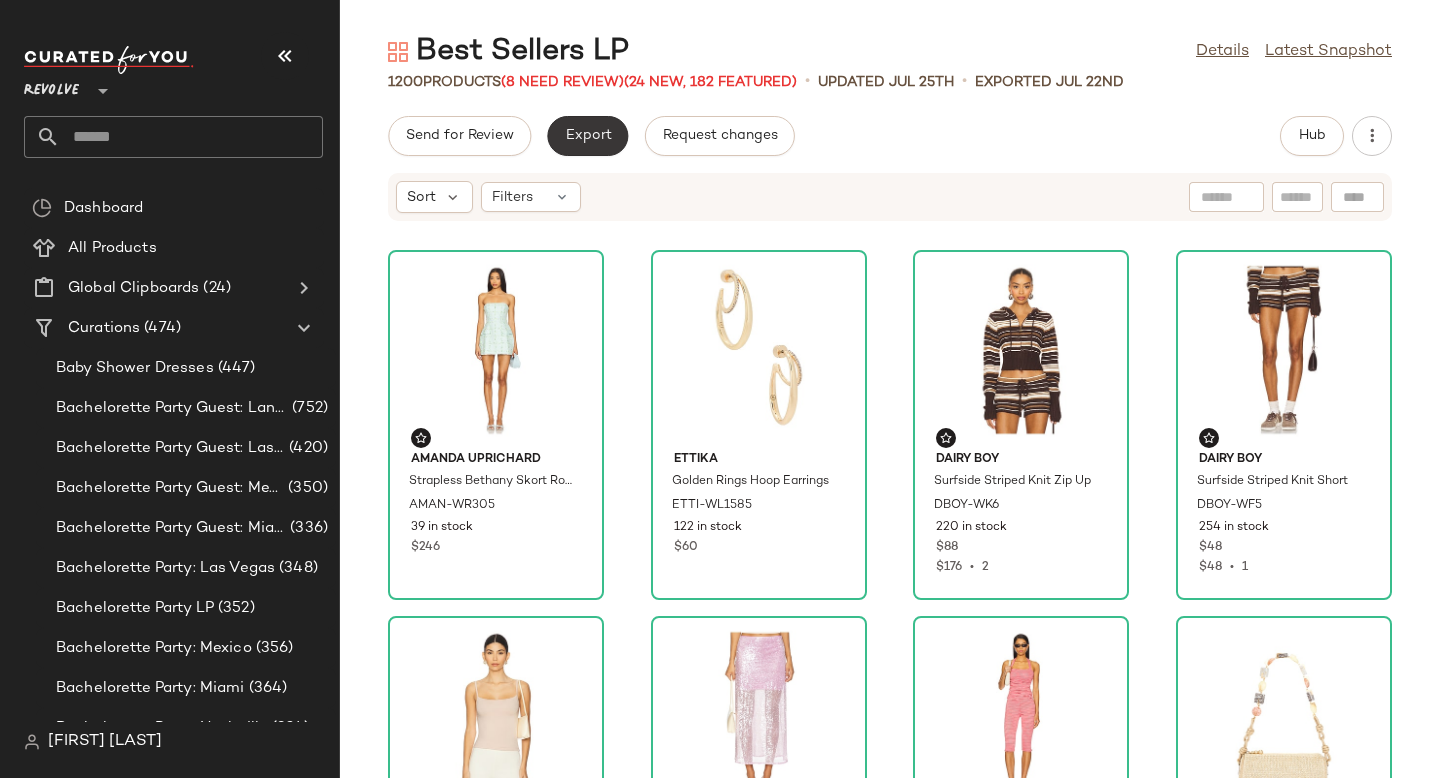 click on "Export" at bounding box center (587, 136) 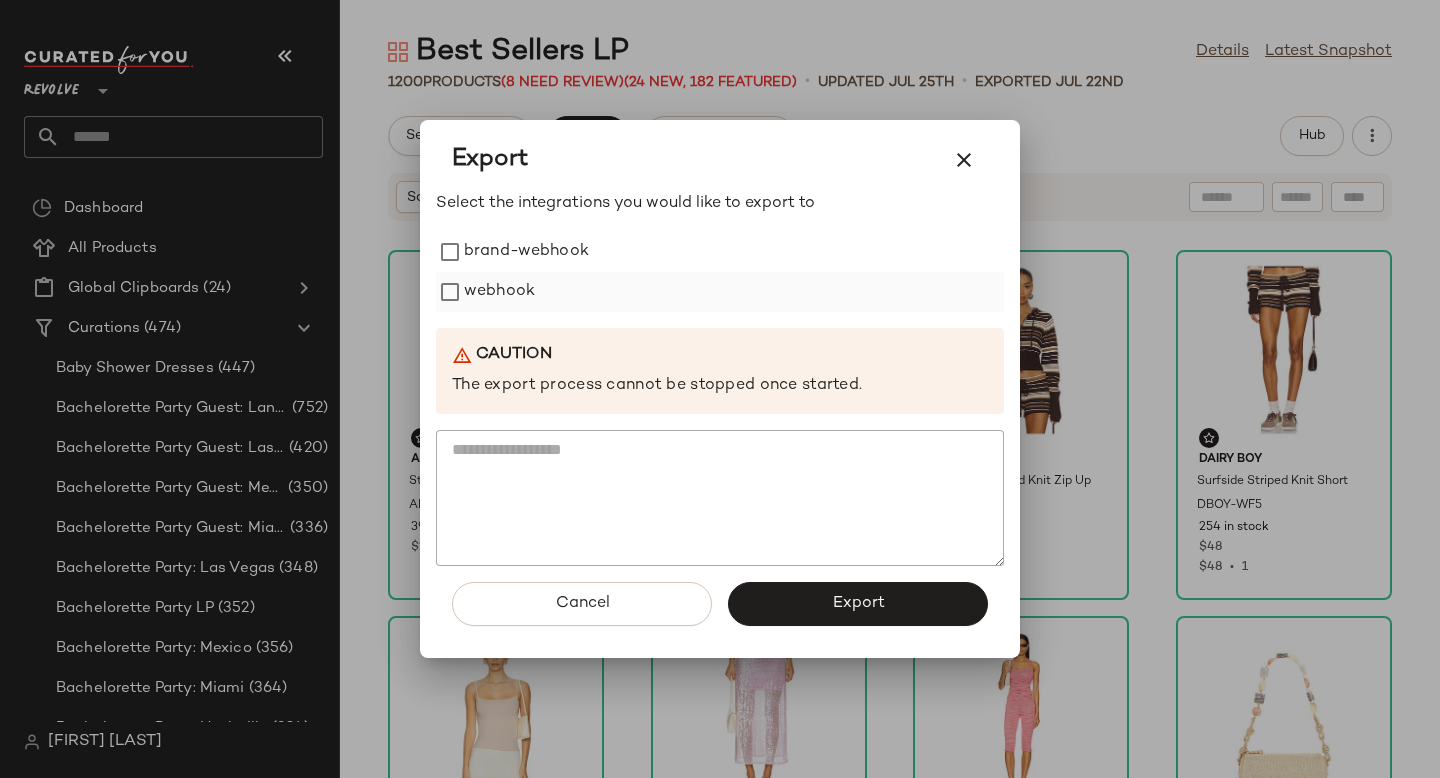 click on "webhook" at bounding box center [499, 292] 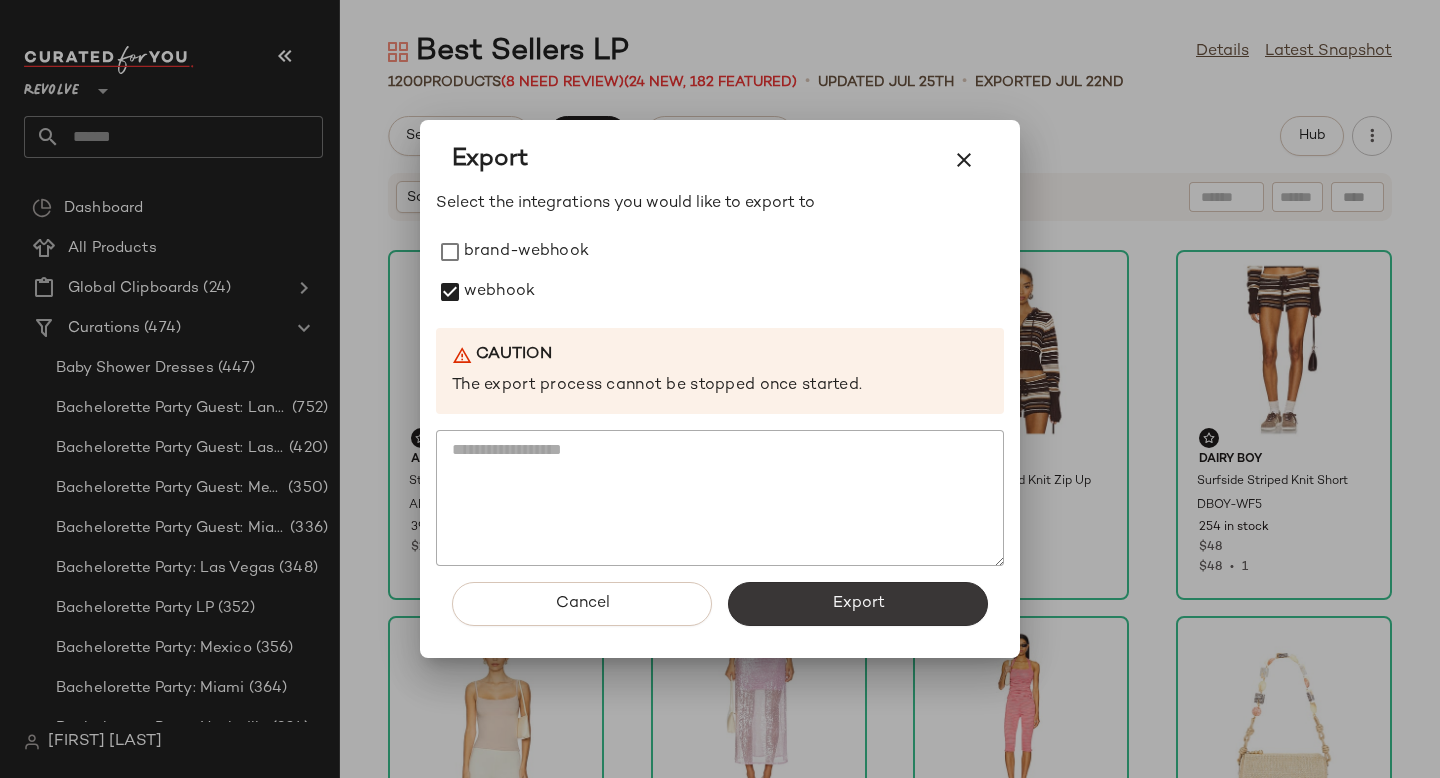 click on "Export" at bounding box center (858, 604) 